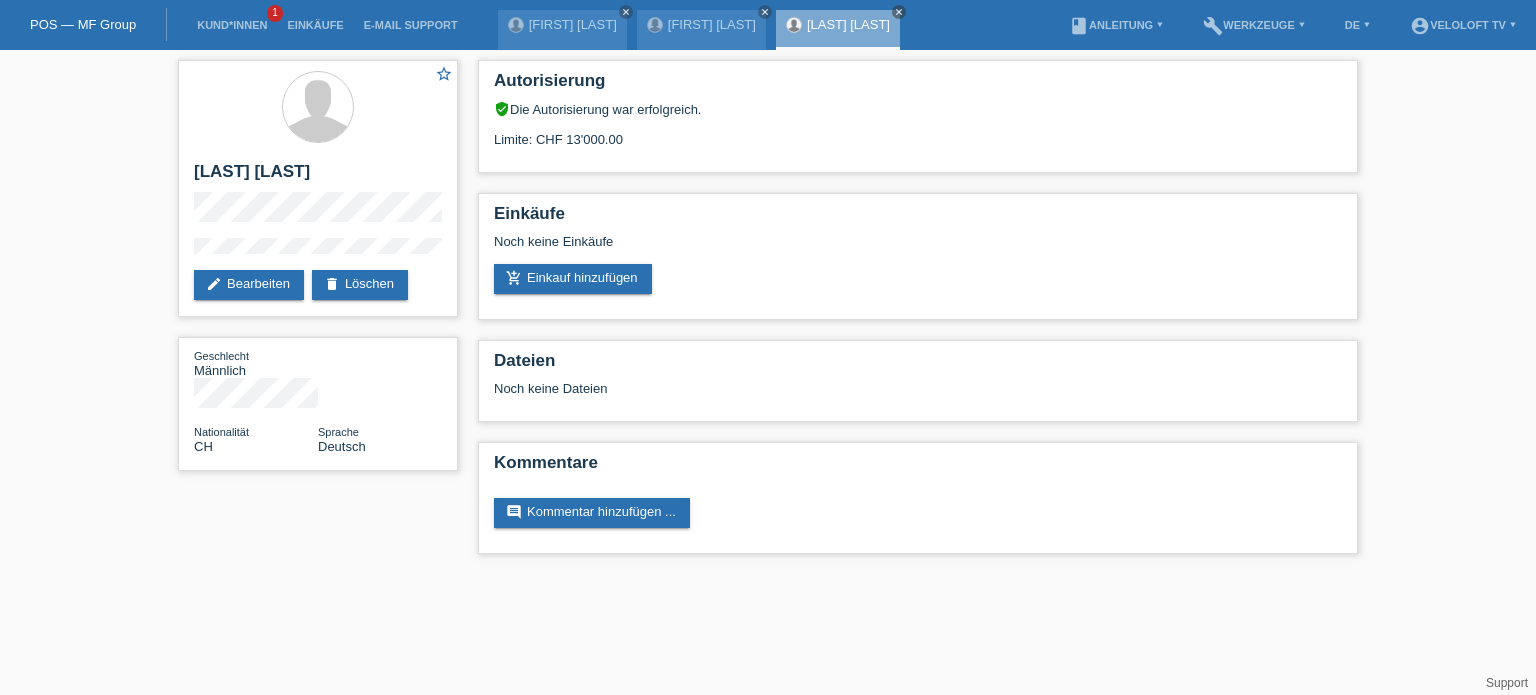 scroll, scrollTop: 0, scrollLeft: 0, axis: both 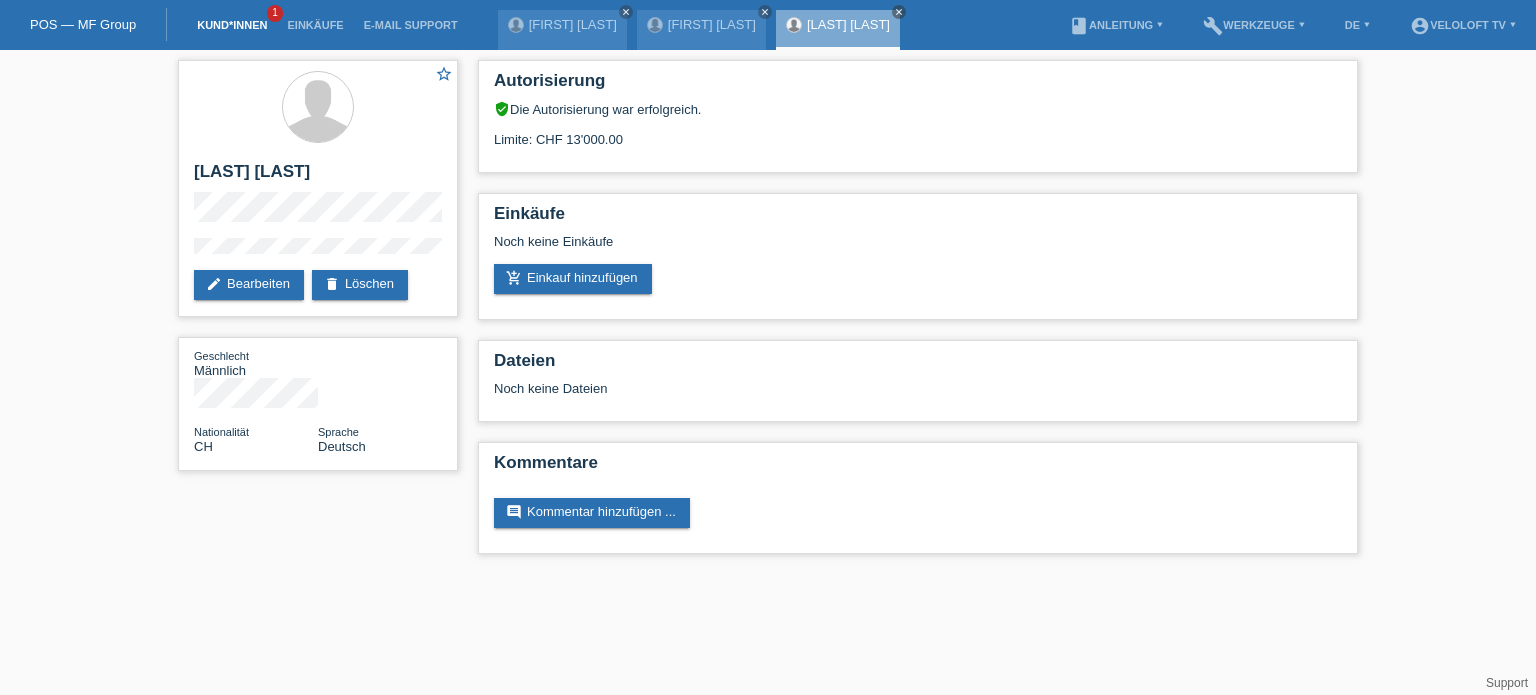 click on "Kund*innen" at bounding box center [232, 25] 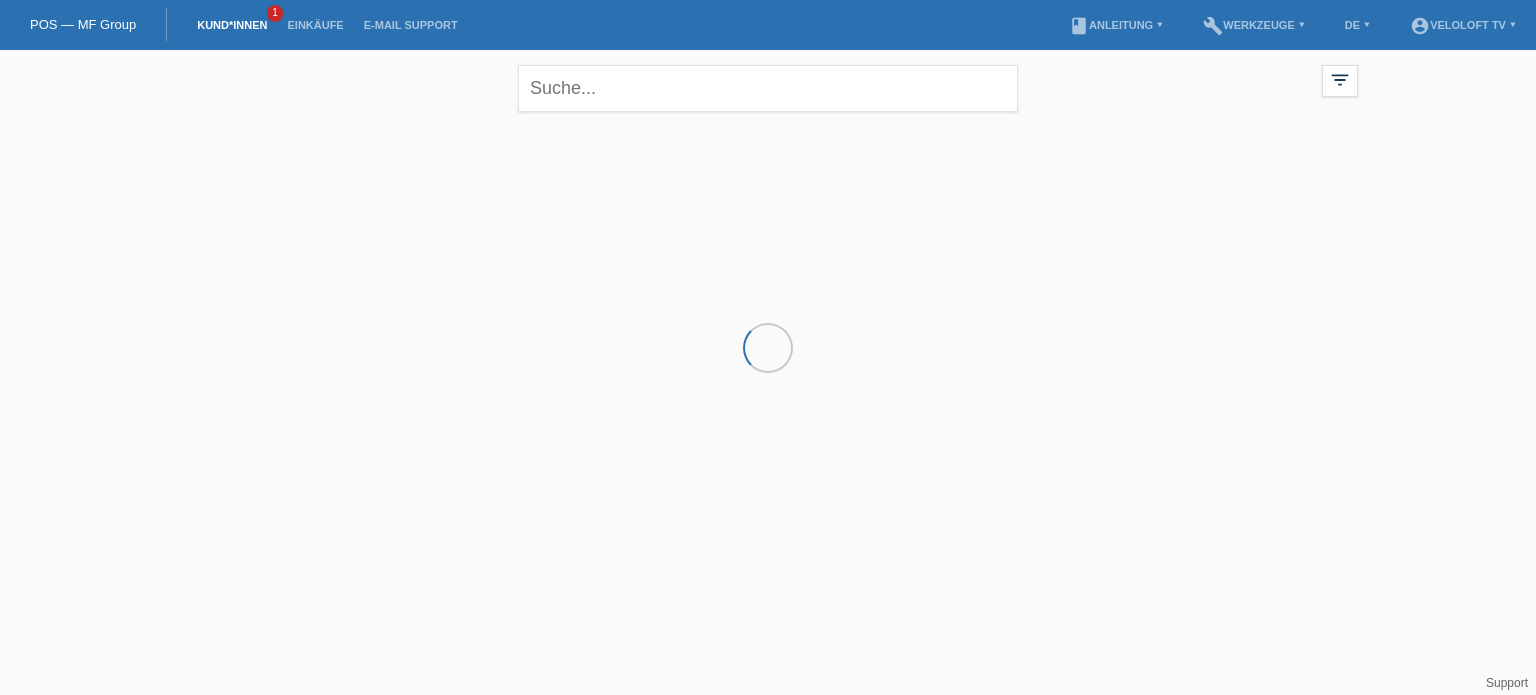 scroll, scrollTop: 0, scrollLeft: 0, axis: both 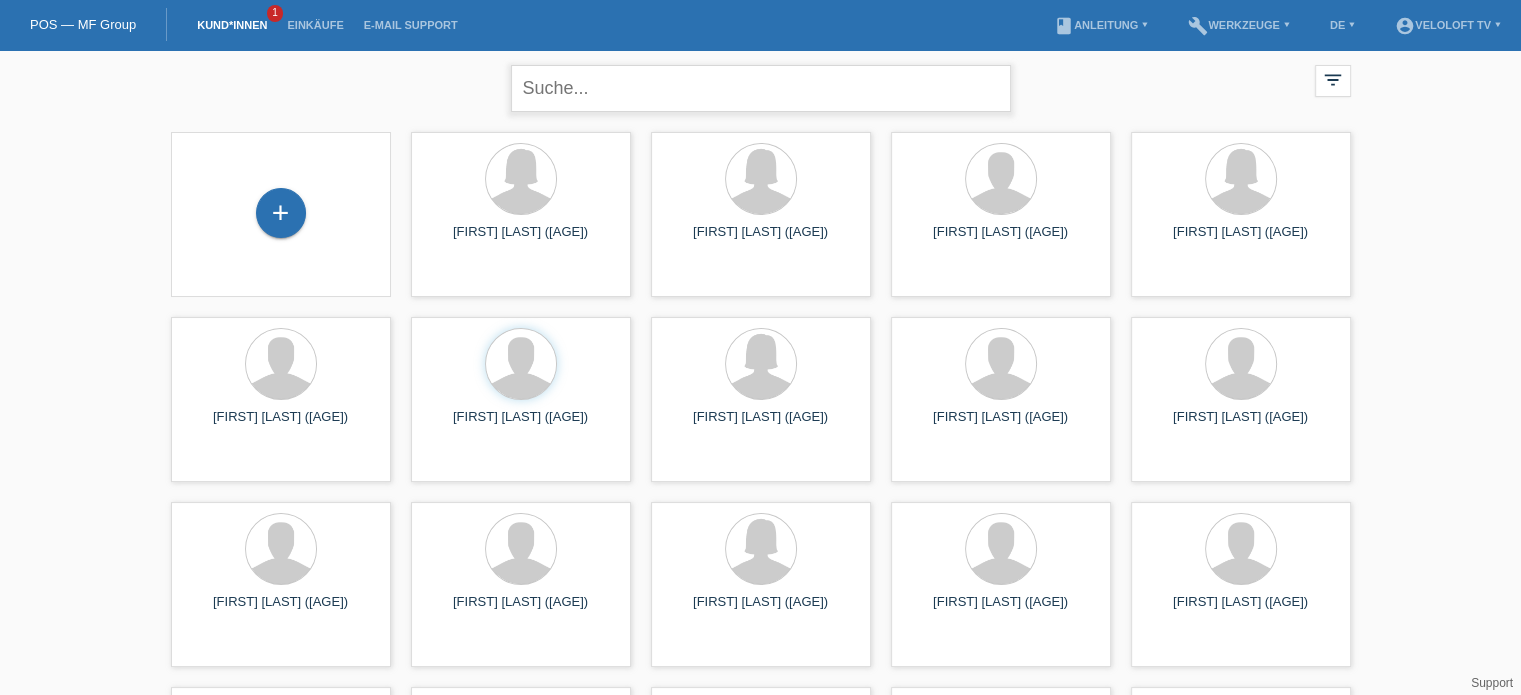click at bounding box center (761, 88) 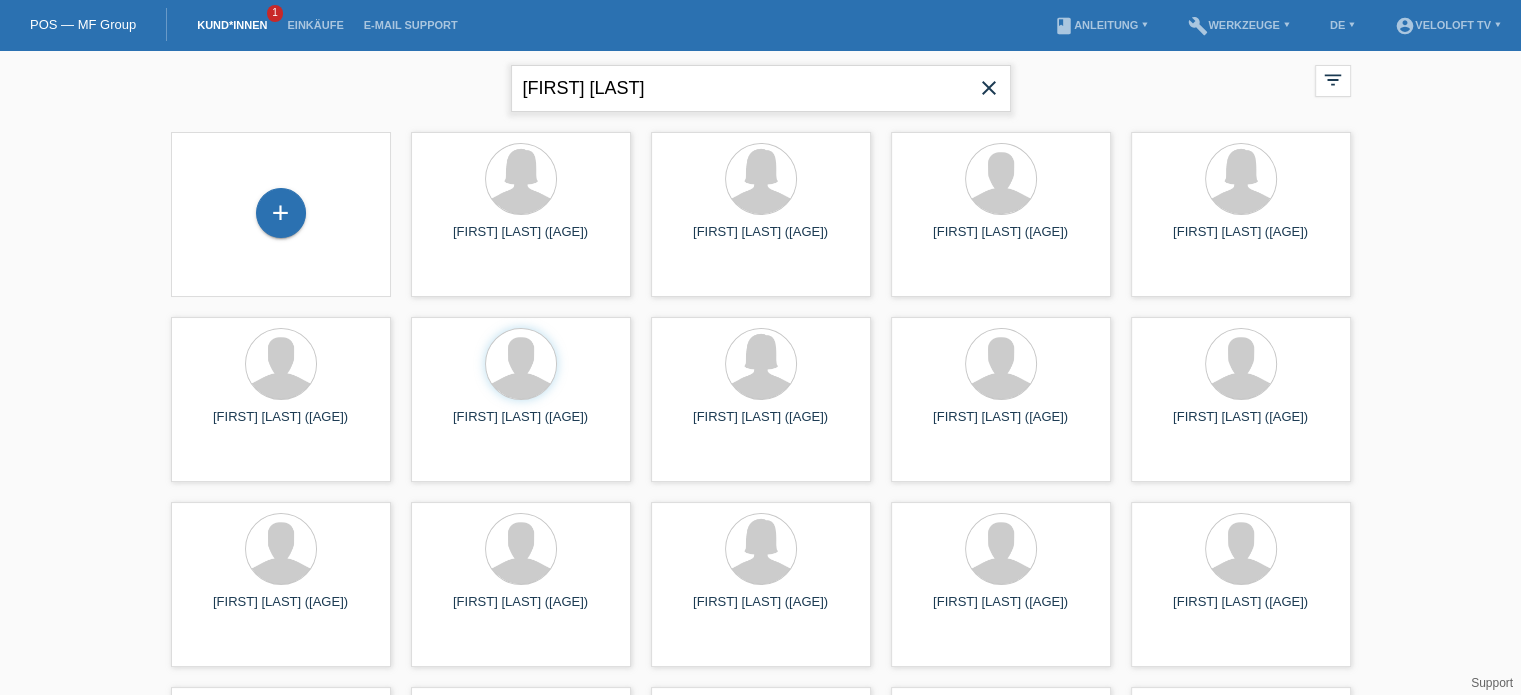 type on "[FIRST] [LAST]" 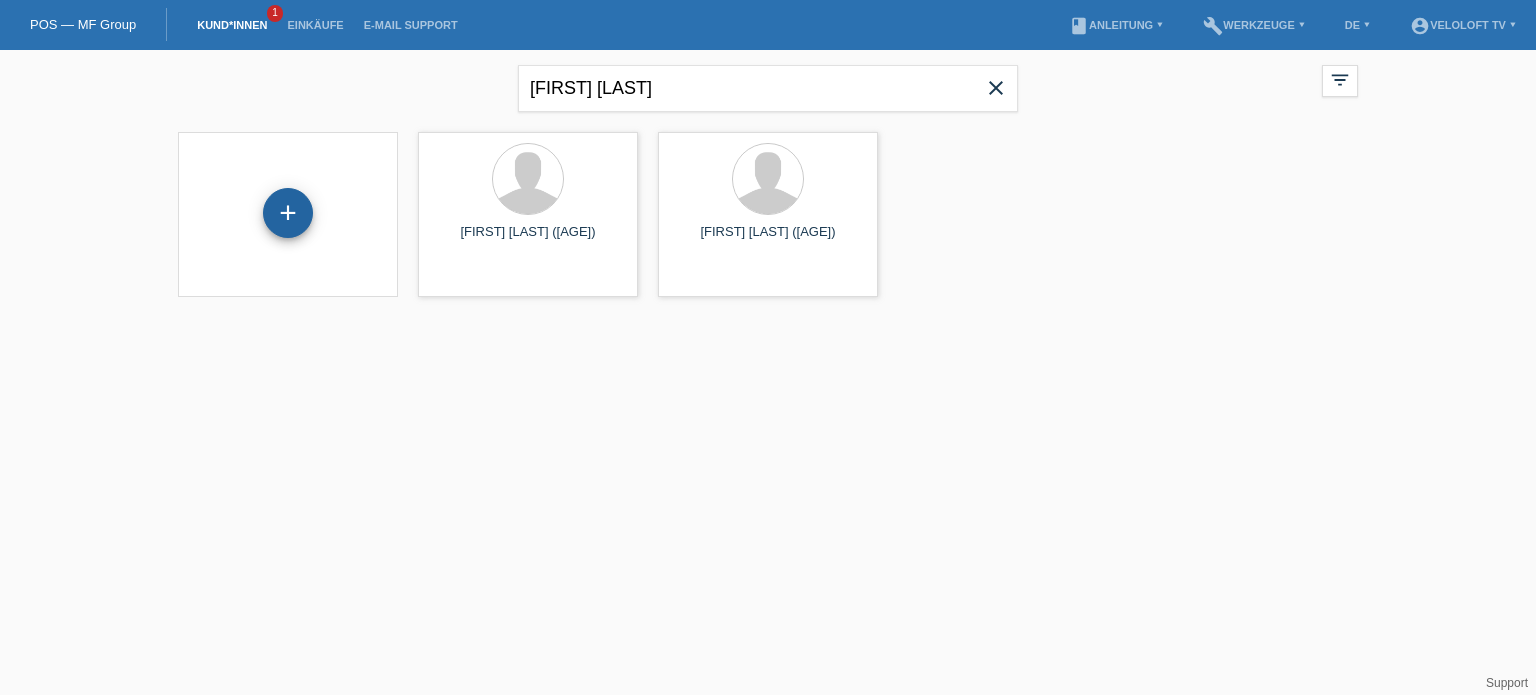 click on "+" at bounding box center (288, 213) 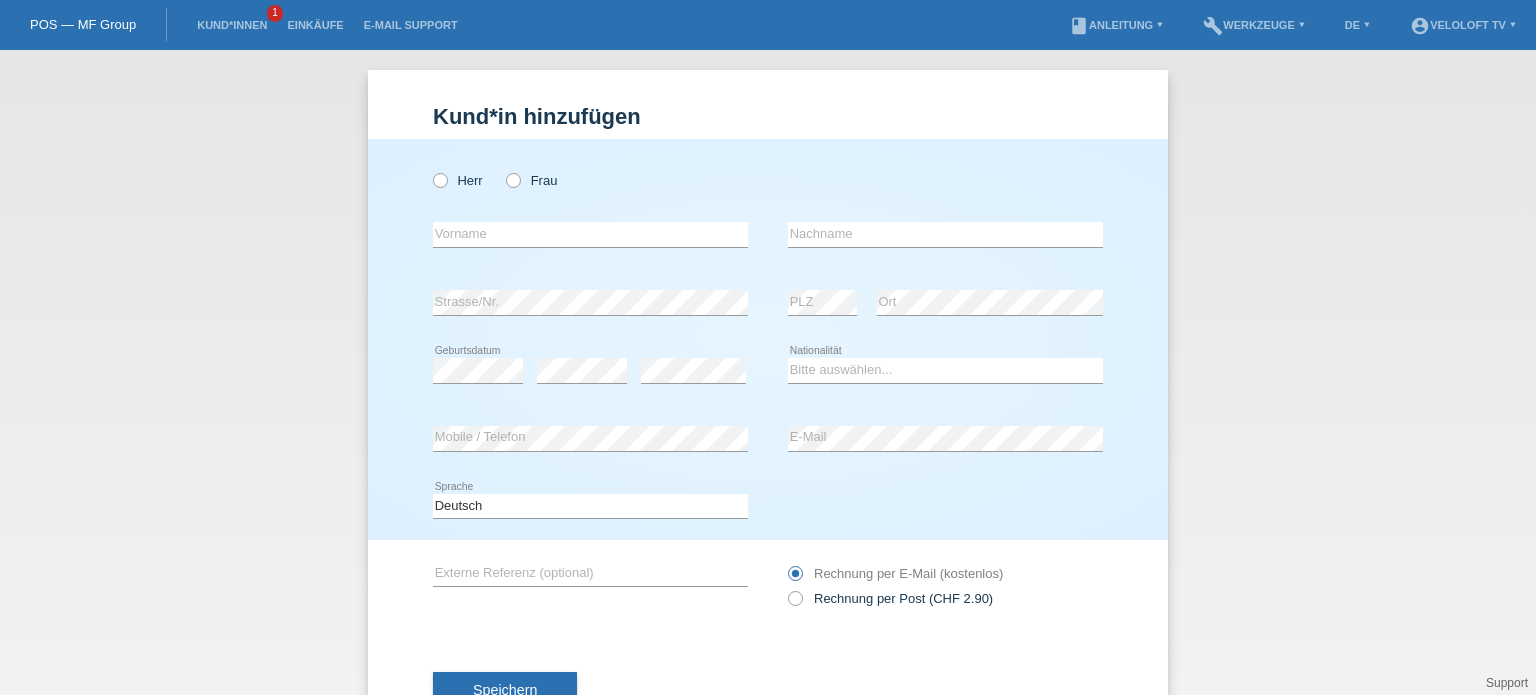 scroll, scrollTop: 0, scrollLeft: 0, axis: both 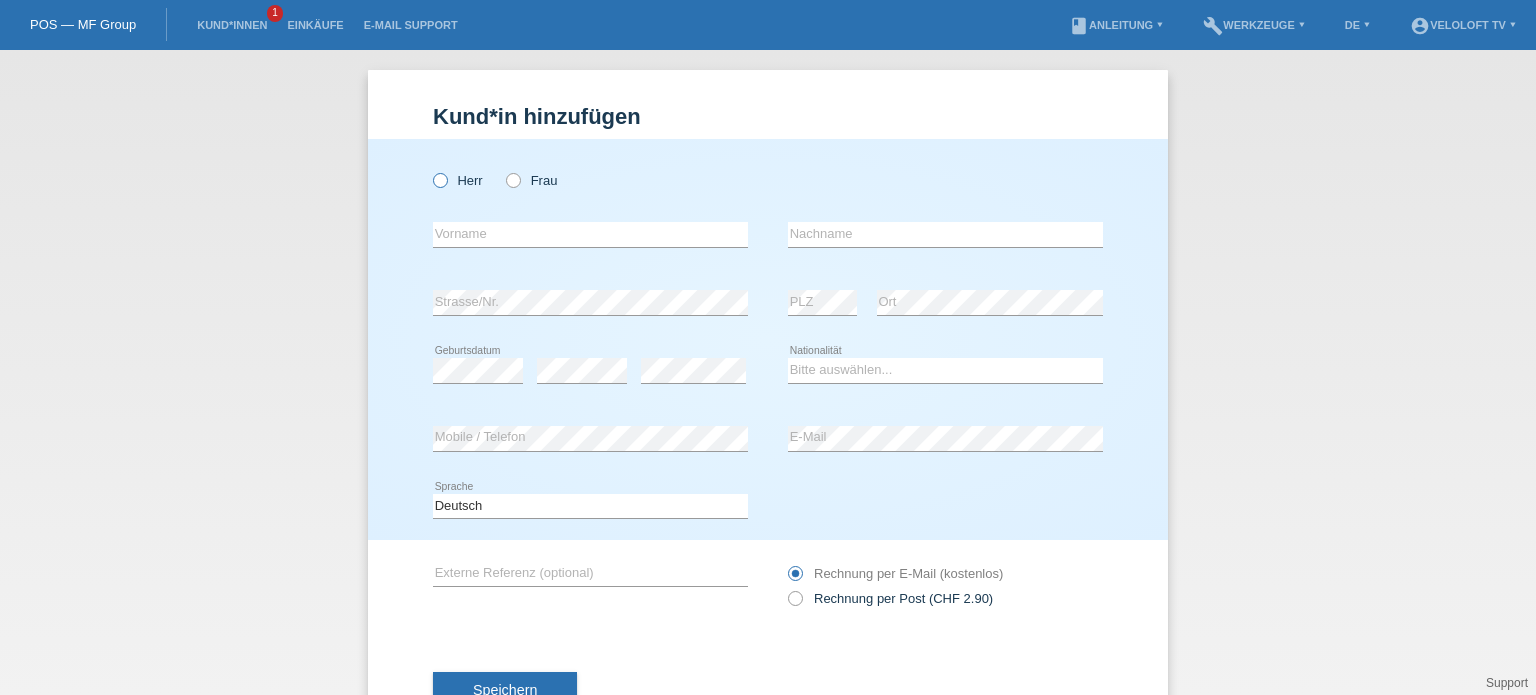 click at bounding box center (430, 170) 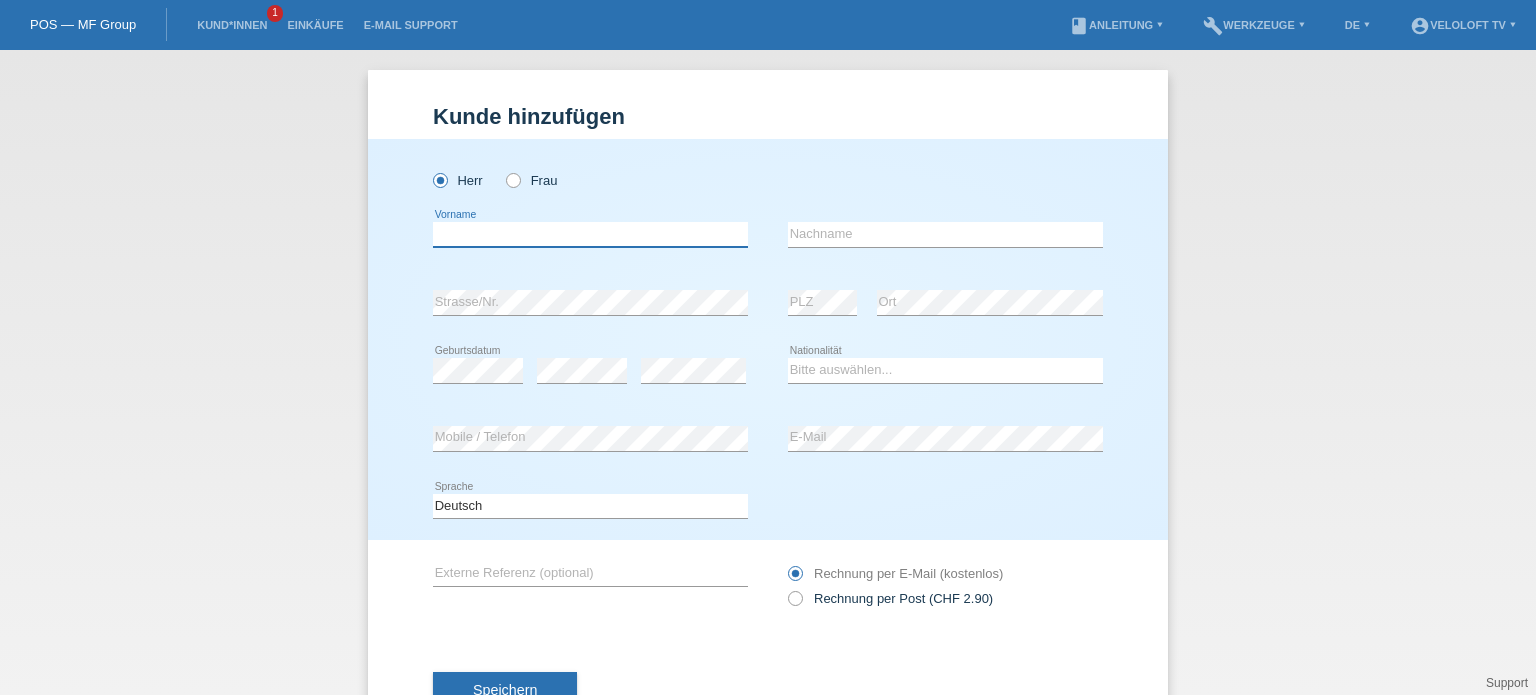 click at bounding box center [590, 234] 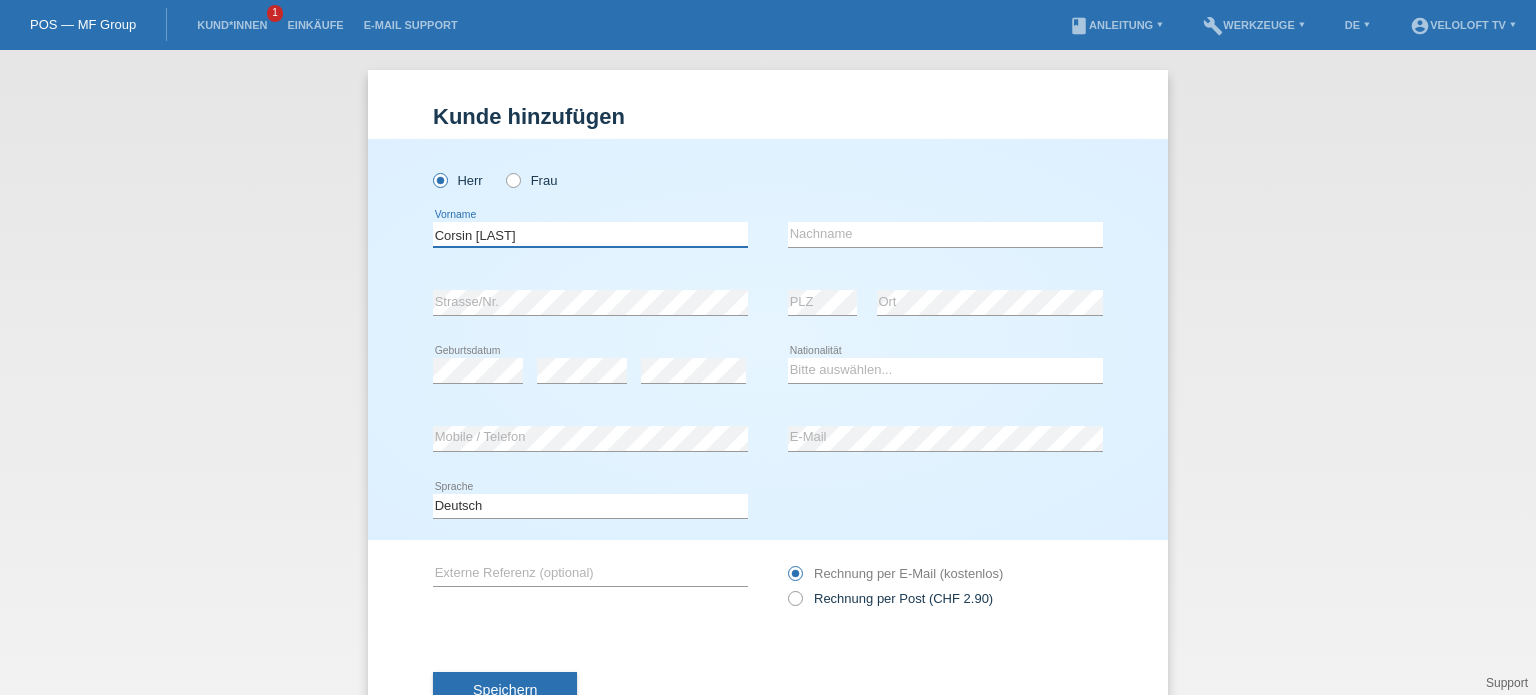 click on "[FIRST] [LAST]" at bounding box center [590, 234] 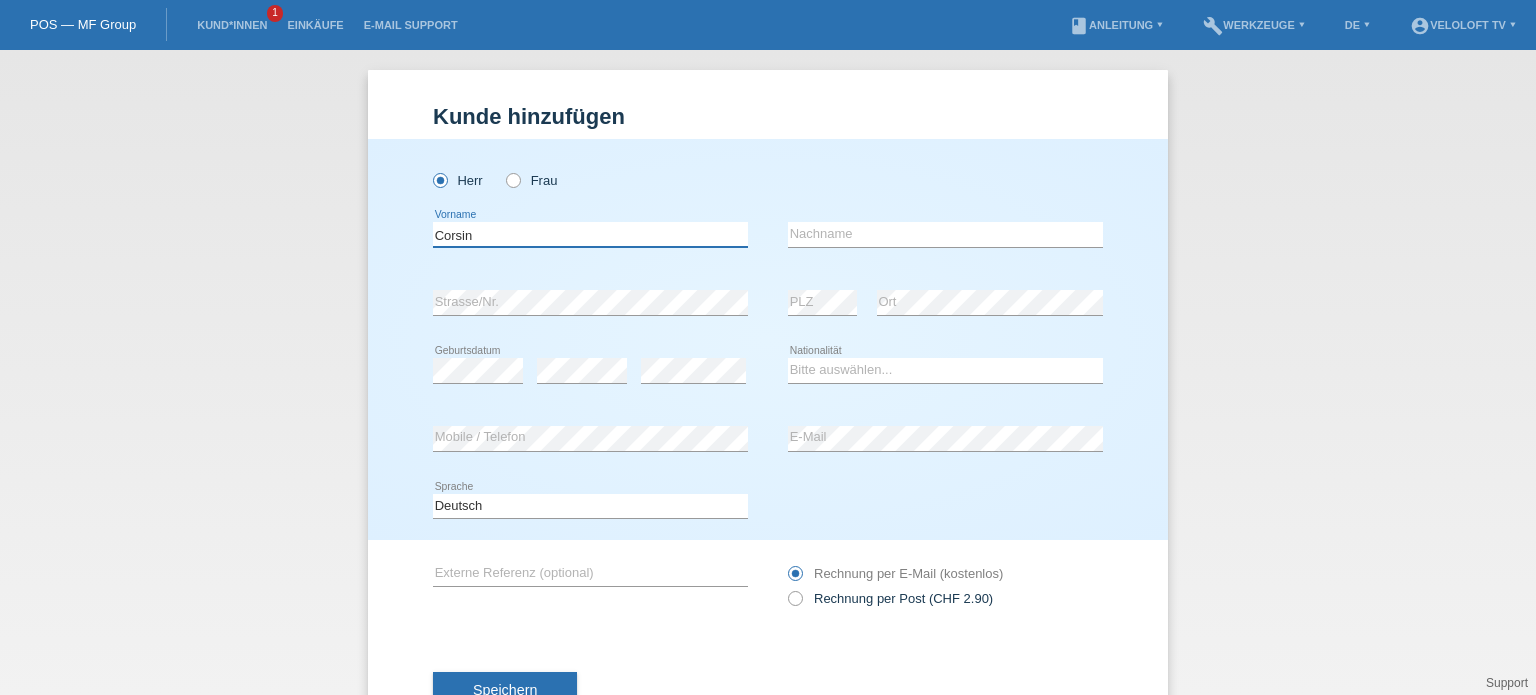 type on "Corsin" 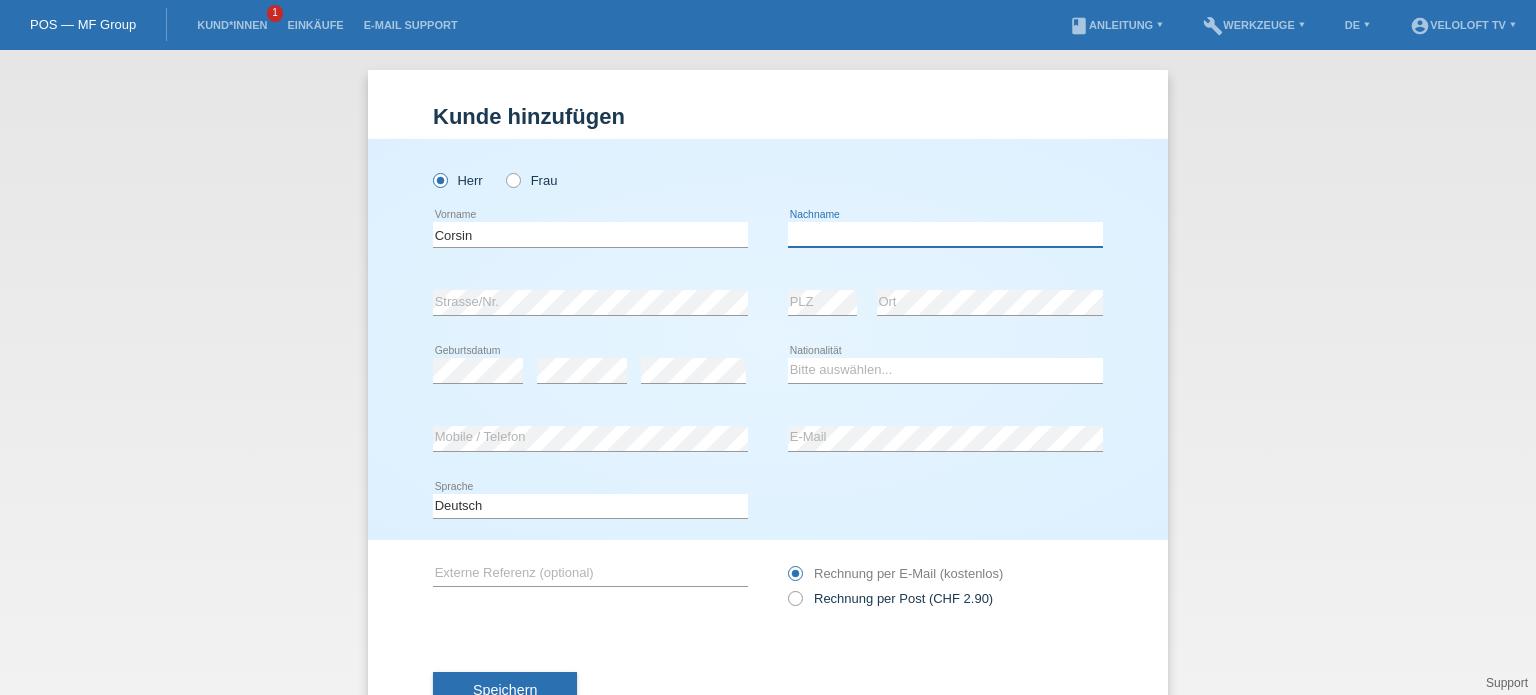 paste on "Weber" 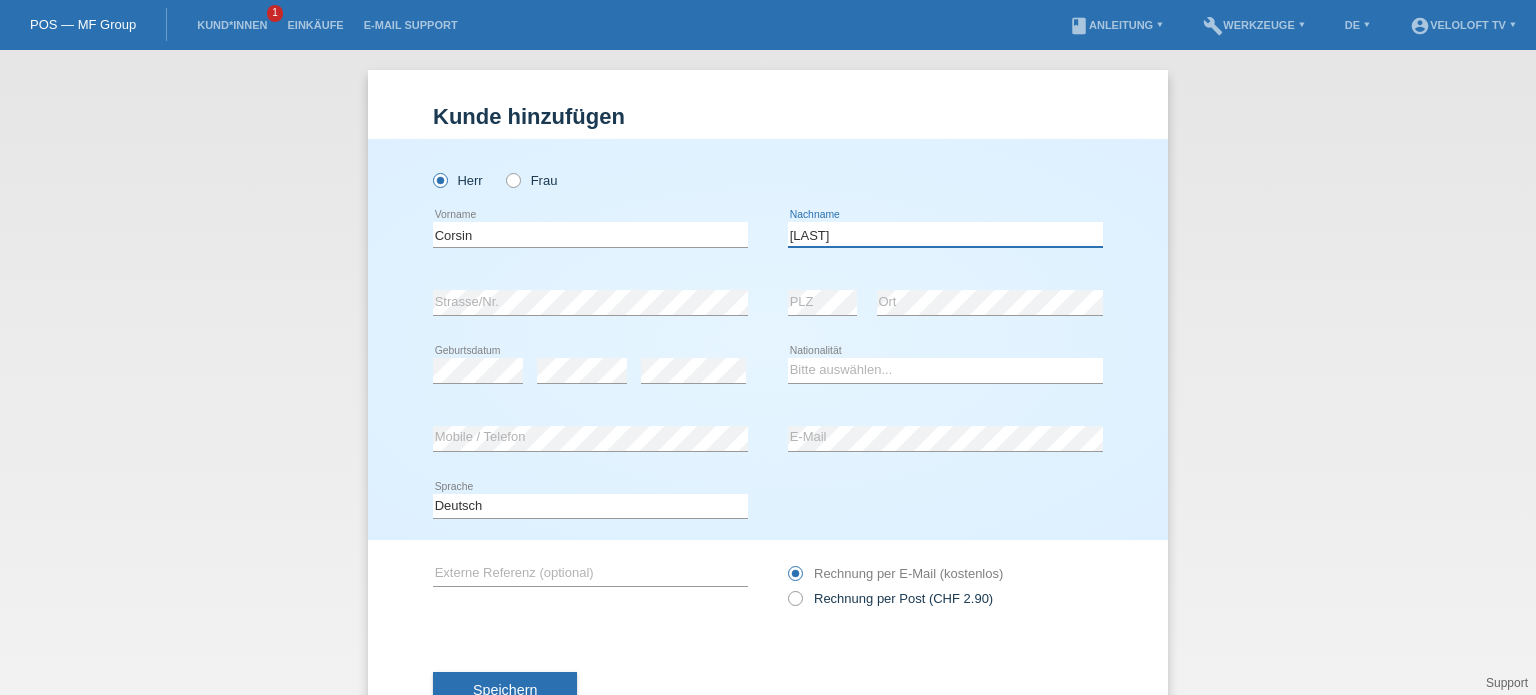 type on "Weber" 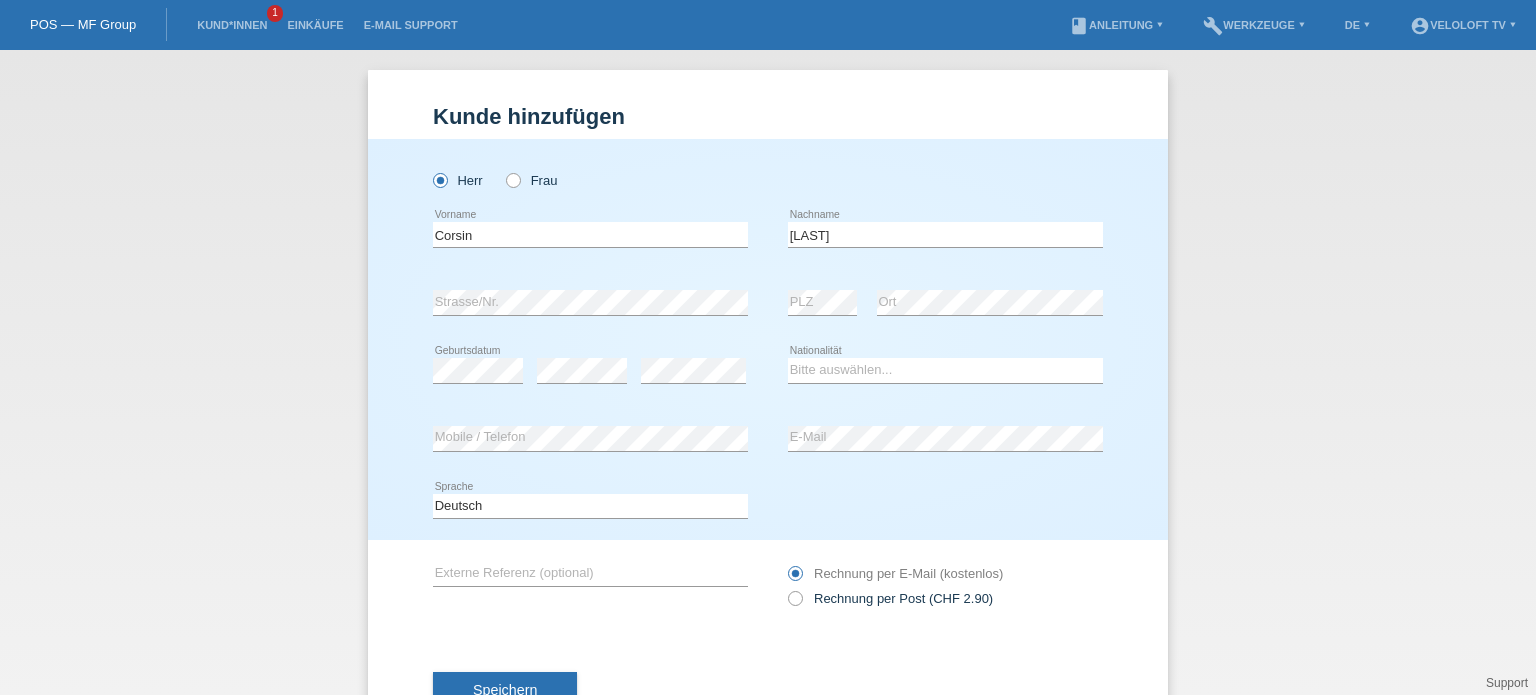 click on "Speichern" at bounding box center (768, 691) 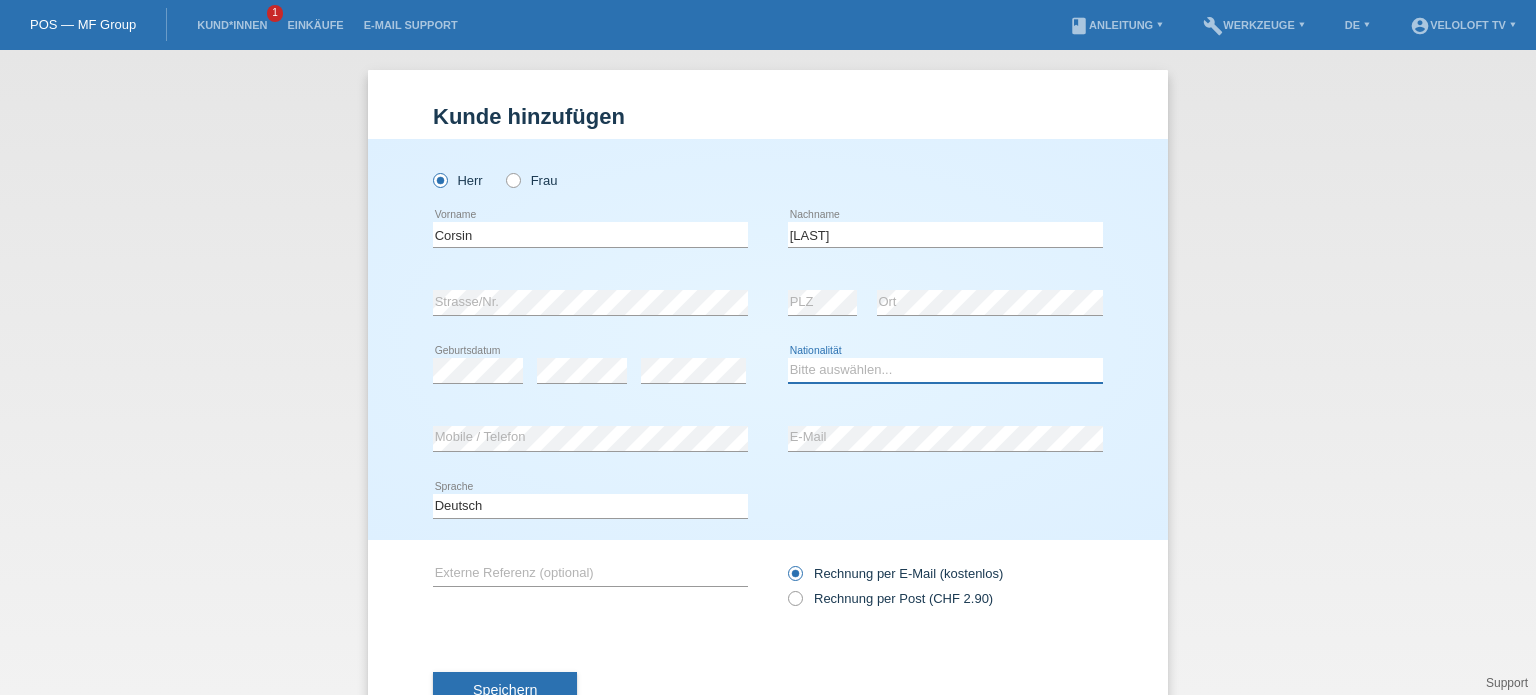 click on "Bitte auswählen...
Schweiz
Deutschland
Liechtenstein
Österreich
------------
Afghanistan
Ägypten
Åland
Albanien
Algerien" at bounding box center [945, 370] 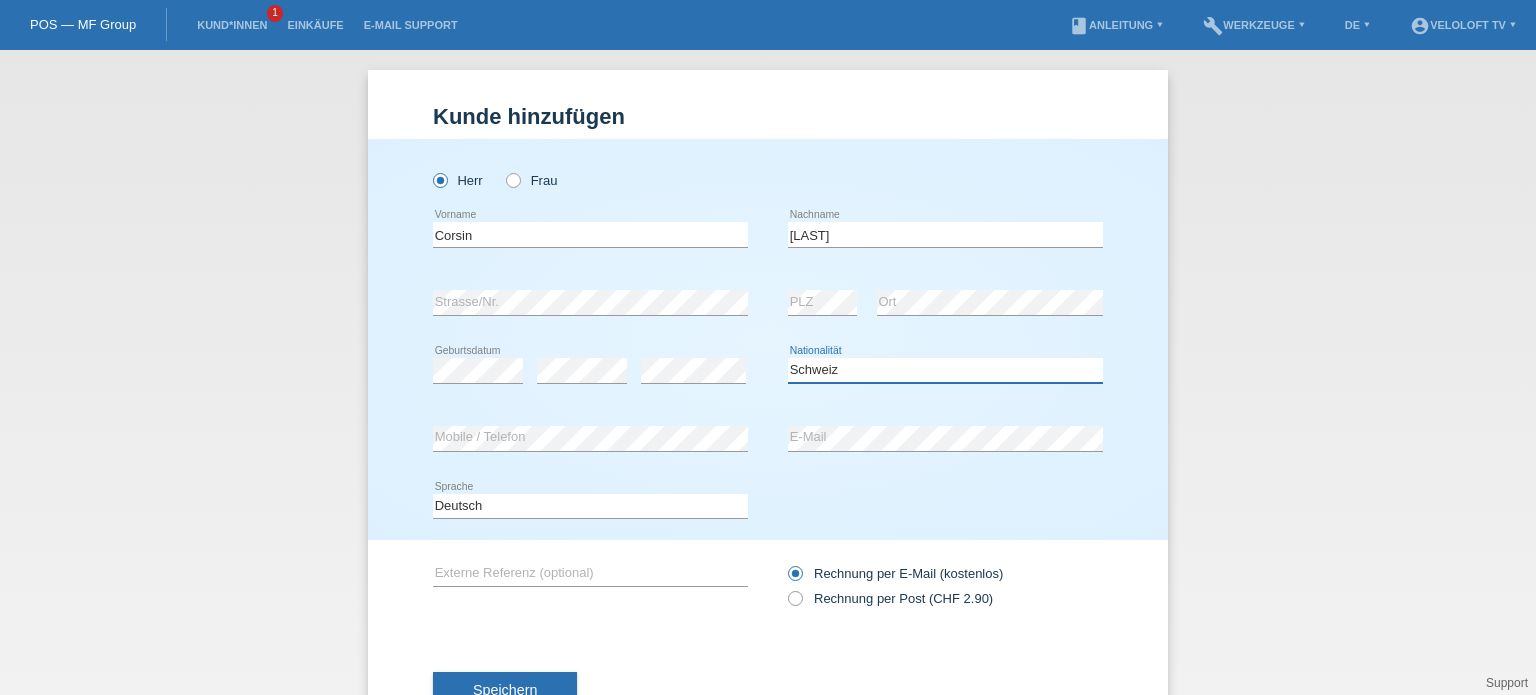 click on "Bitte auswählen...
Schweiz
Deutschland
Liechtenstein
Österreich
------------
Afghanistan
Ägypten
Åland
Albanien
Algerien" at bounding box center (945, 370) 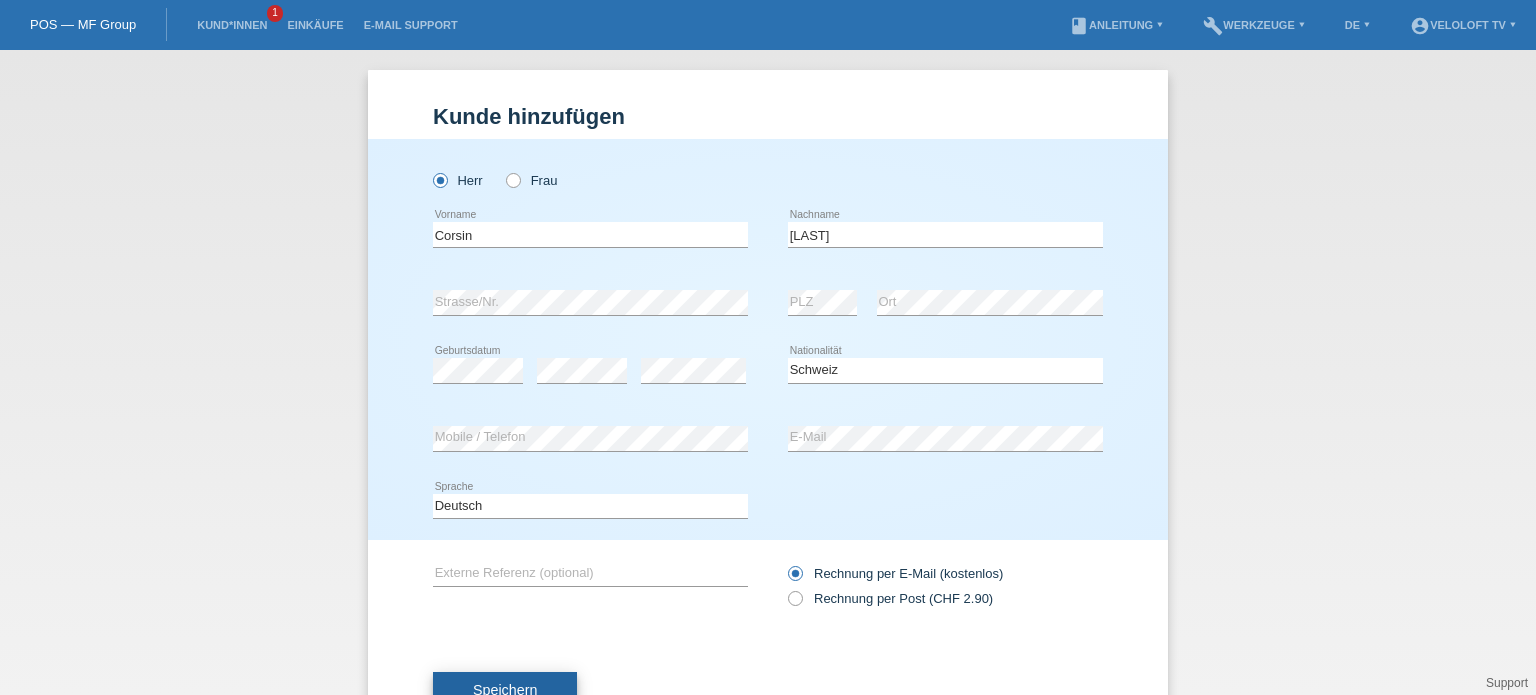 click on "Speichern" at bounding box center [505, 690] 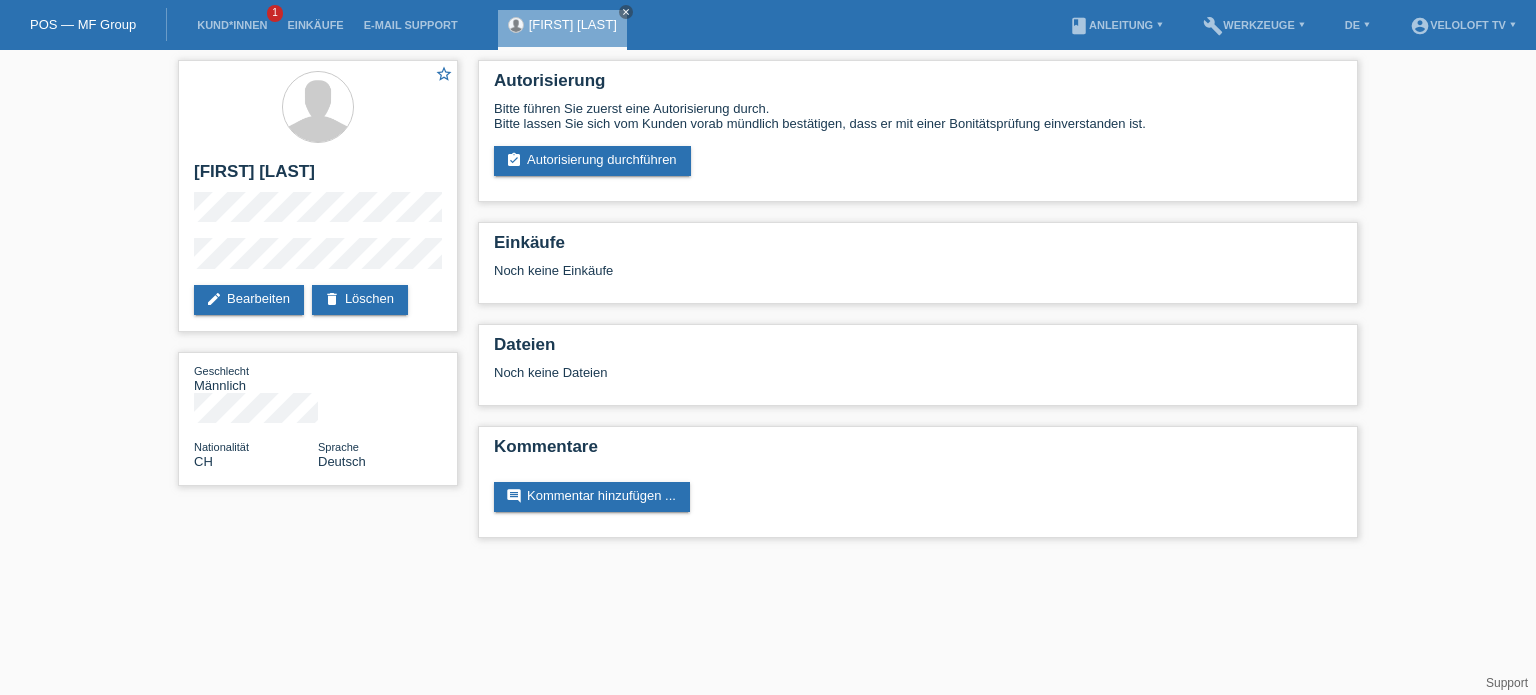 scroll, scrollTop: 0, scrollLeft: 0, axis: both 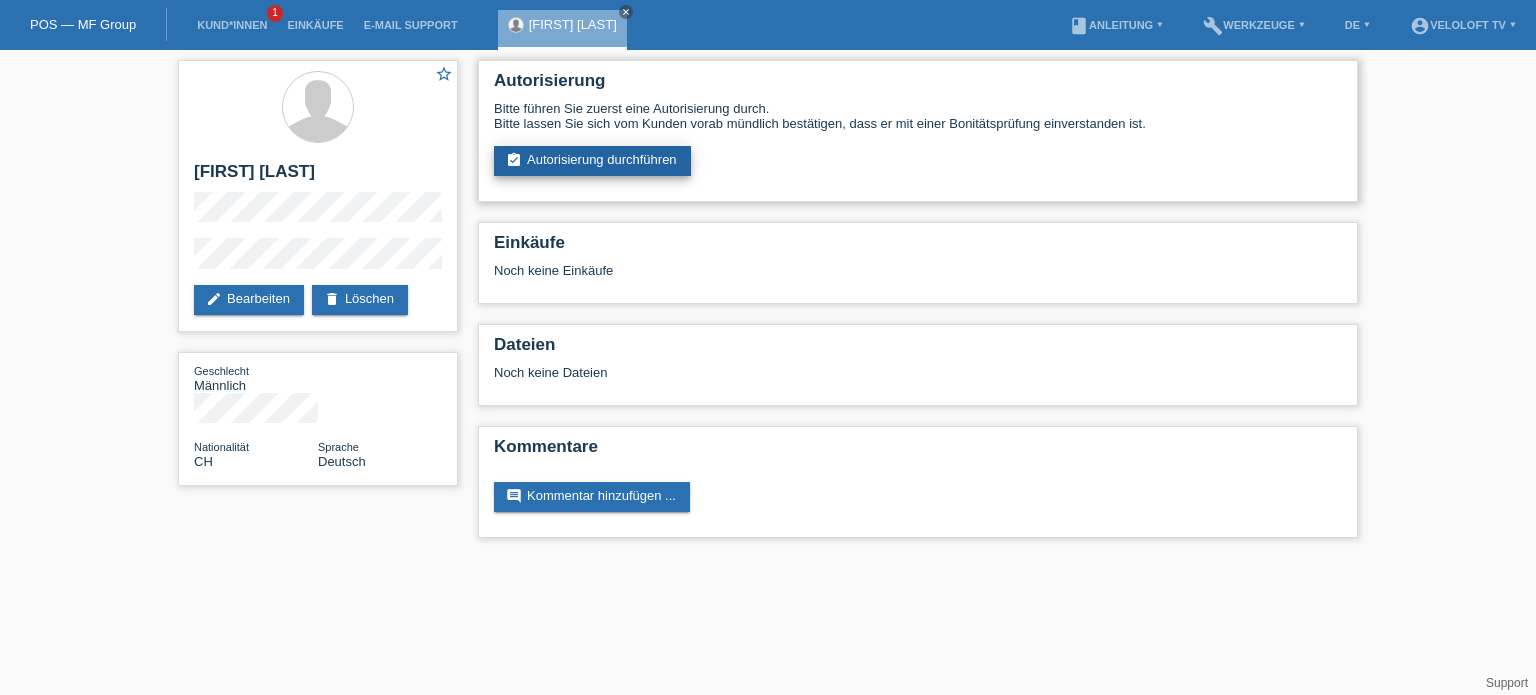 click on "assignment_turned_in  Autorisierung durchführen" at bounding box center (592, 161) 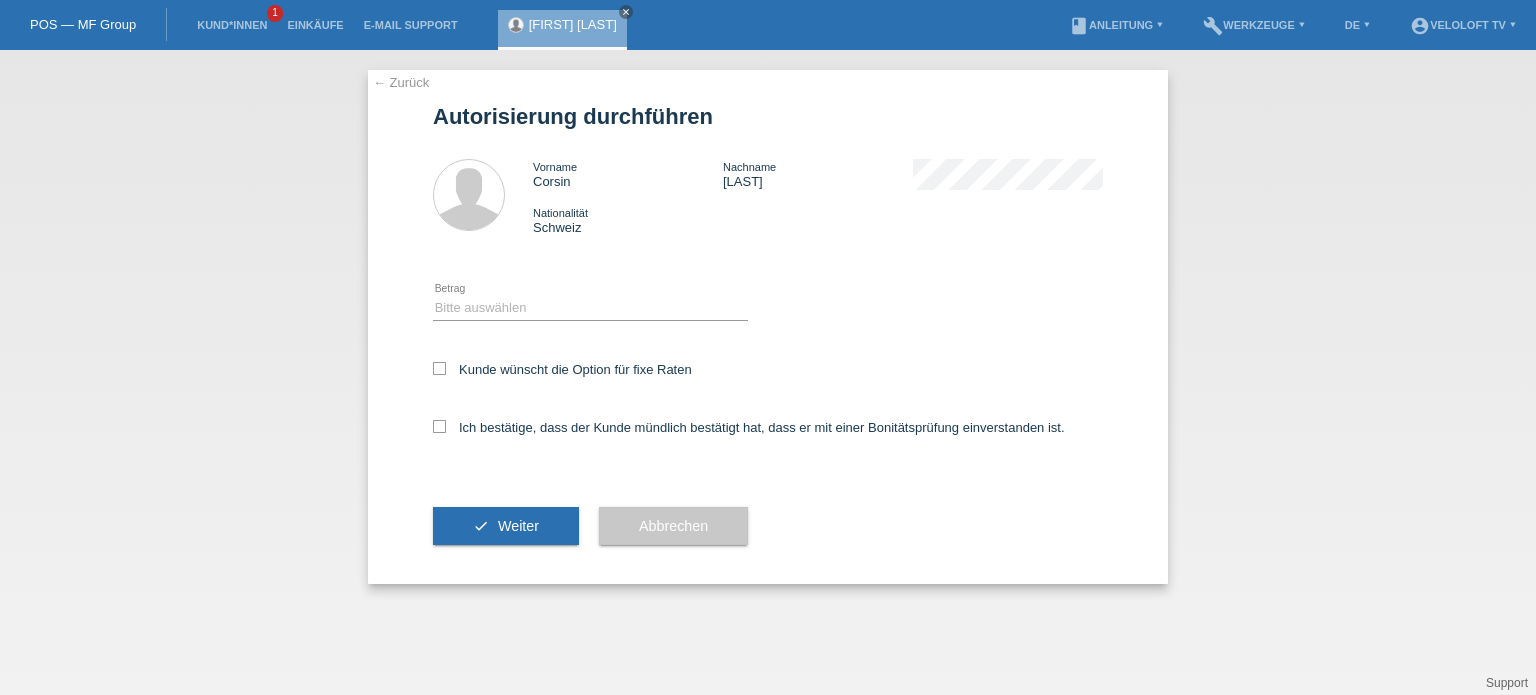 scroll, scrollTop: 0, scrollLeft: 0, axis: both 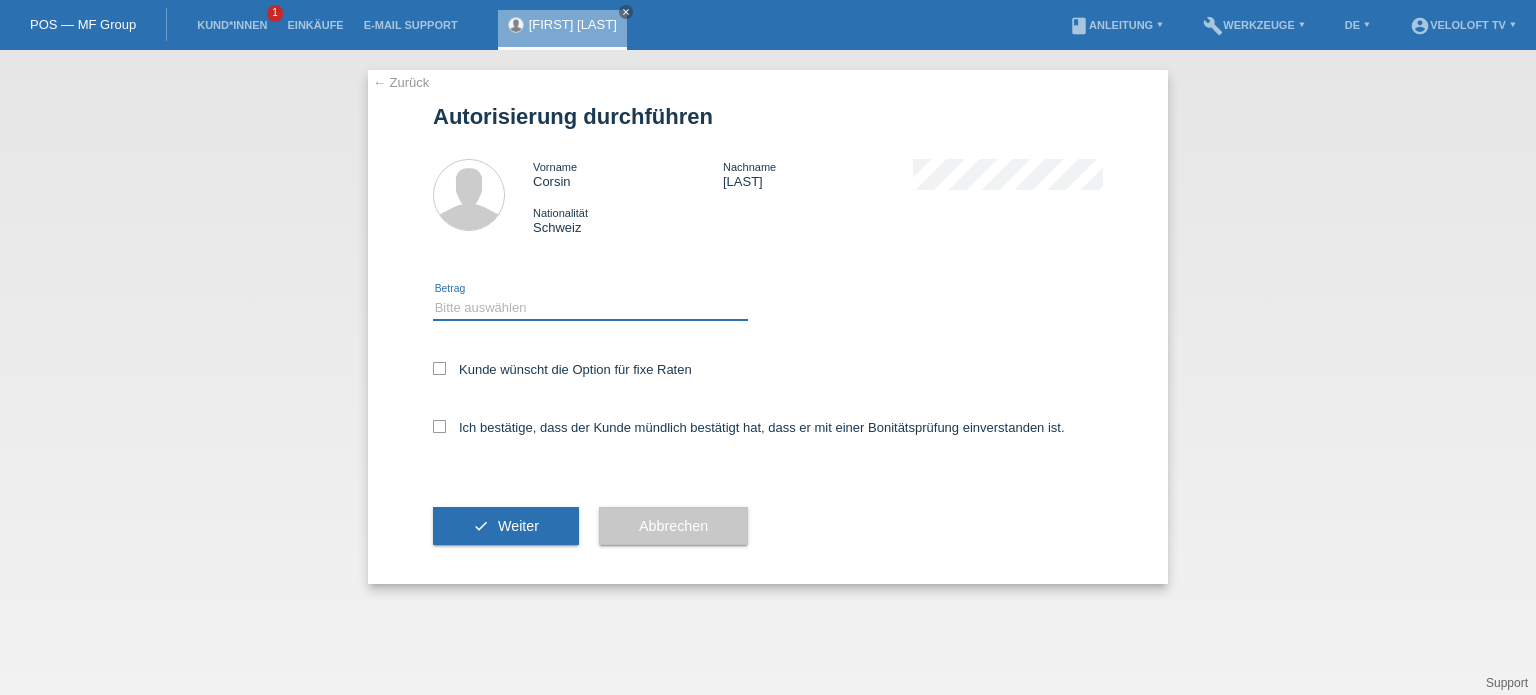 click on "Bitte auswählen
CHF 1.00 - CHF 499.00
CHF 500.00 - CHF 1'999.00
CHF 2'000.00 - CHF 15'000.00" at bounding box center [590, 308] 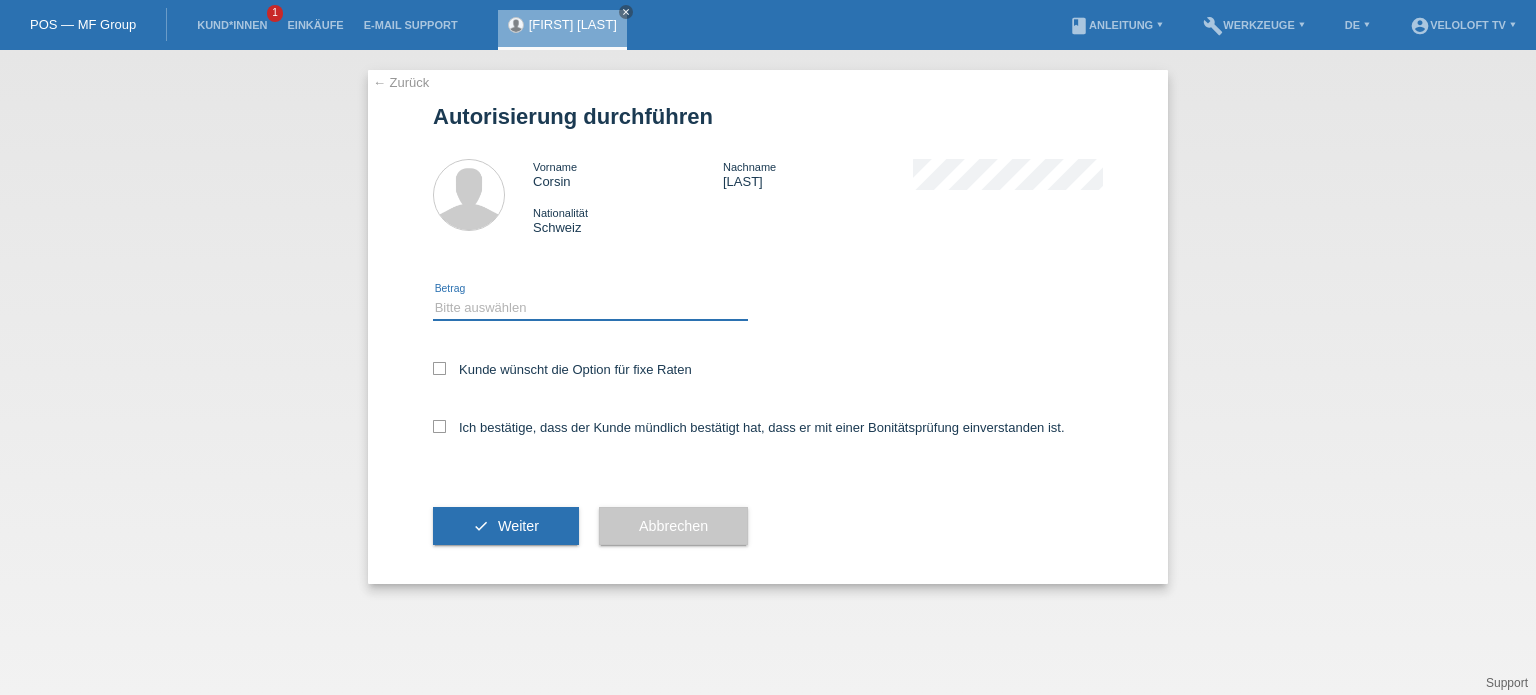 select on "3" 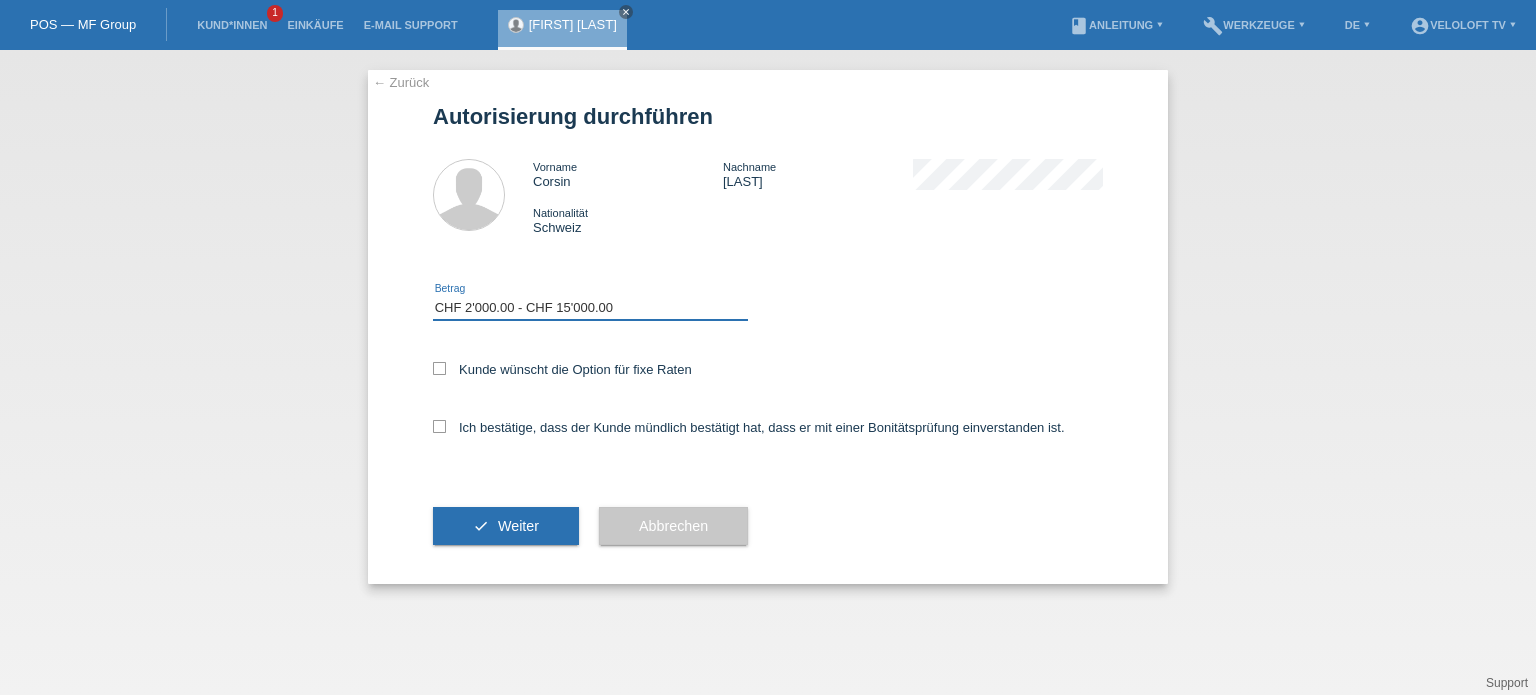 click on "Bitte auswählen
CHF 1.00 - CHF 499.00
CHF 500.00 - CHF 1'999.00
CHF 2'000.00 - CHF 15'000.00" at bounding box center [590, 308] 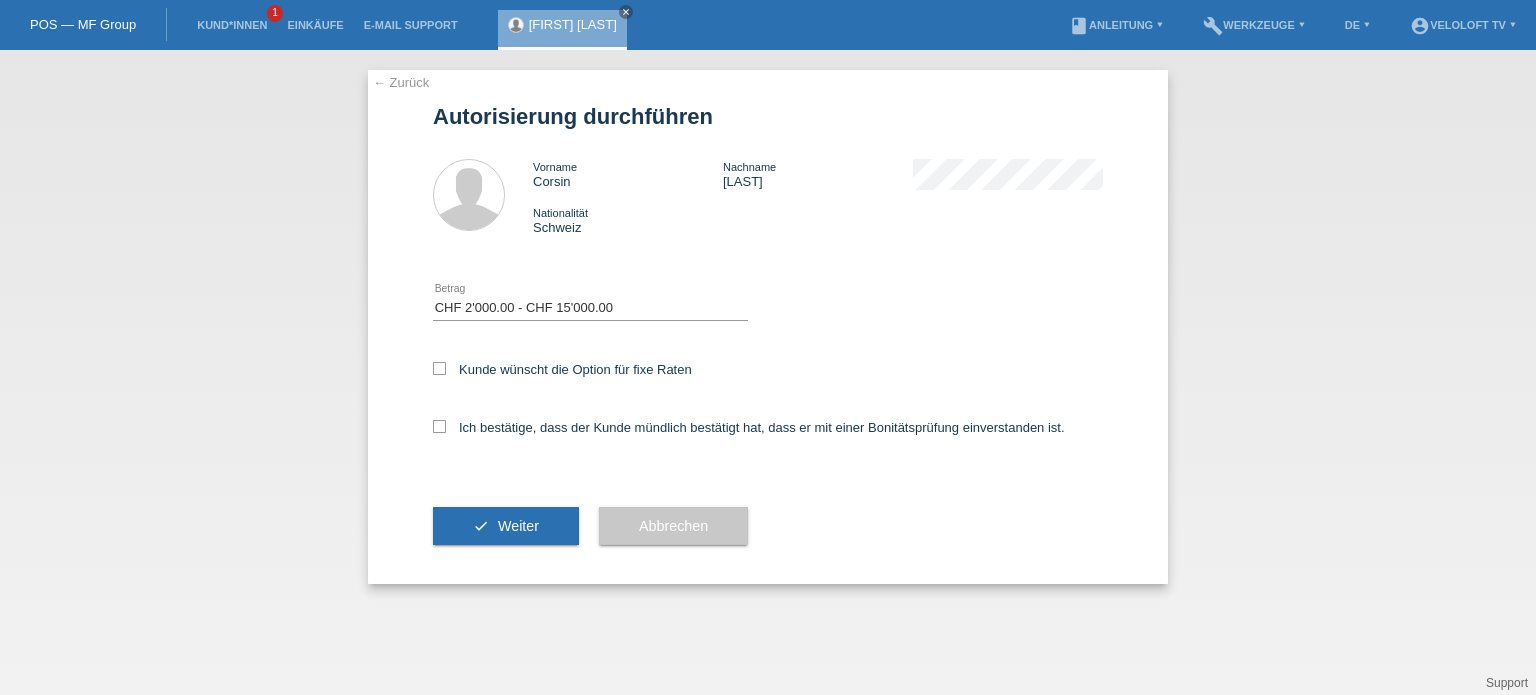 click on "← Zurück
Autorisierung durchführen
Vorname
Corsin
Nachname
Weber
Nationalität
Schweiz
Bitte auswählen" at bounding box center (768, 372) 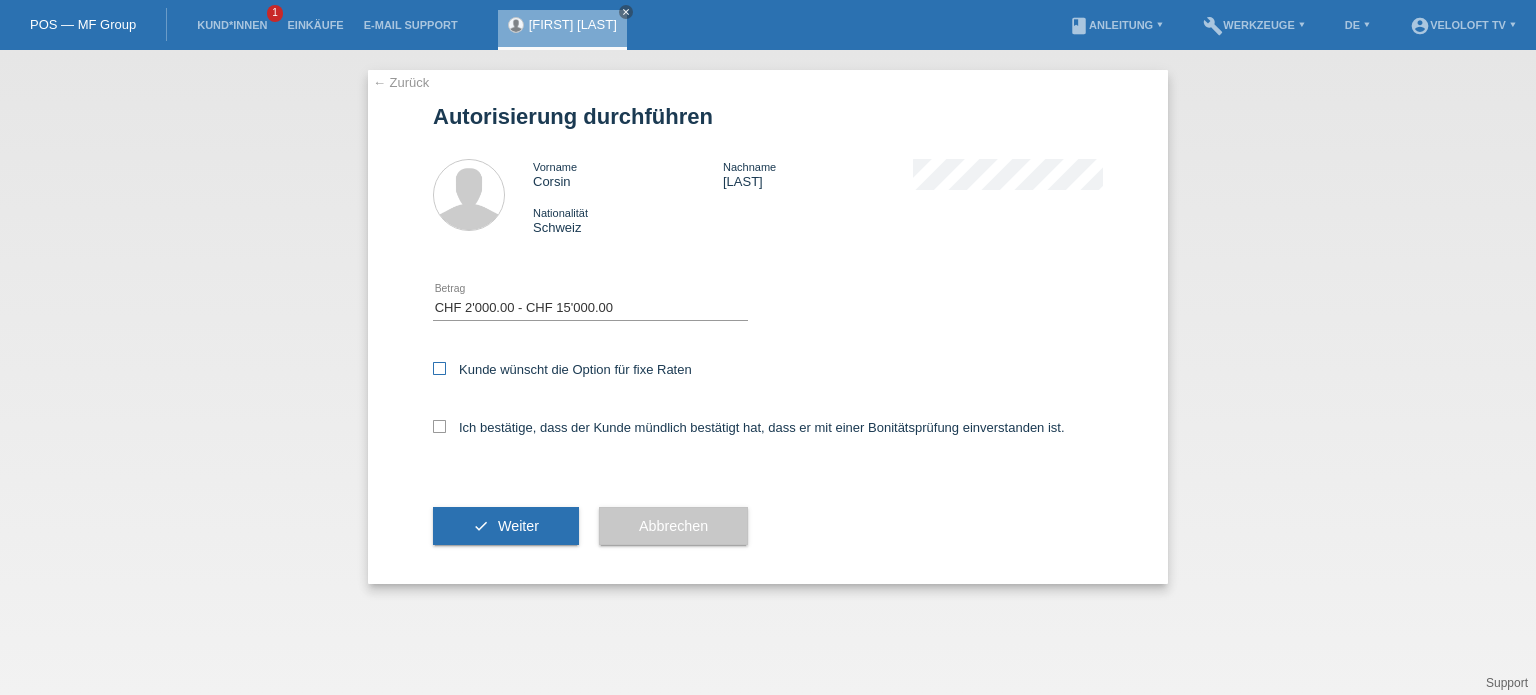 click at bounding box center (439, 368) 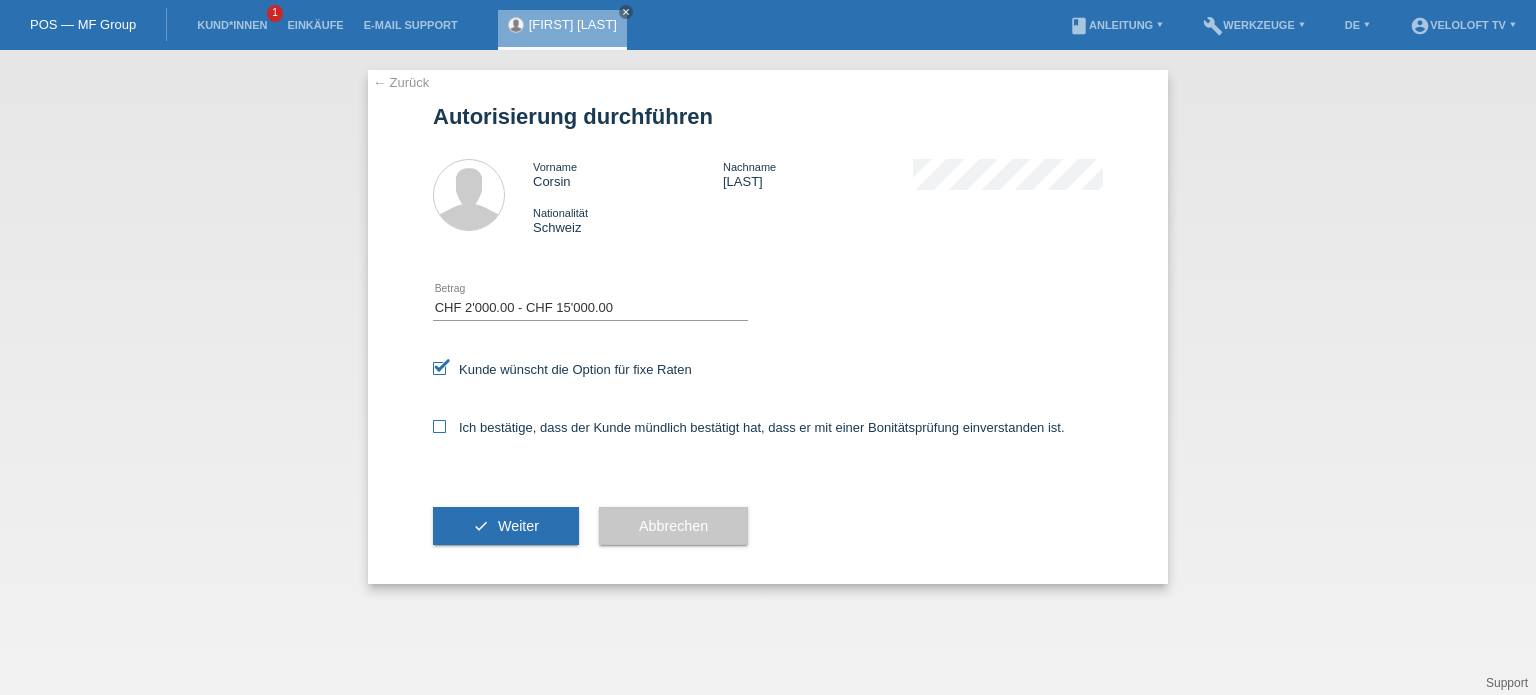 click at bounding box center [439, 426] 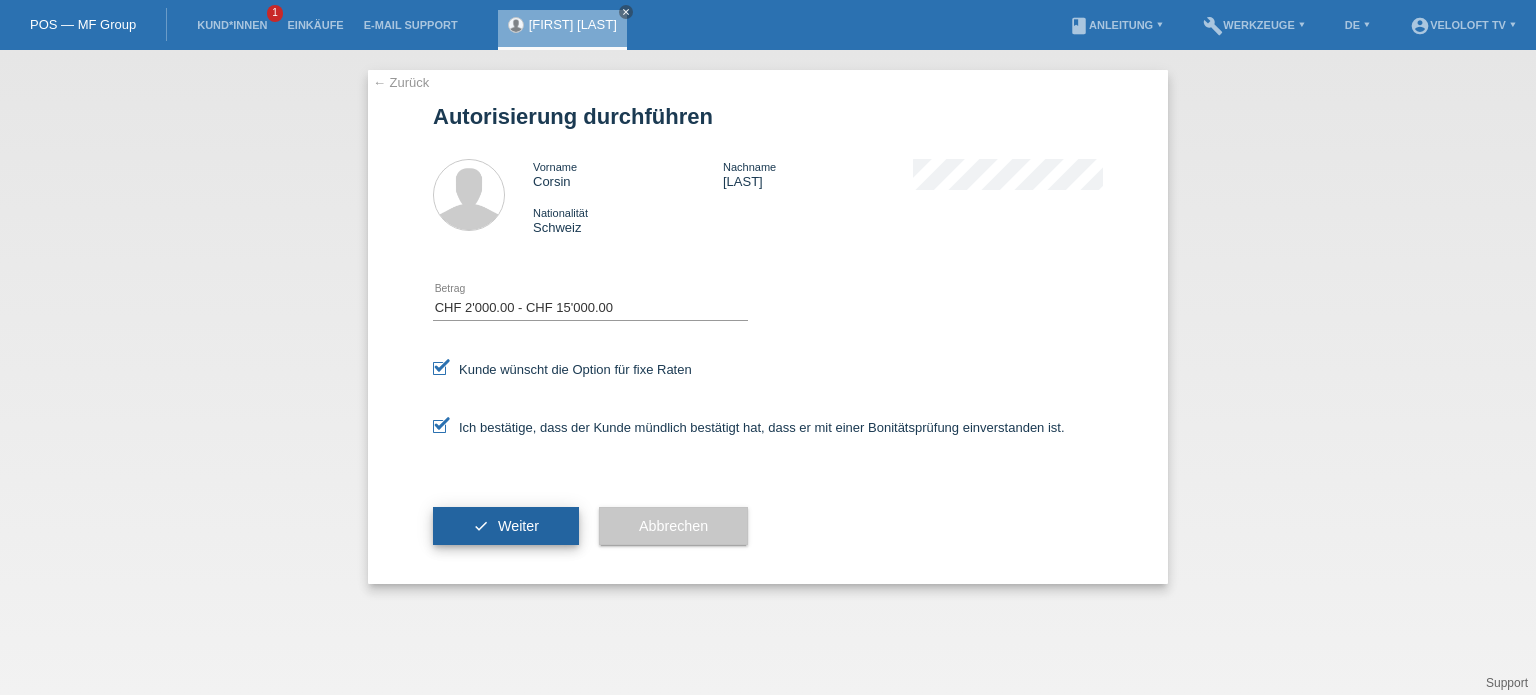 click on "Weiter" at bounding box center (518, 526) 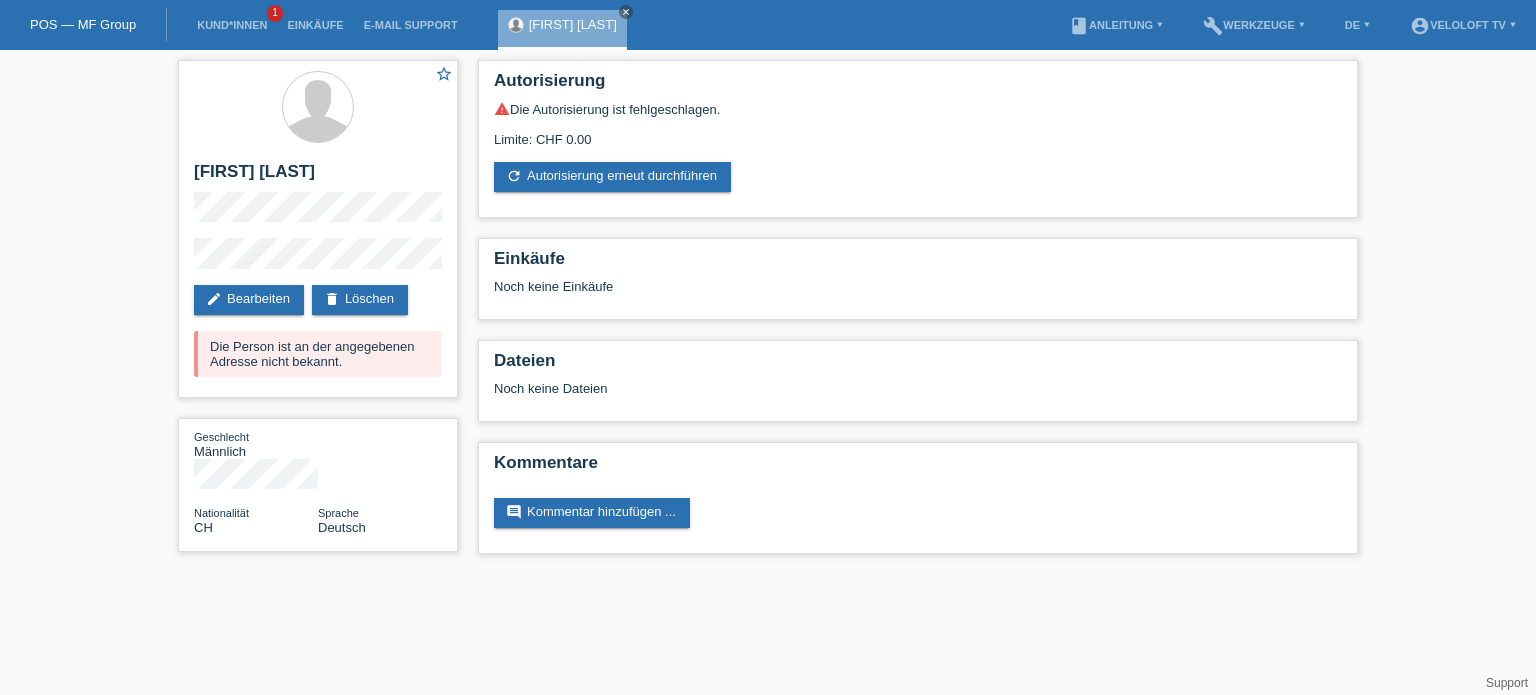 scroll, scrollTop: 0, scrollLeft: 0, axis: both 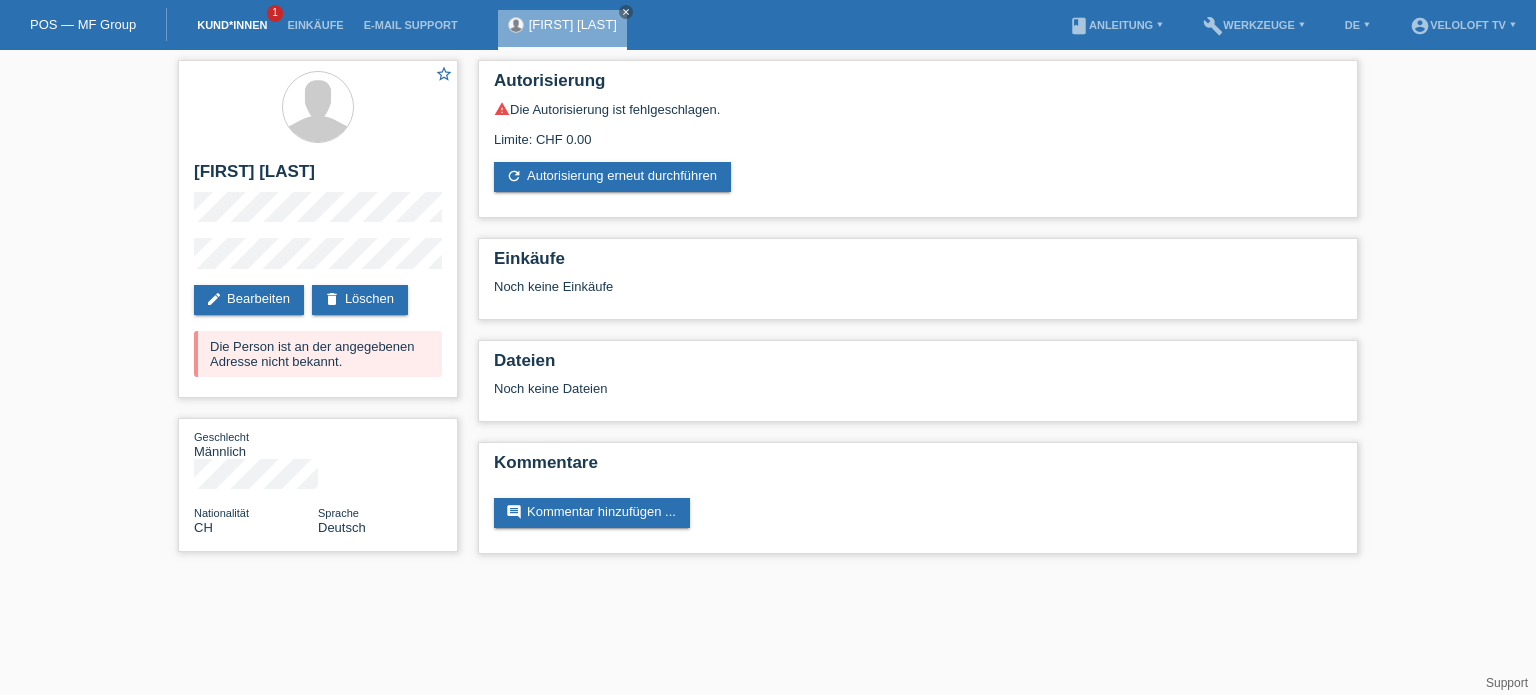click on "Kund*innen" at bounding box center (232, 25) 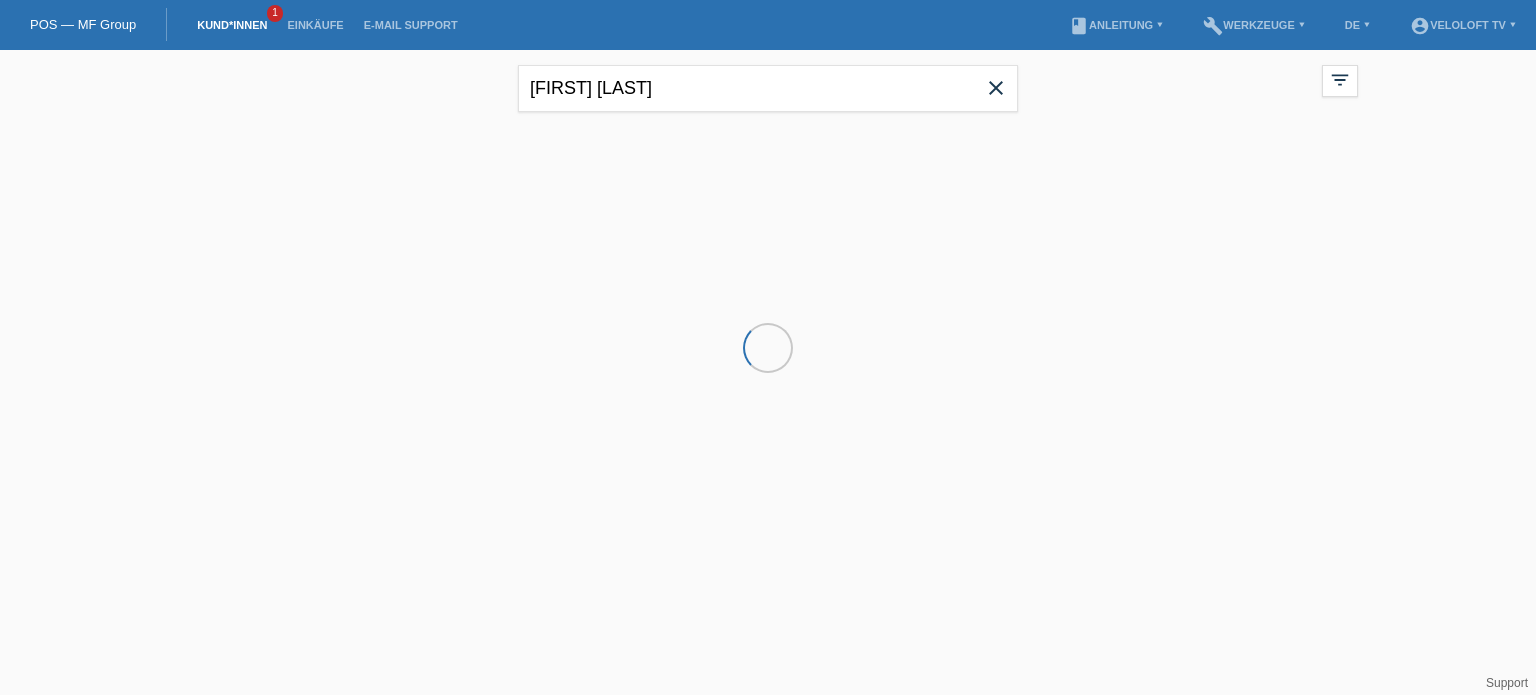 scroll, scrollTop: 0, scrollLeft: 0, axis: both 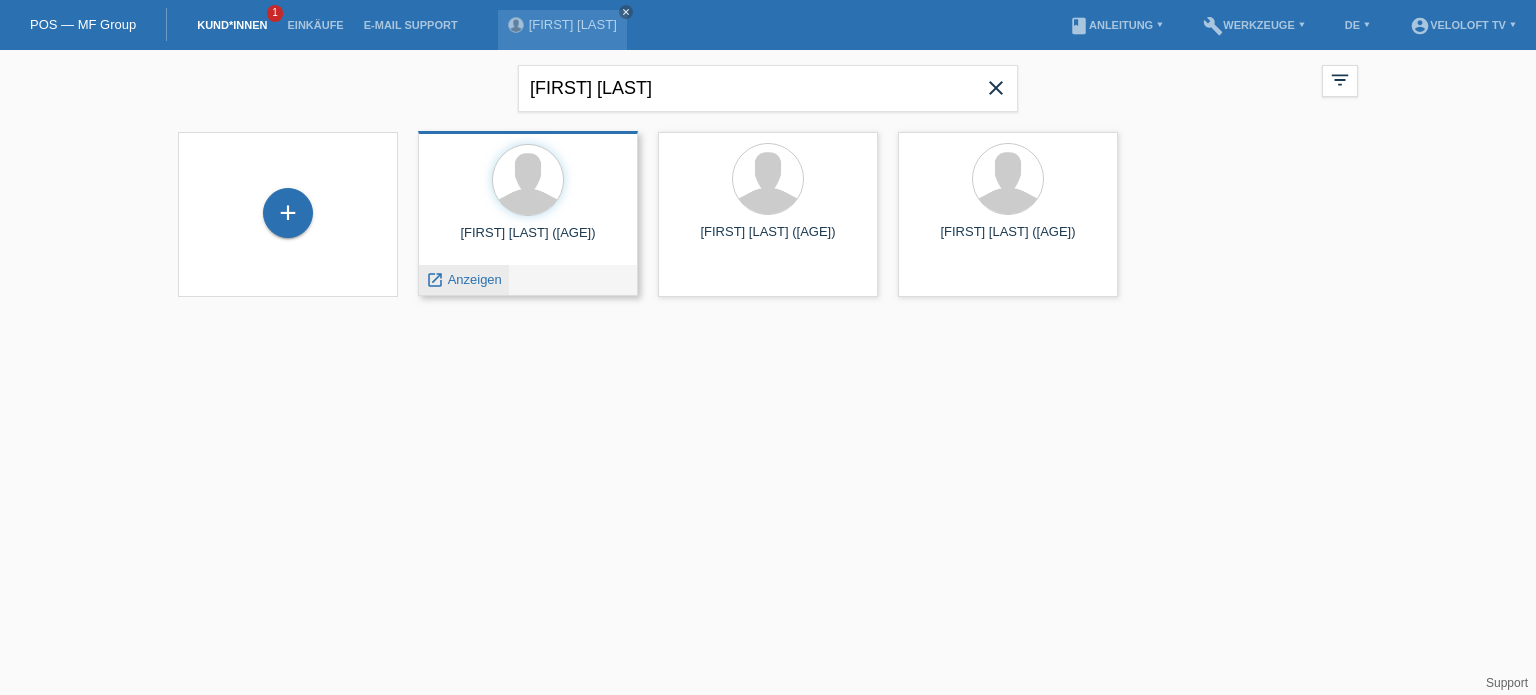 click on "Anzeigen" at bounding box center [475, 279] 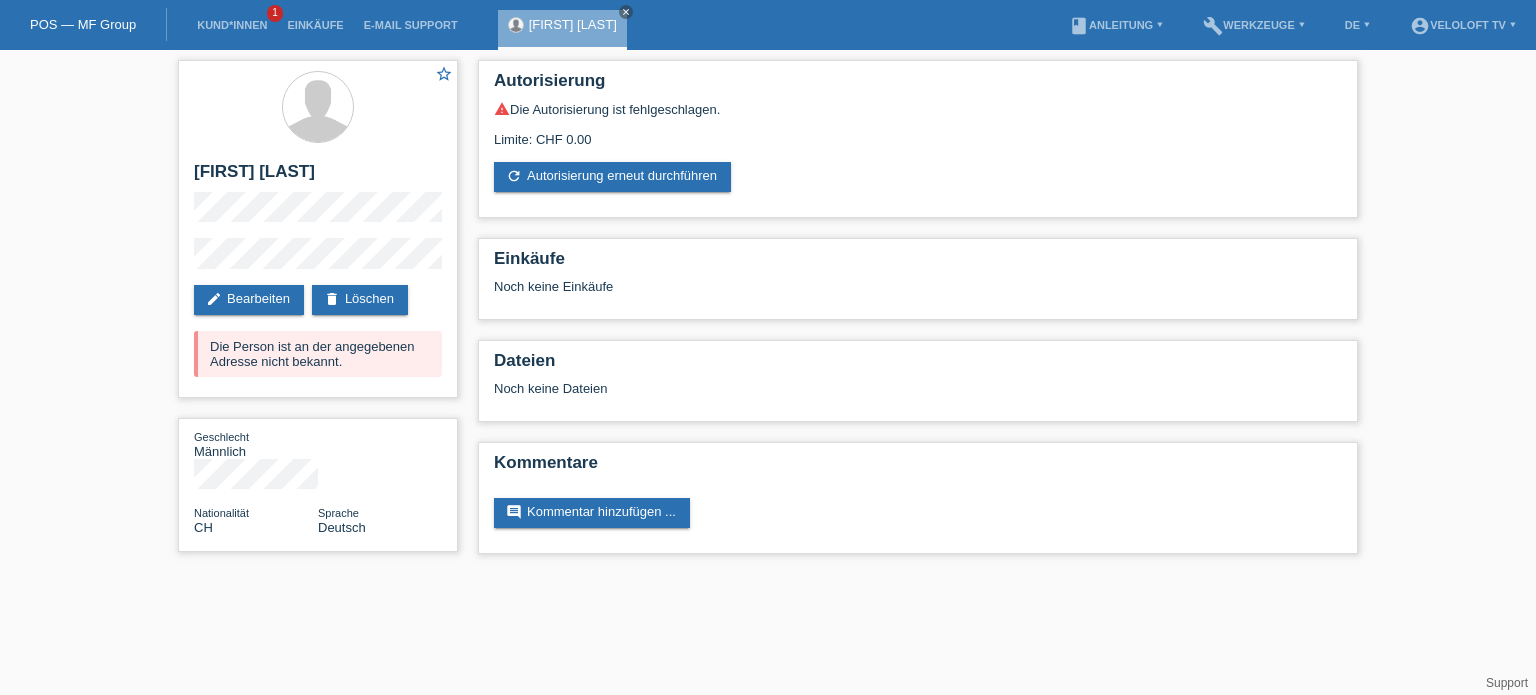 scroll, scrollTop: 0, scrollLeft: 0, axis: both 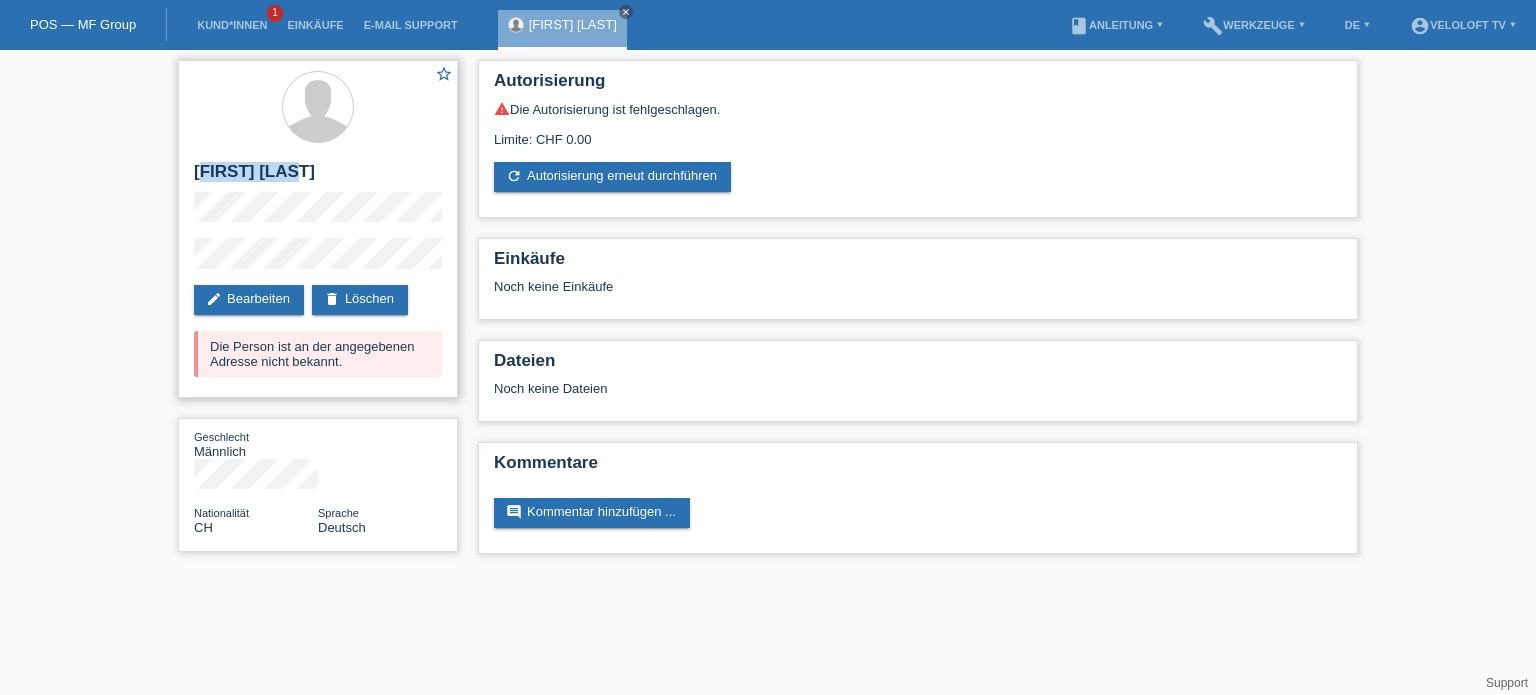 drag, startPoint x: 200, startPoint y: 162, endPoint x: 304, endPoint y: 167, distance: 104.120125 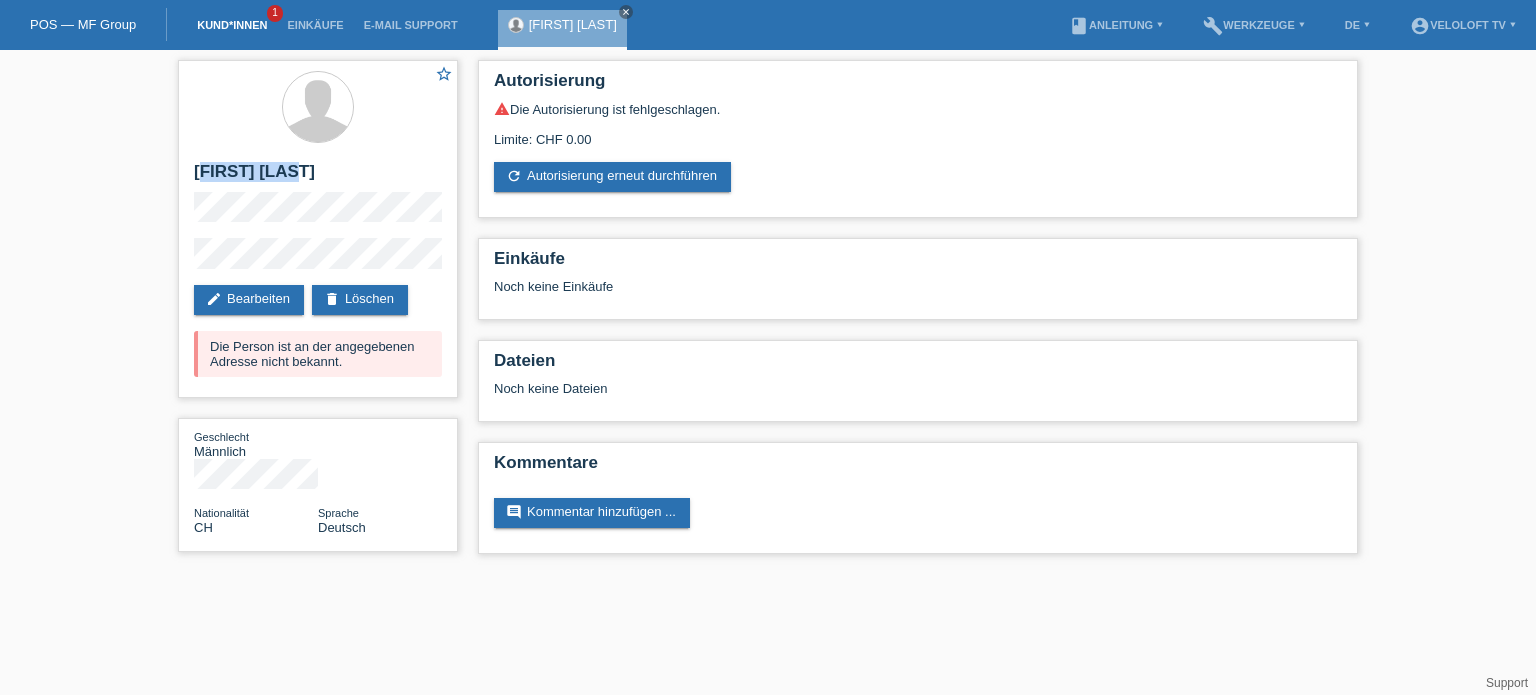 click on "Kund*innen" at bounding box center (232, 25) 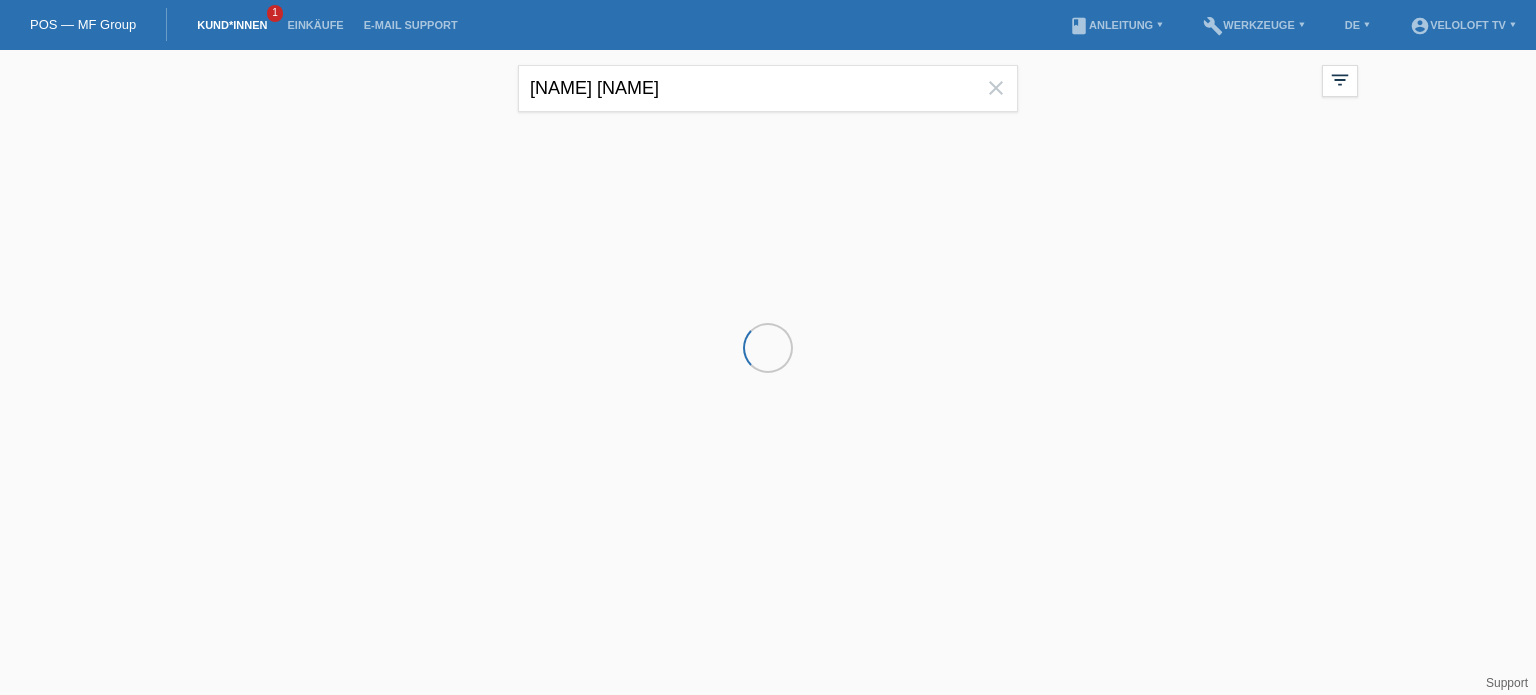 scroll, scrollTop: 0, scrollLeft: 0, axis: both 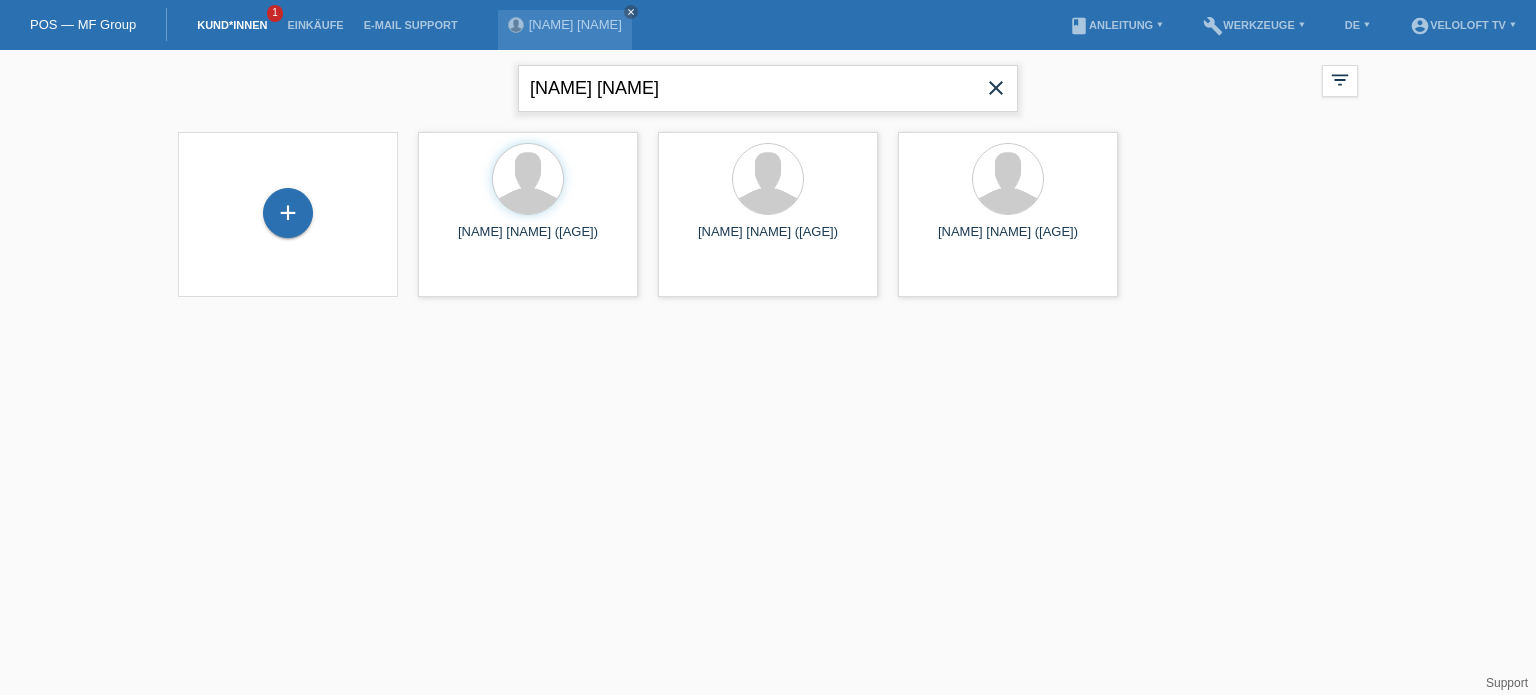drag, startPoint x: 703, startPoint y: 92, endPoint x: 512, endPoint y: 79, distance: 191.4419 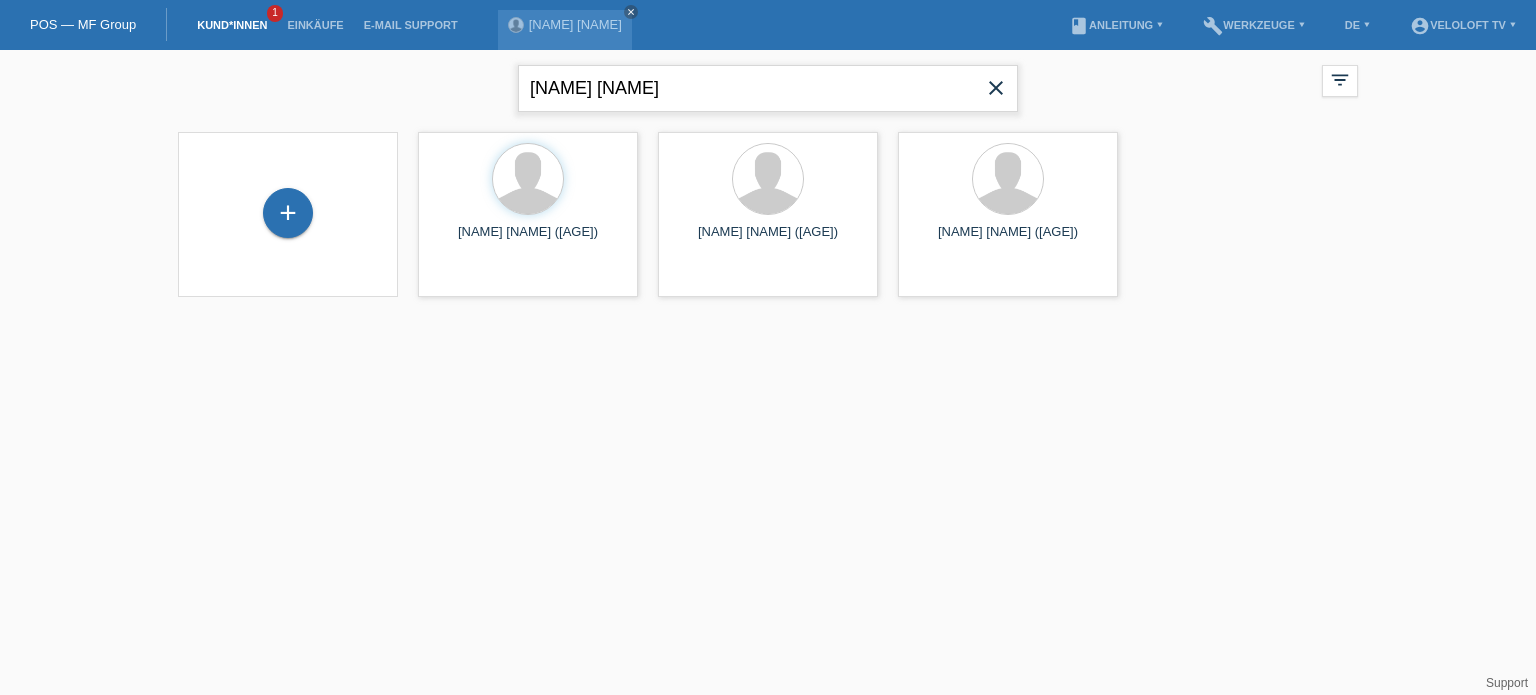 paste on "Dieter" 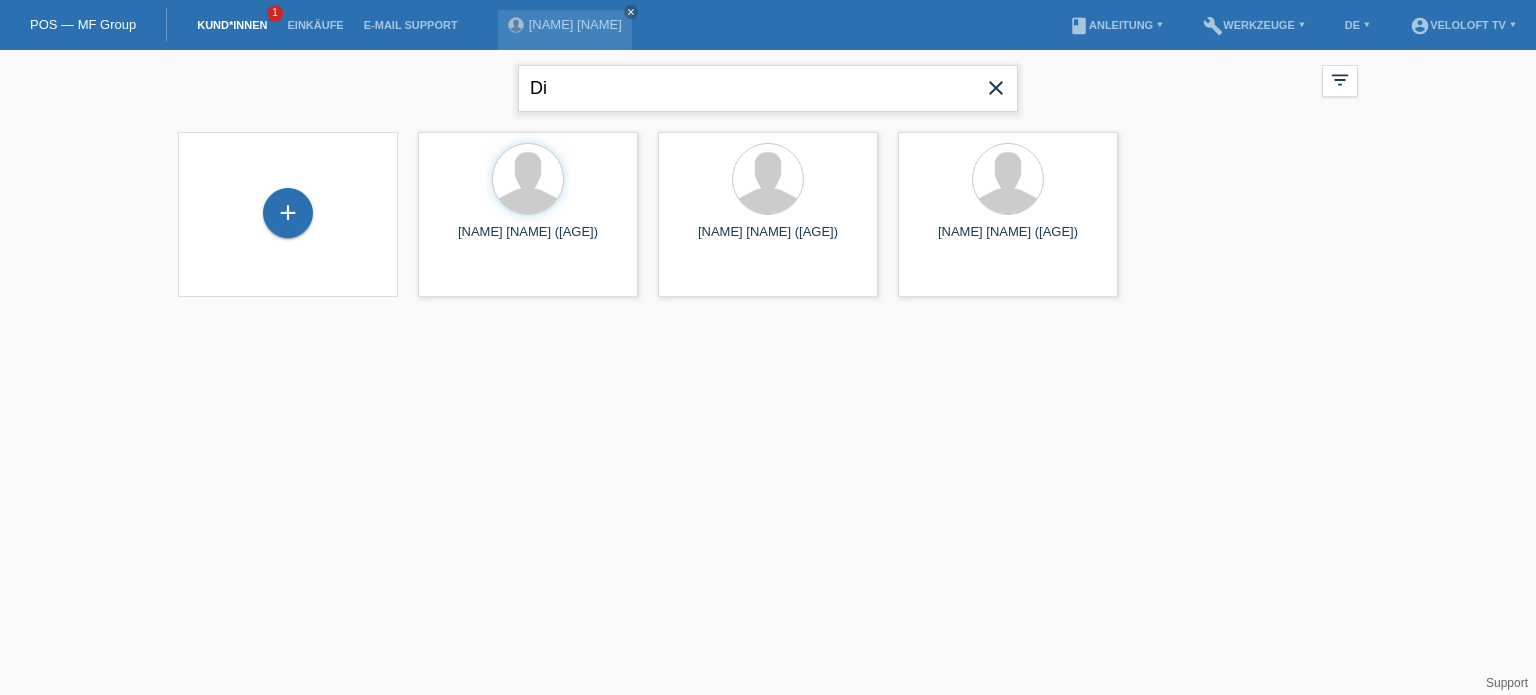 type on "D" 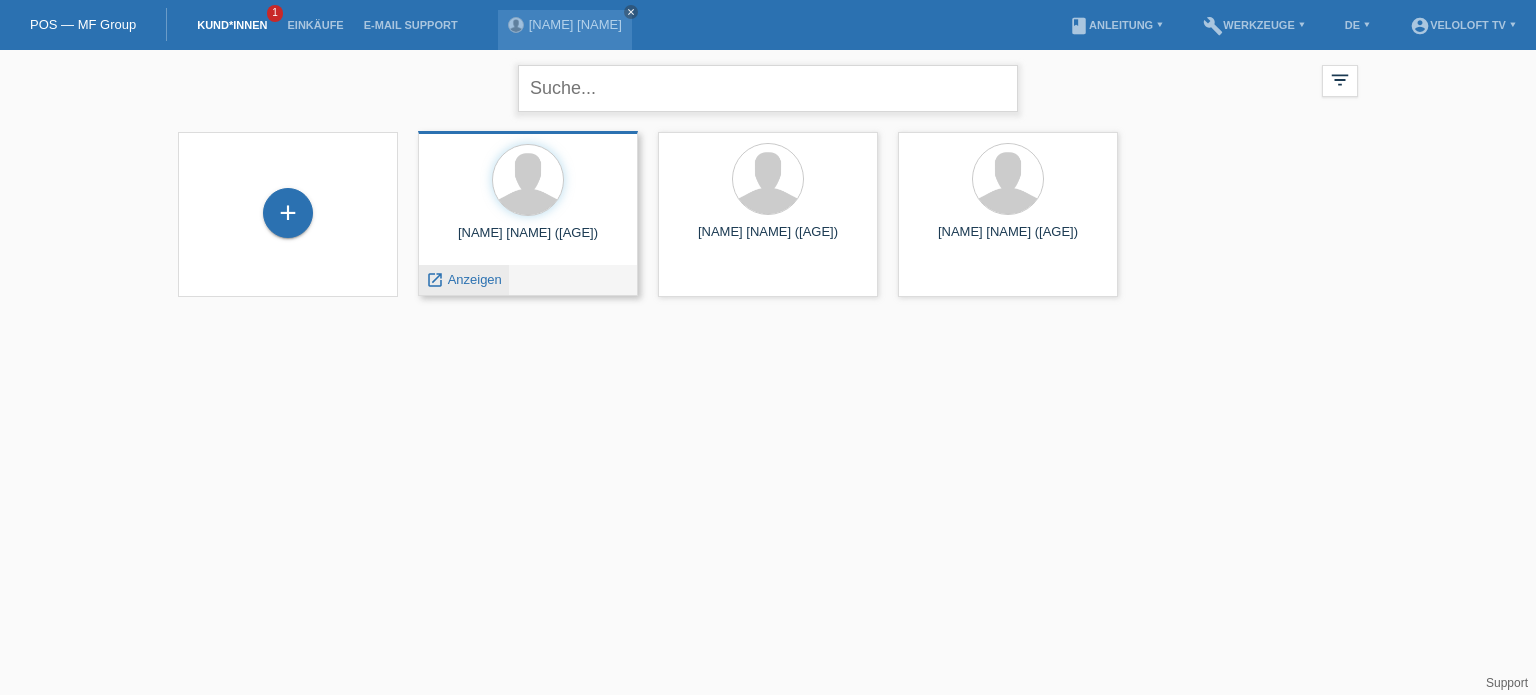 type 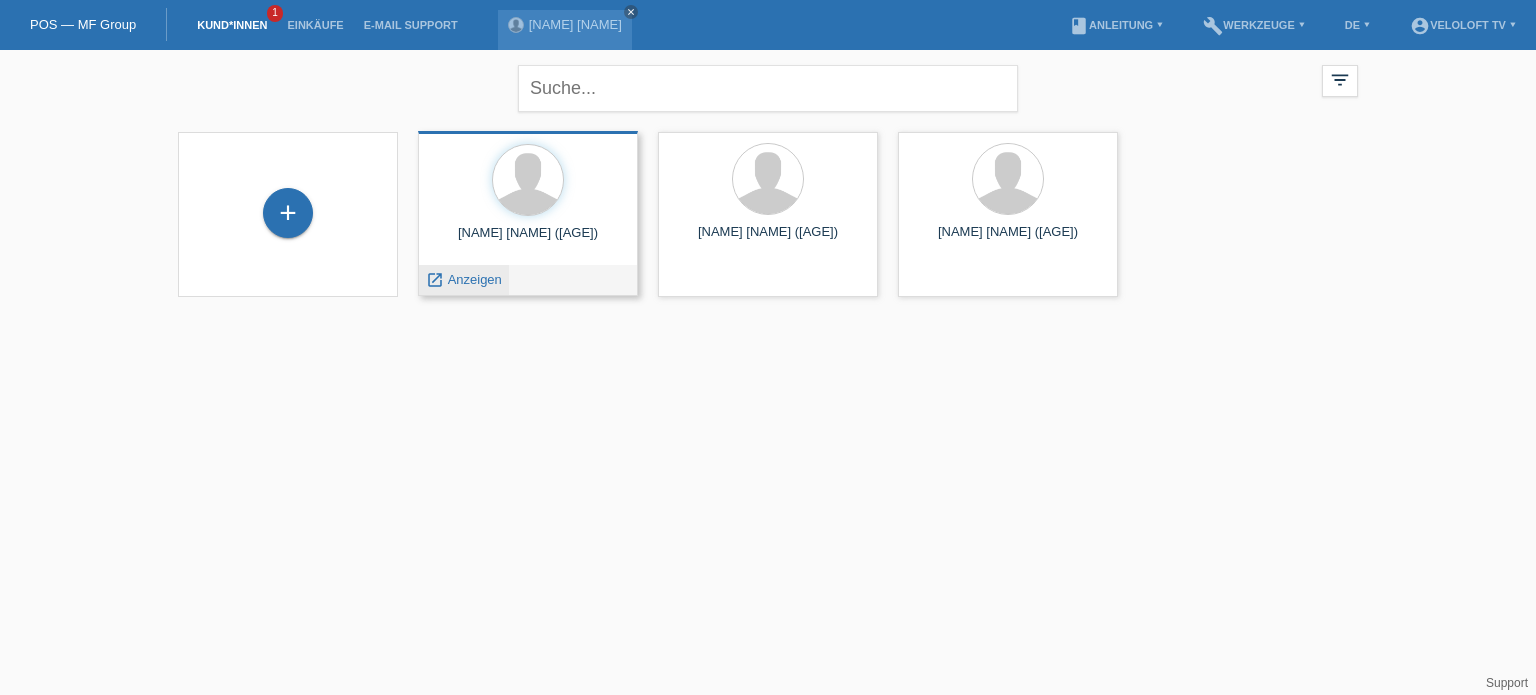 click on "Anzeigen" at bounding box center [475, 279] 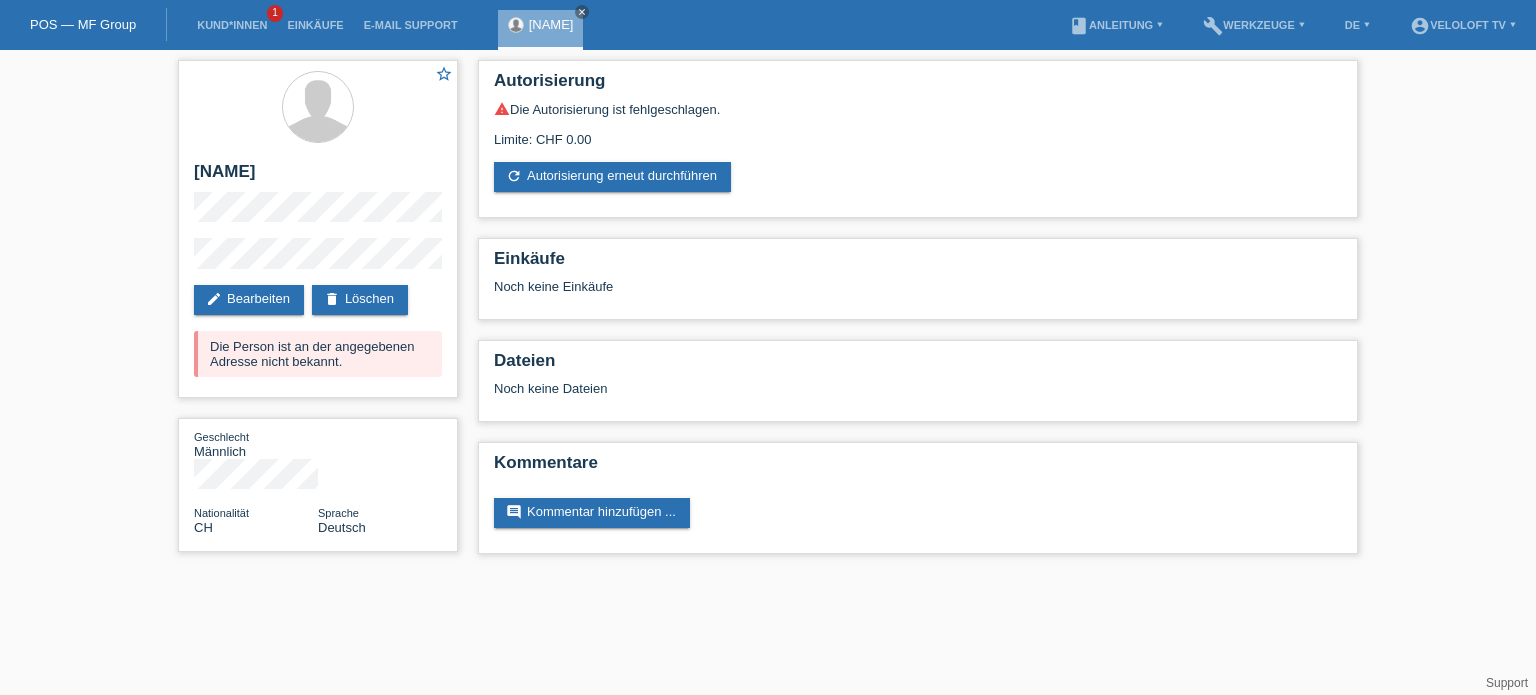 scroll, scrollTop: 0, scrollLeft: 0, axis: both 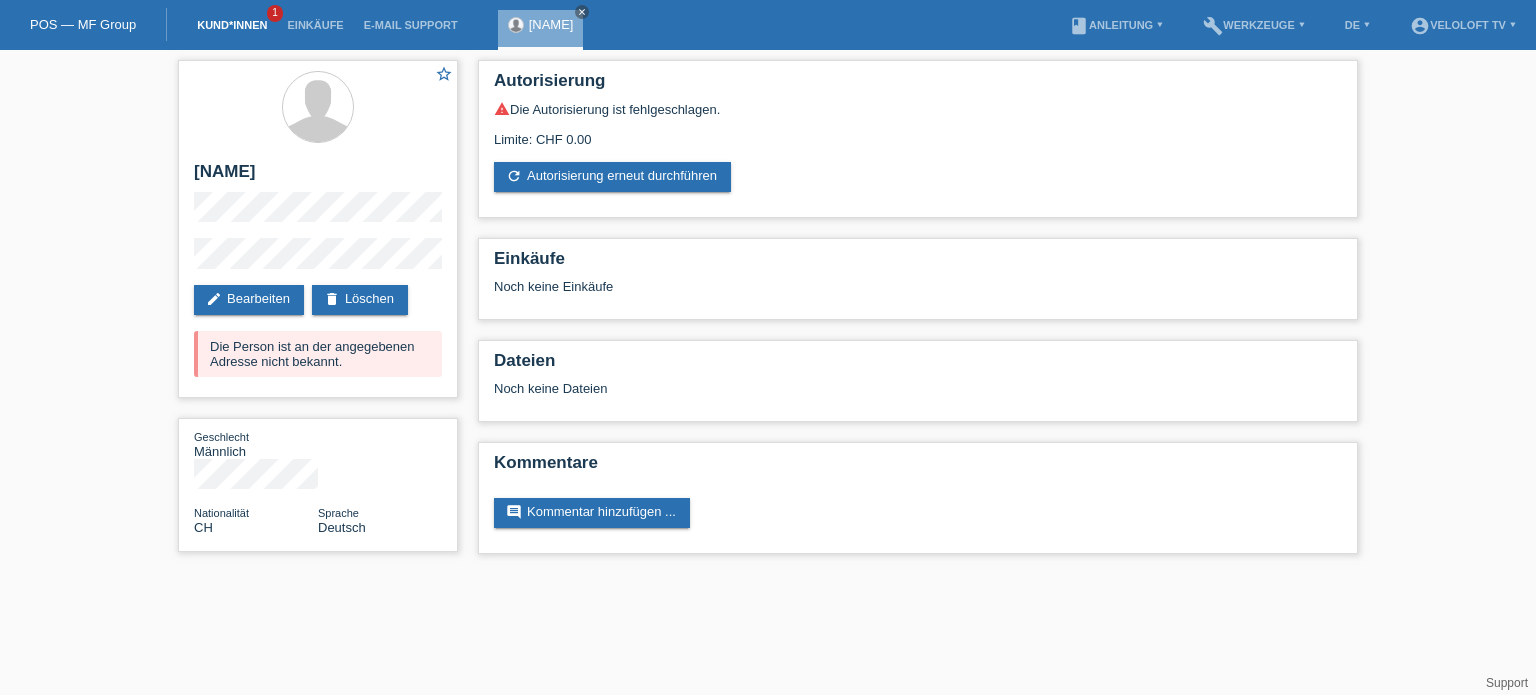 click on "Kund*innen" at bounding box center [232, 25] 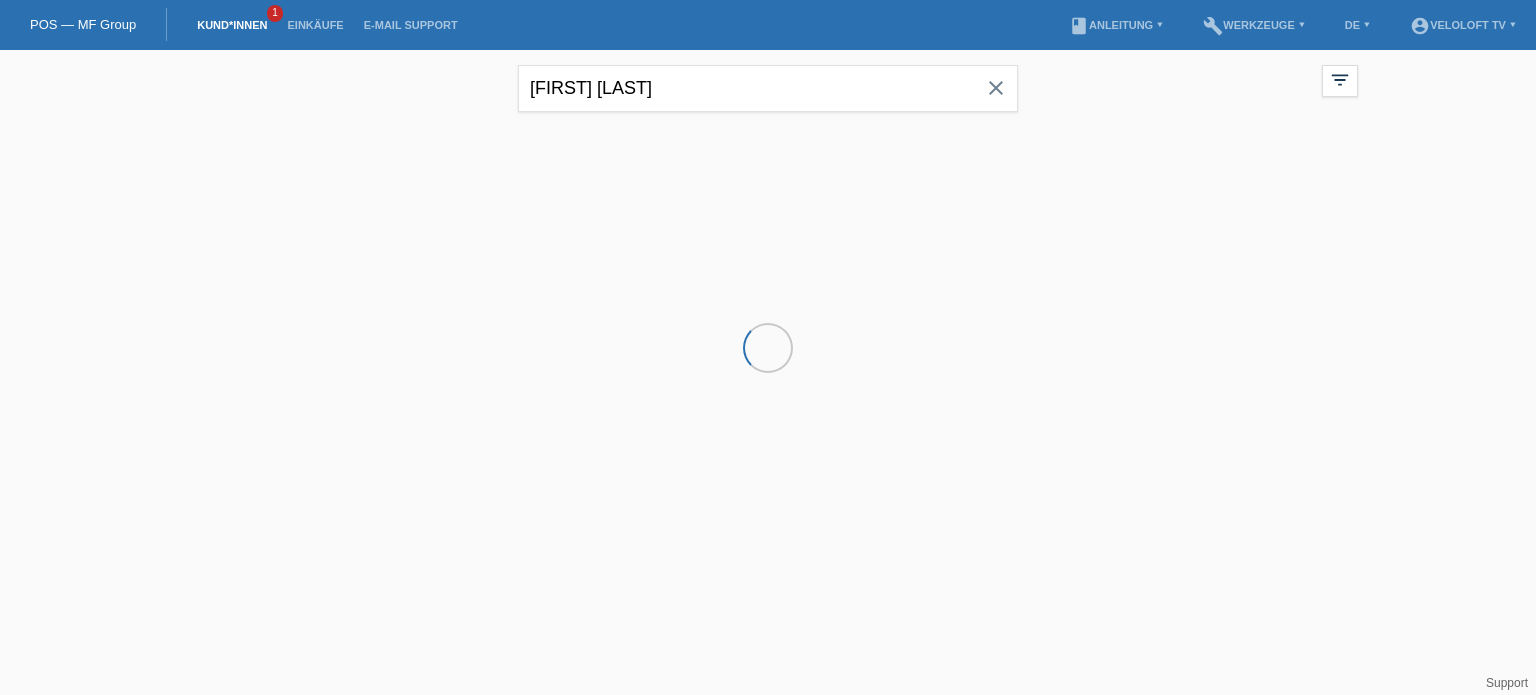 scroll, scrollTop: 0, scrollLeft: 0, axis: both 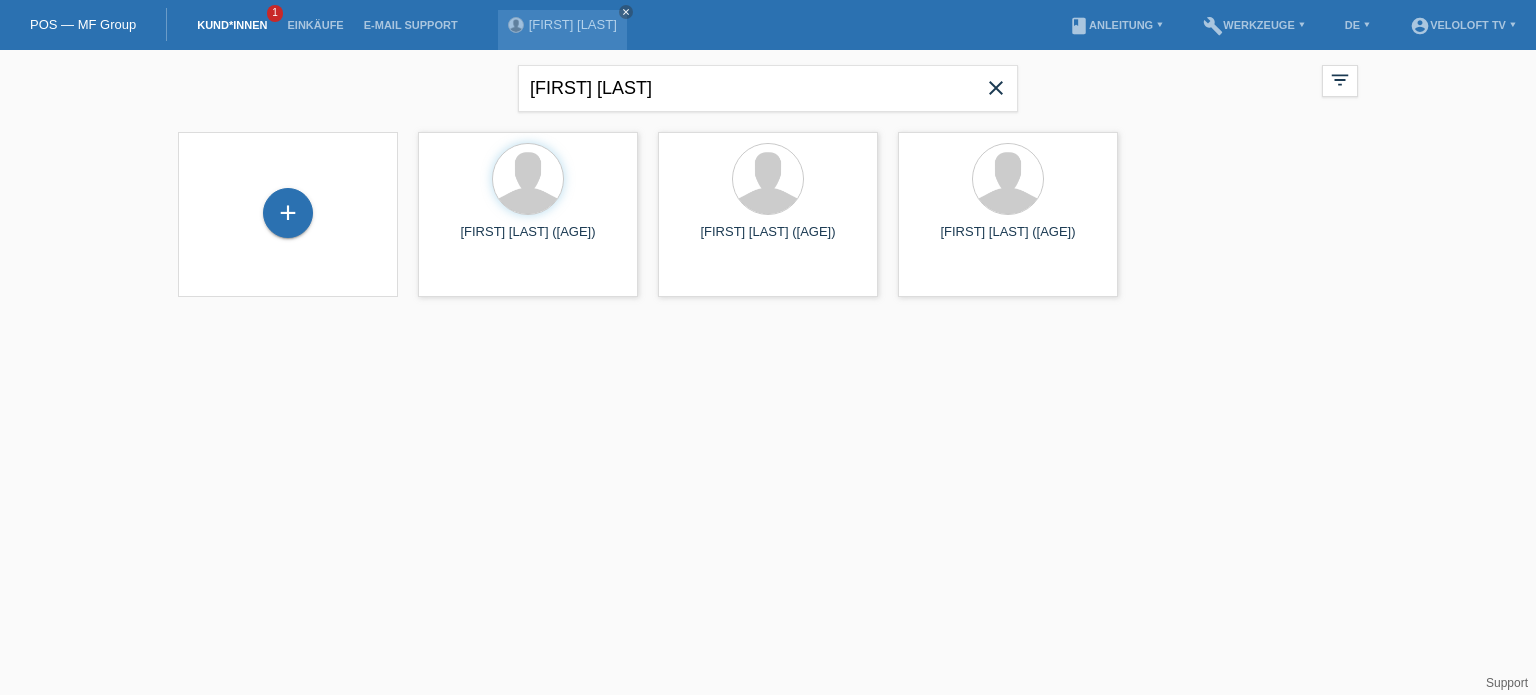 click on "close" at bounding box center [996, 88] 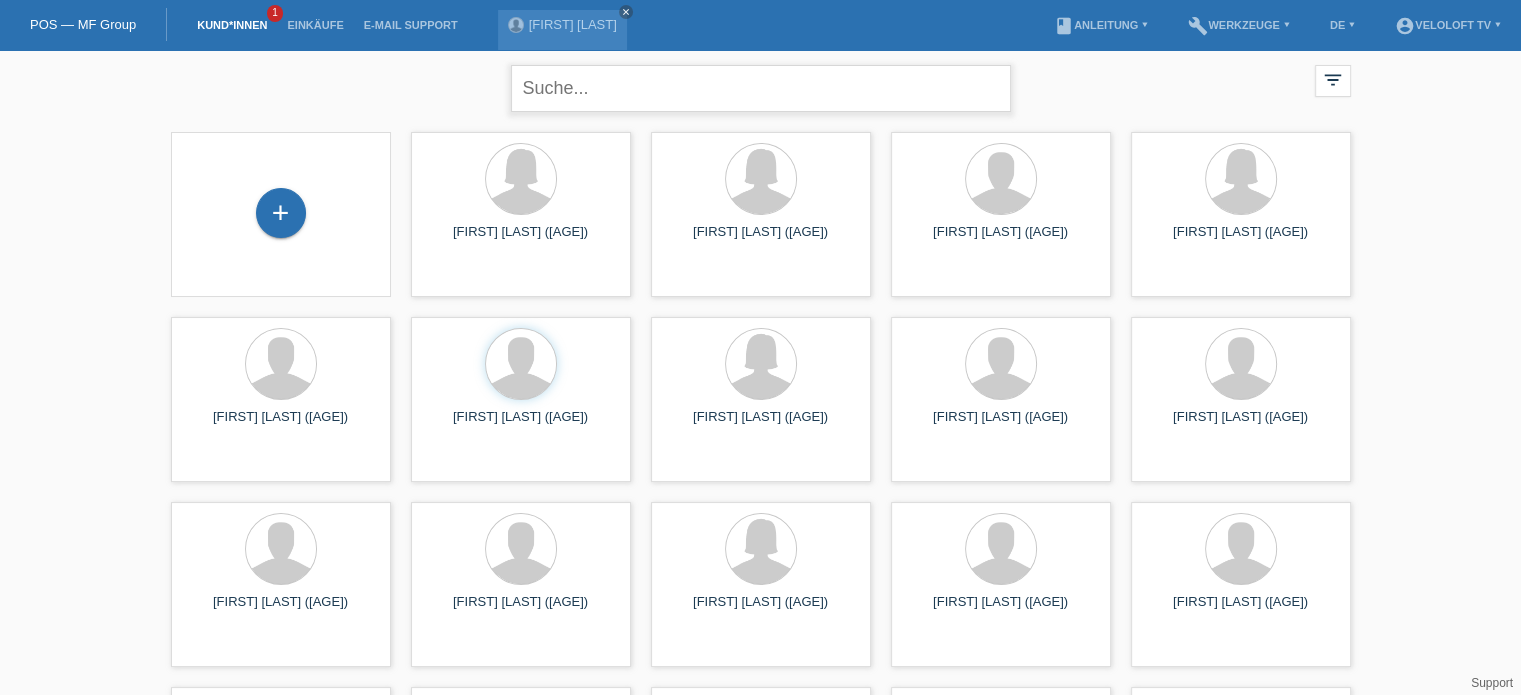 click at bounding box center (761, 88) 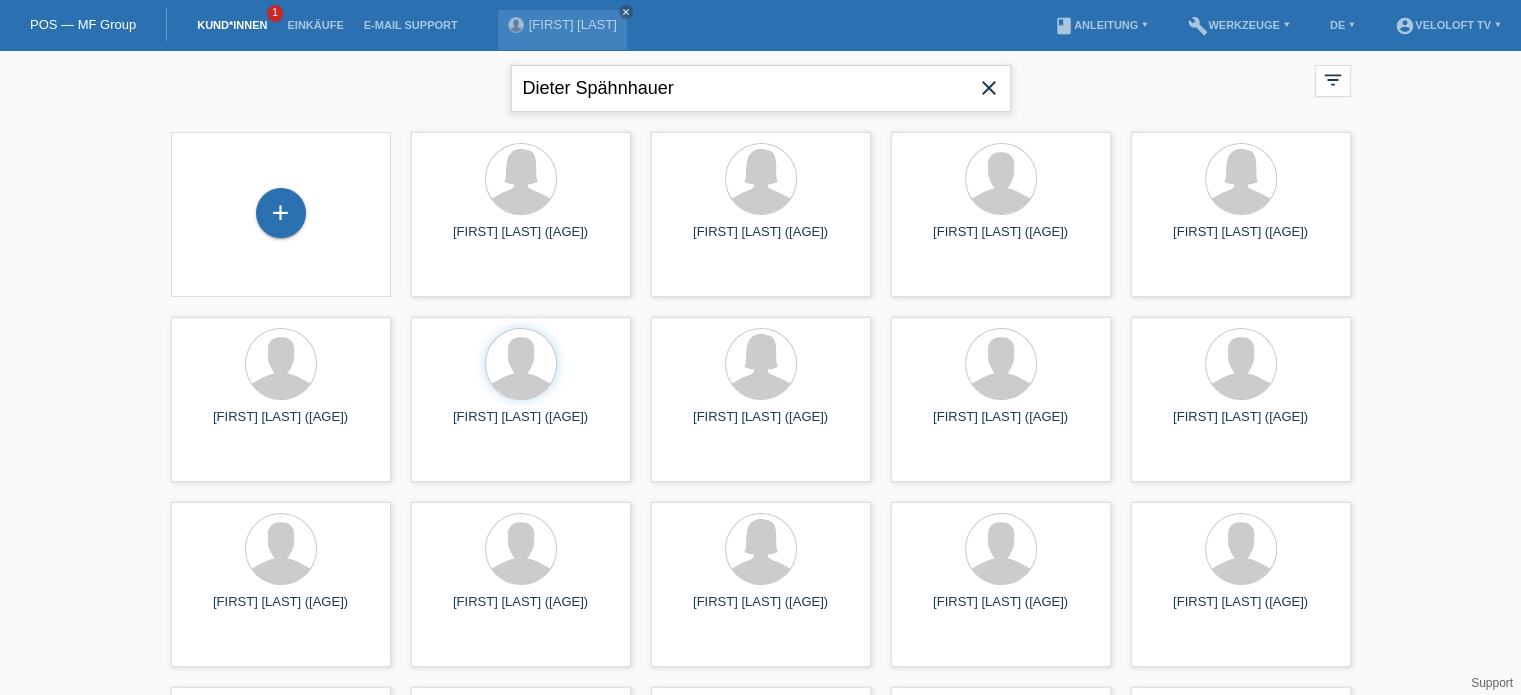 type on "Dieter Spähnhauer" 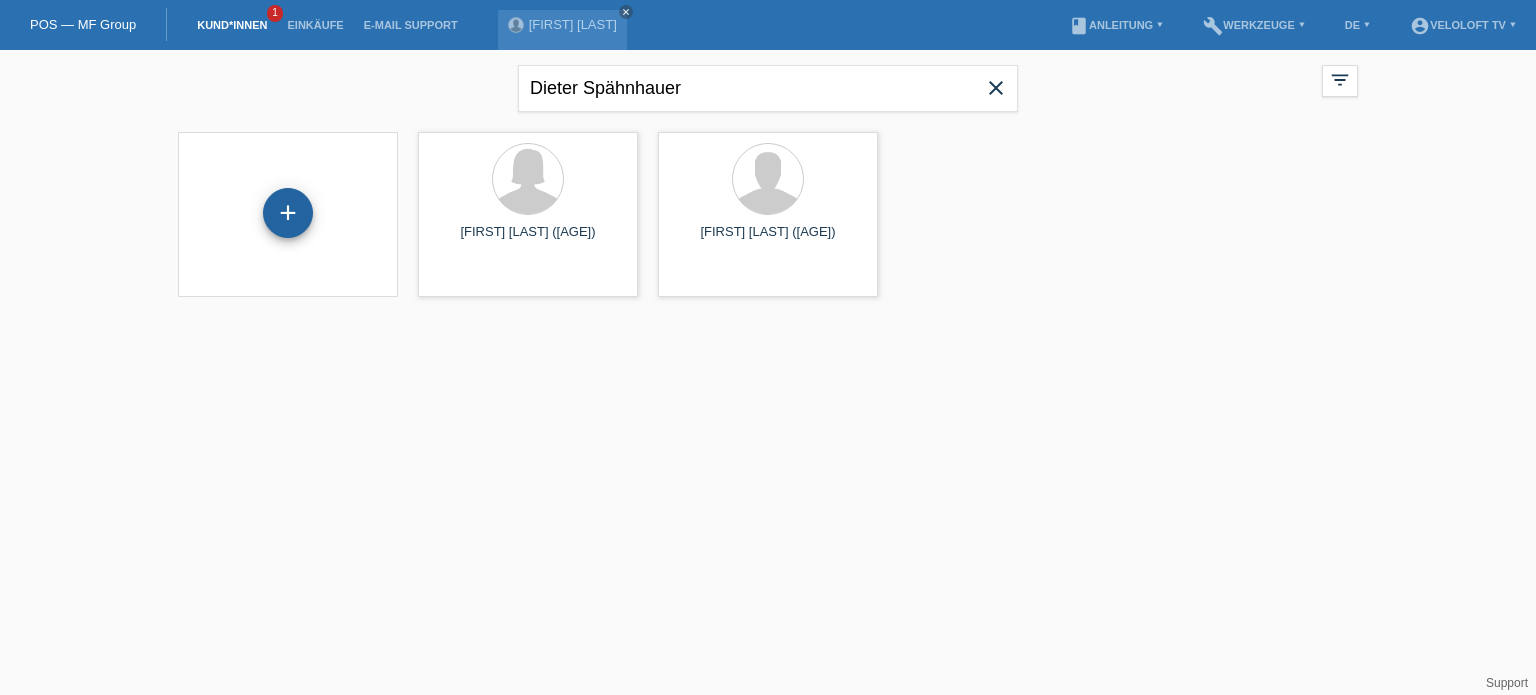 click on "+" at bounding box center (288, 213) 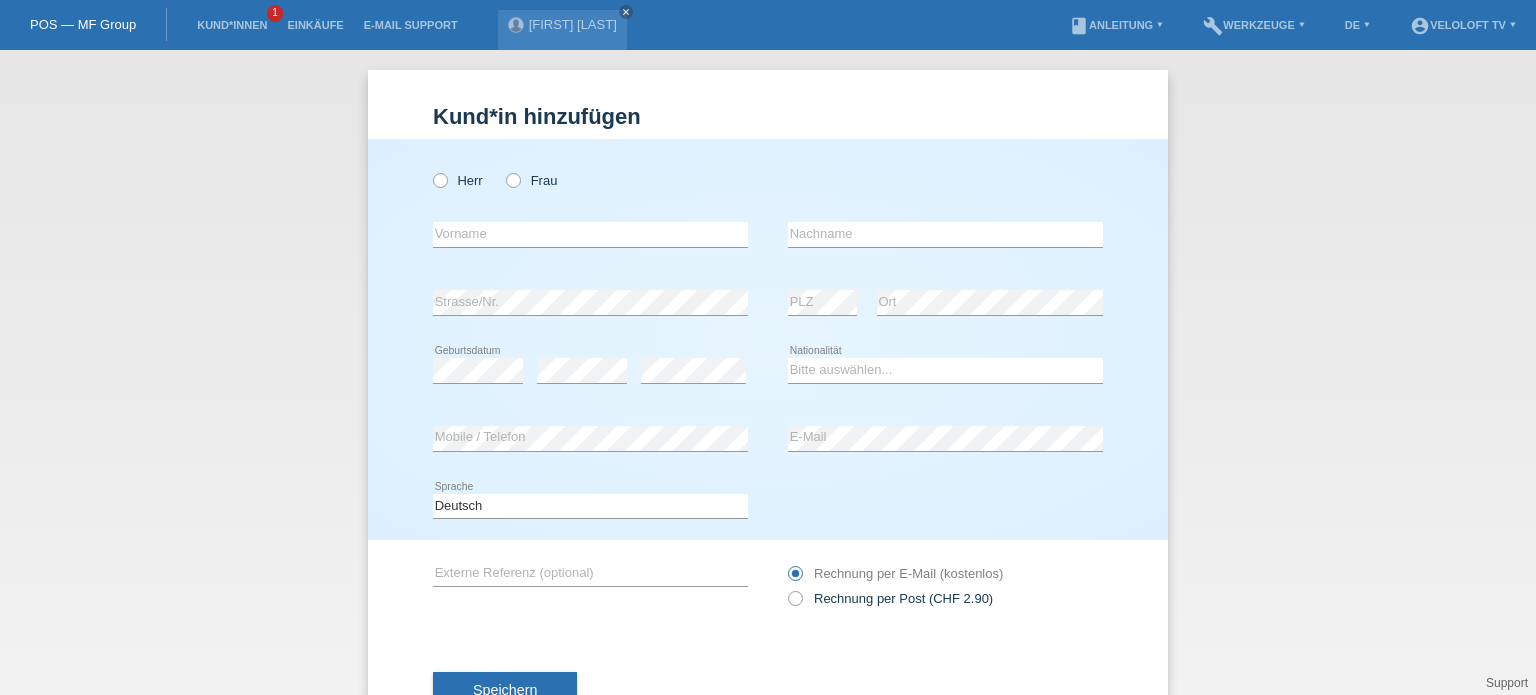 scroll, scrollTop: 0, scrollLeft: 0, axis: both 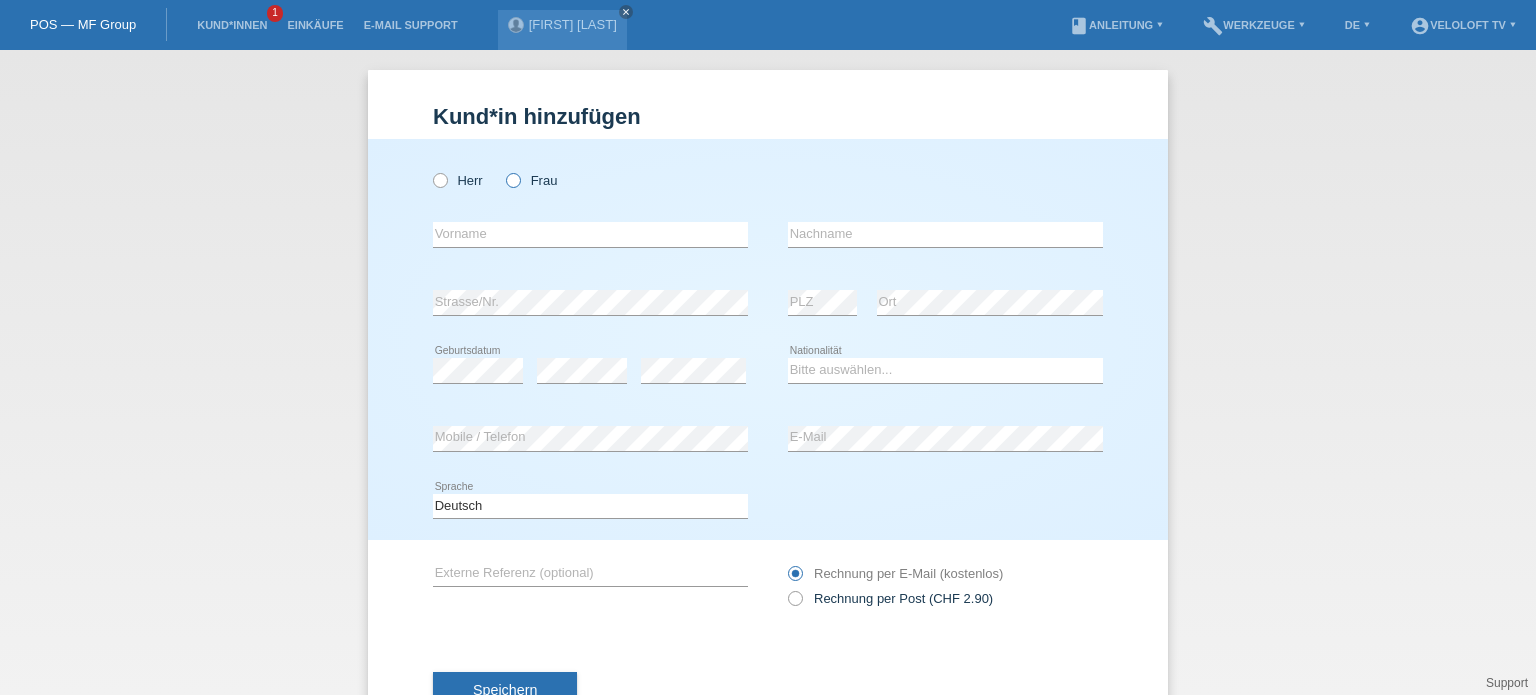 click at bounding box center [503, 170] 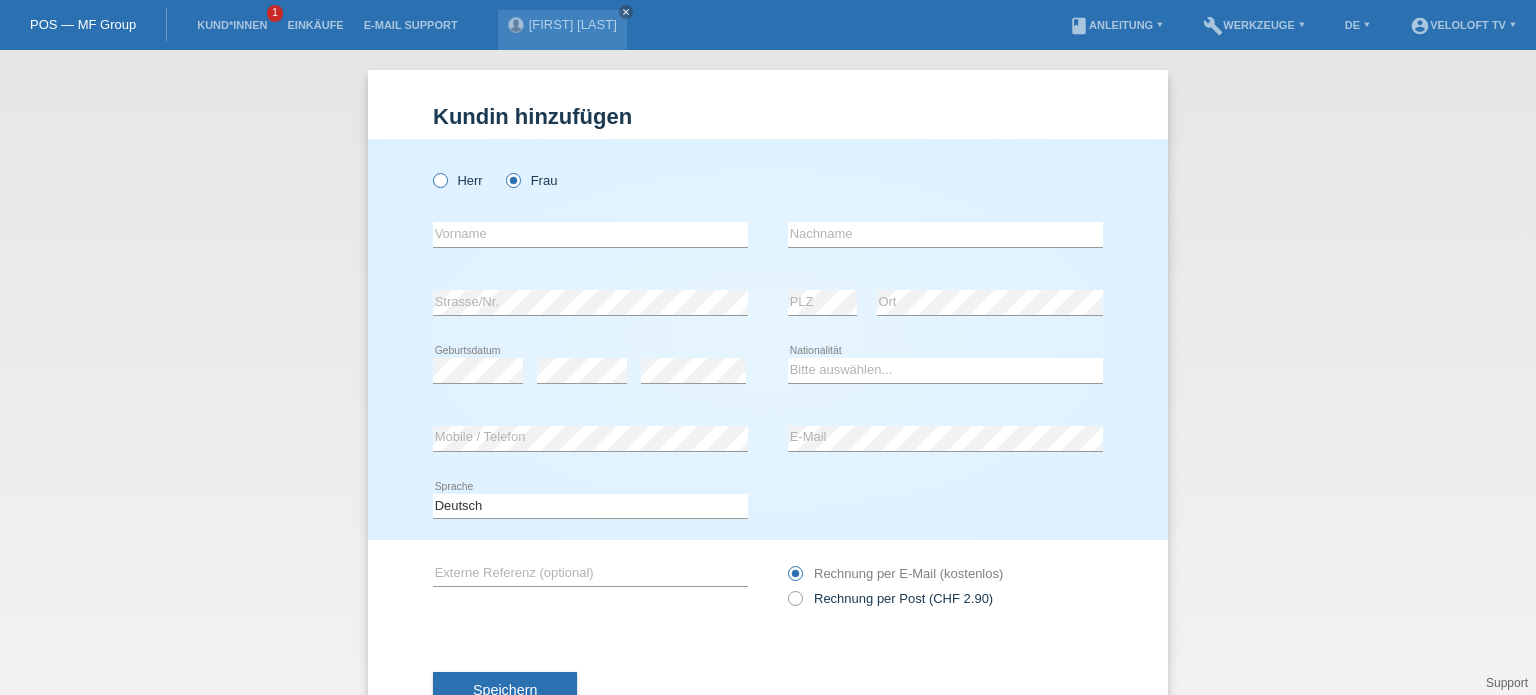 click at bounding box center [430, 170] 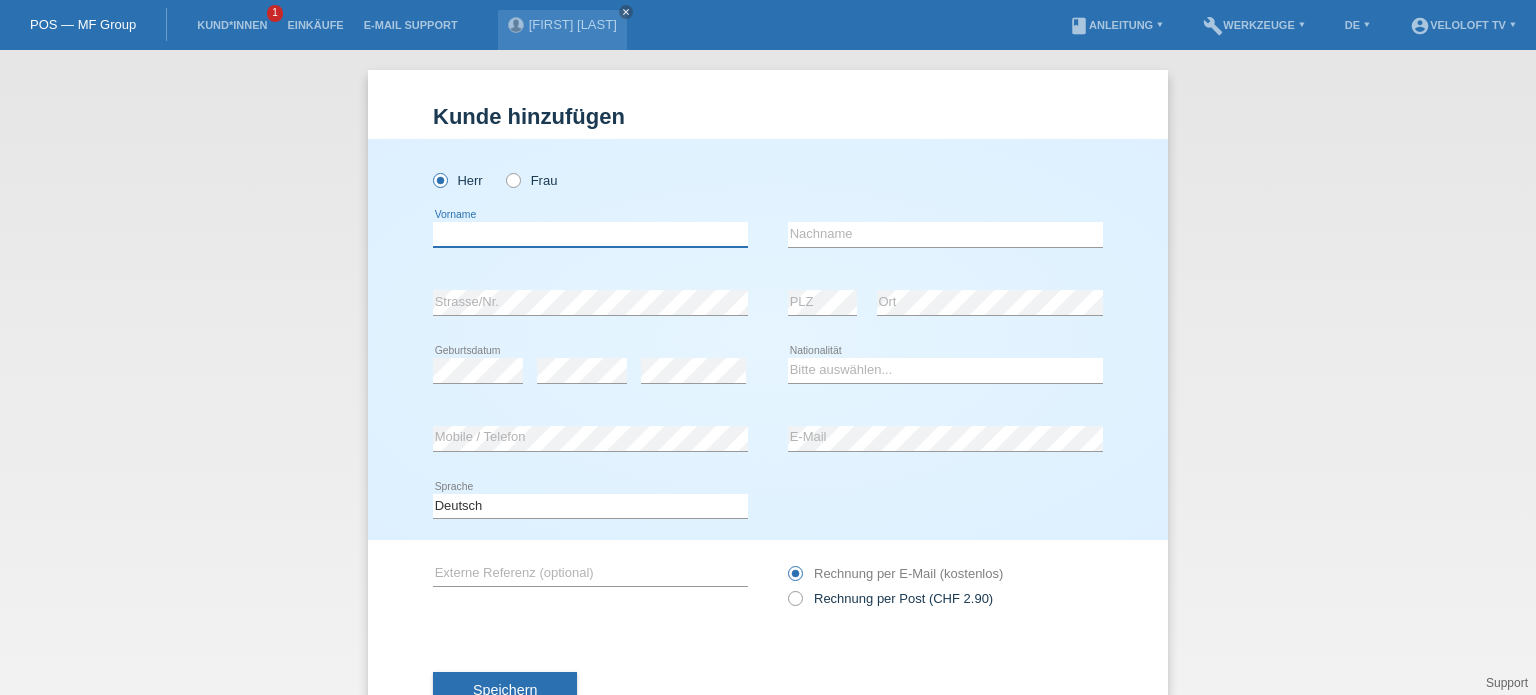 click at bounding box center (590, 234) 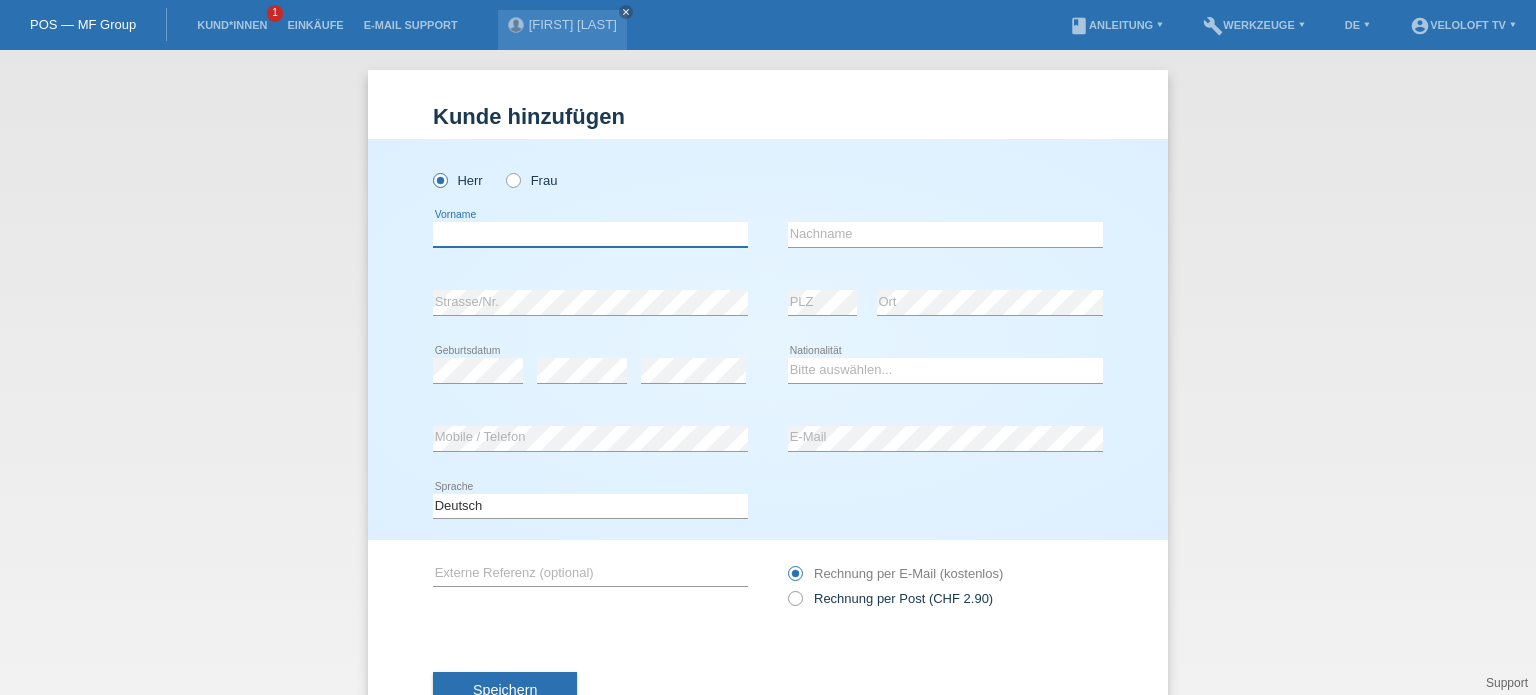 paste on "Dieter Spähnhauer" 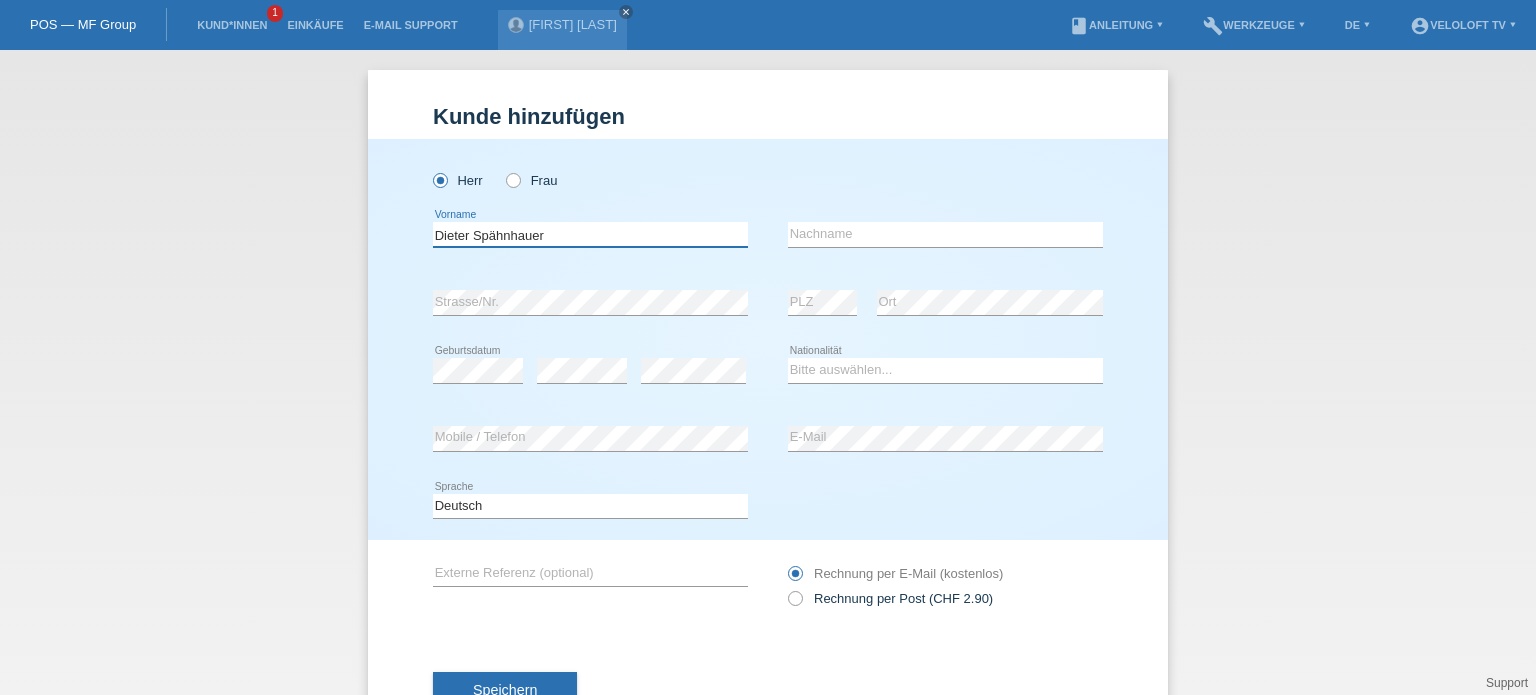 click on "Dieter Spähnhauer" at bounding box center (590, 234) 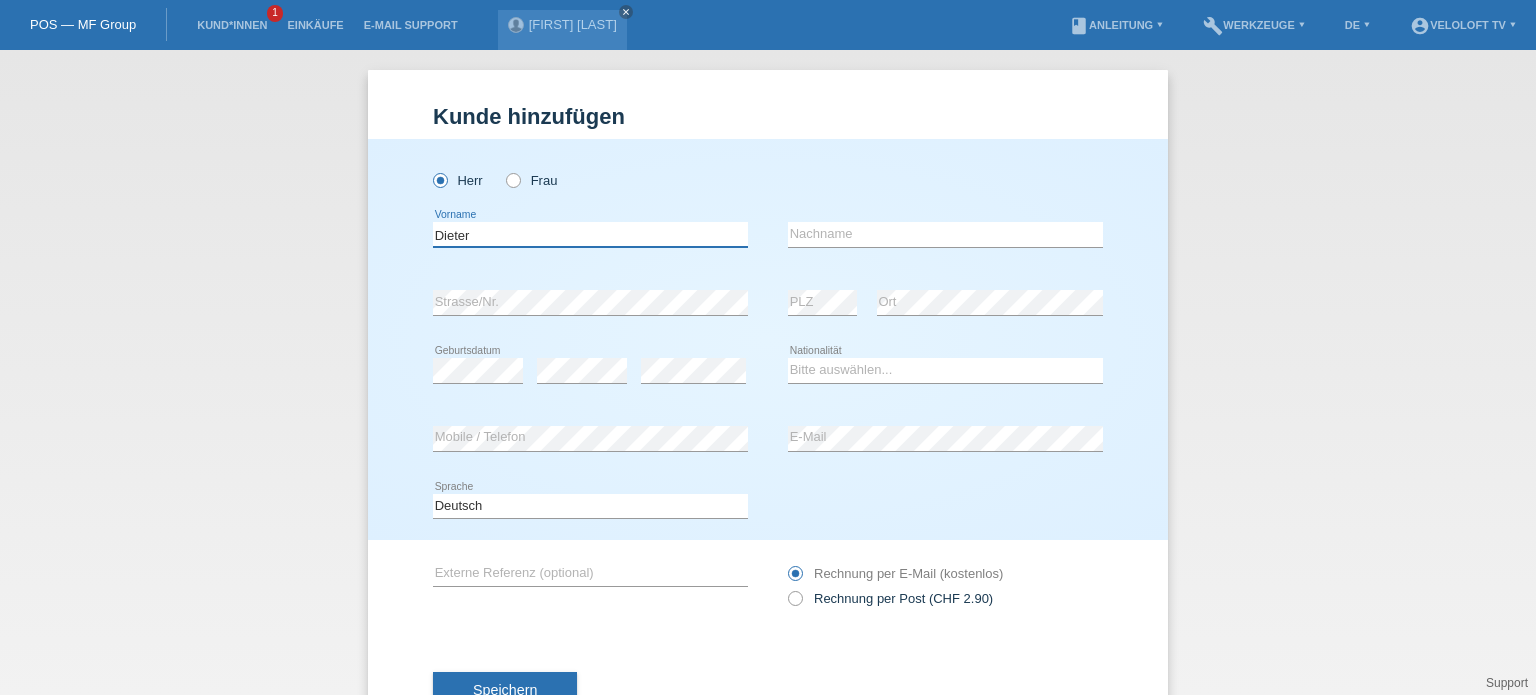 type on "Dieter" 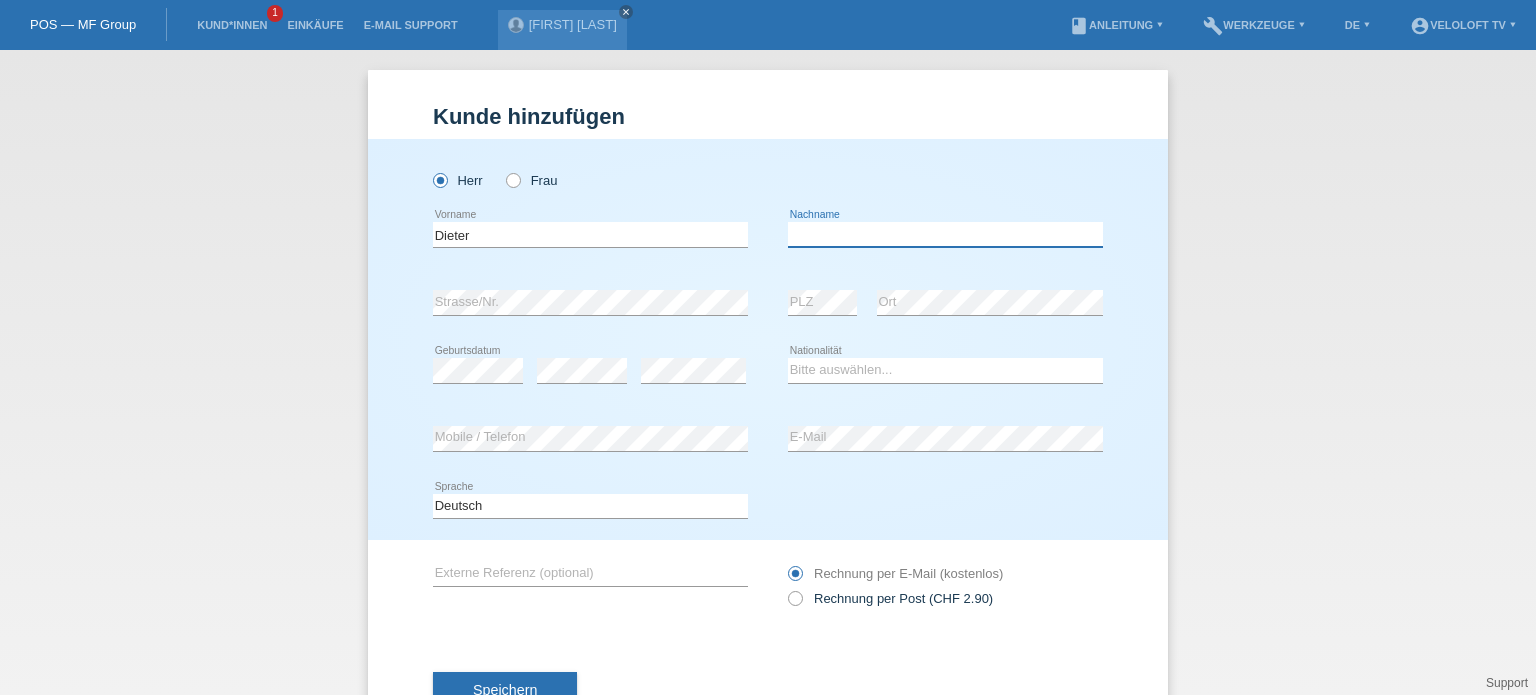 click at bounding box center (945, 234) 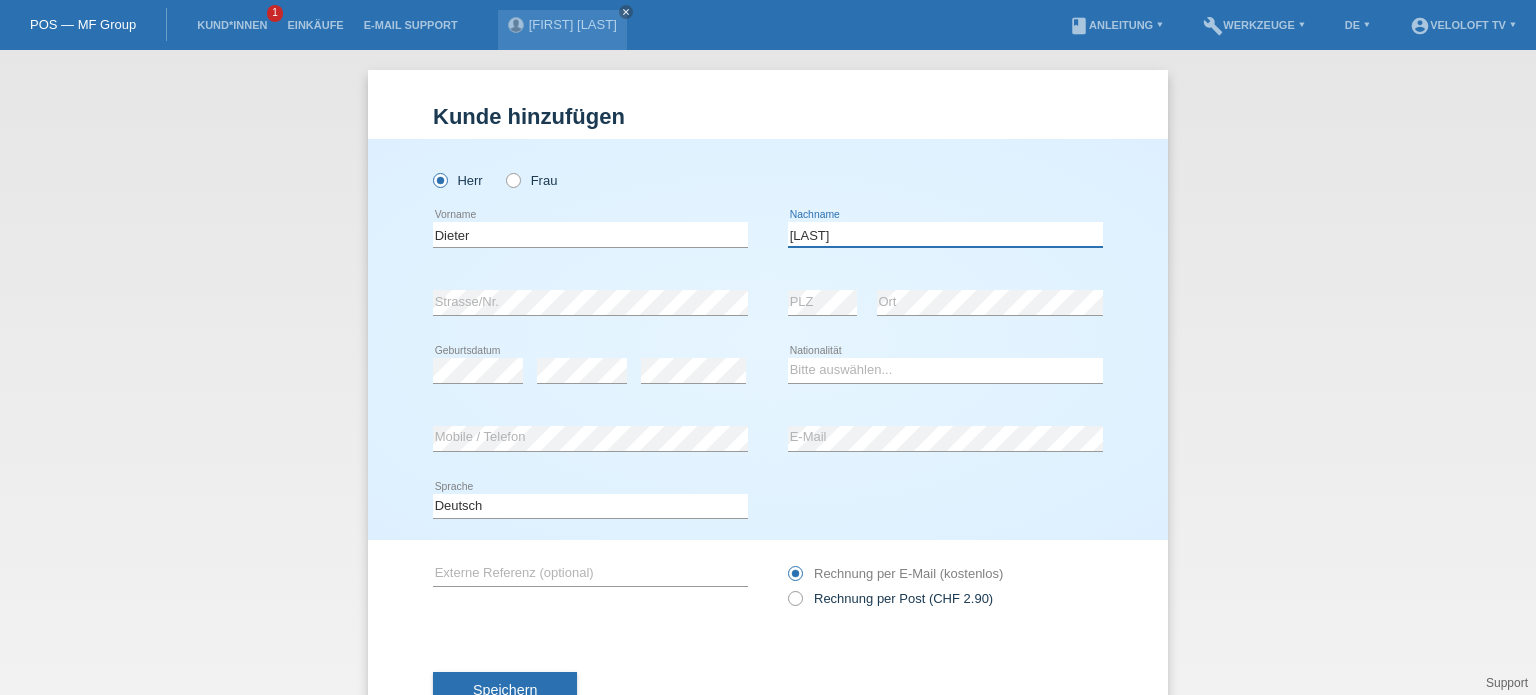 type on "[LAST]" 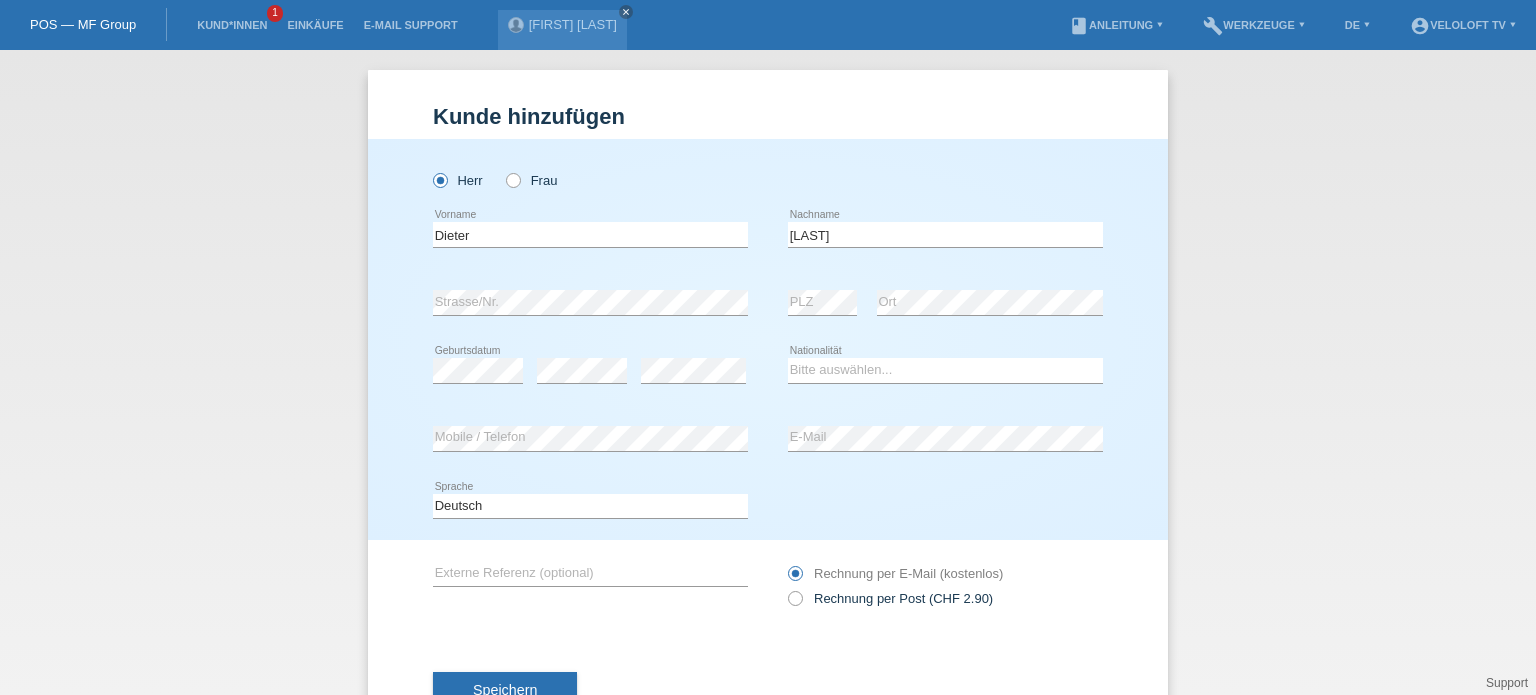 click on "Speichern" at bounding box center [768, 691] 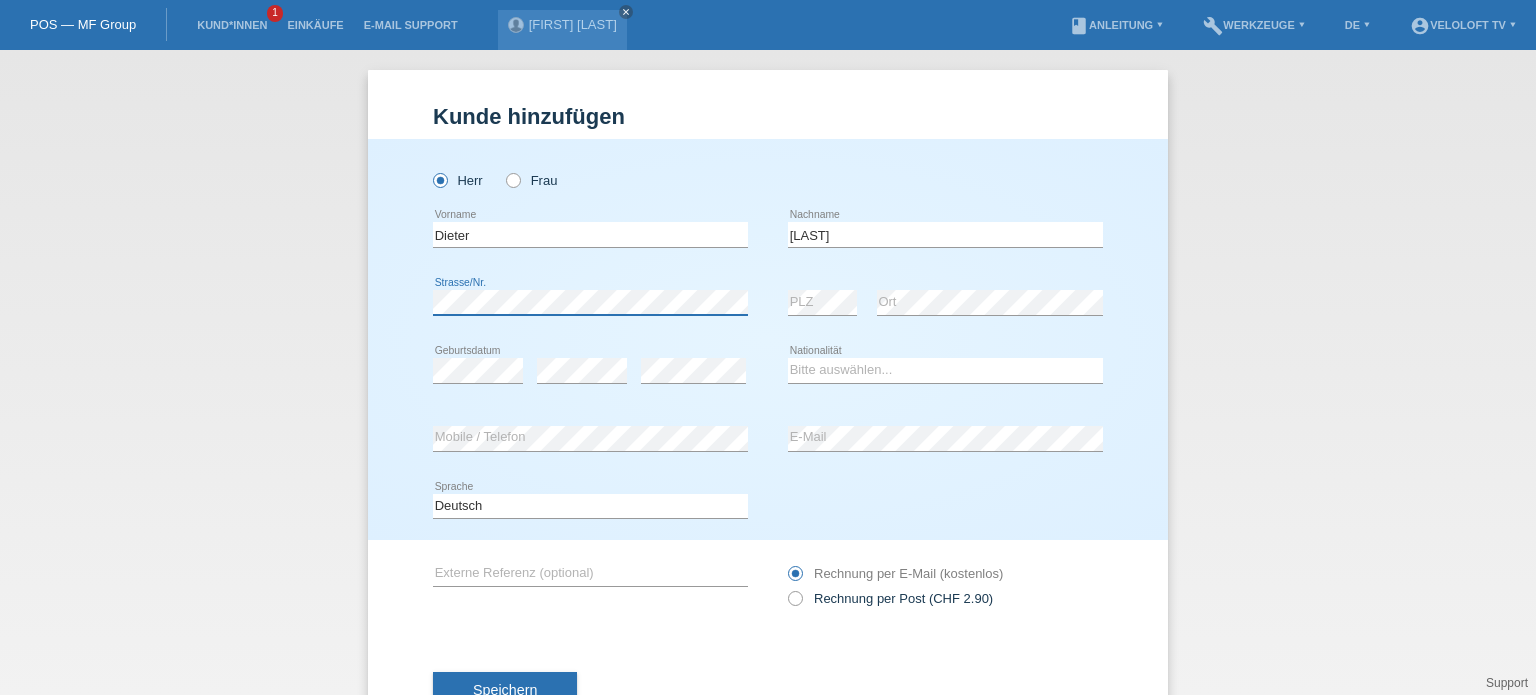 click on "error
Strasse/Nr." at bounding box center (590, 303) 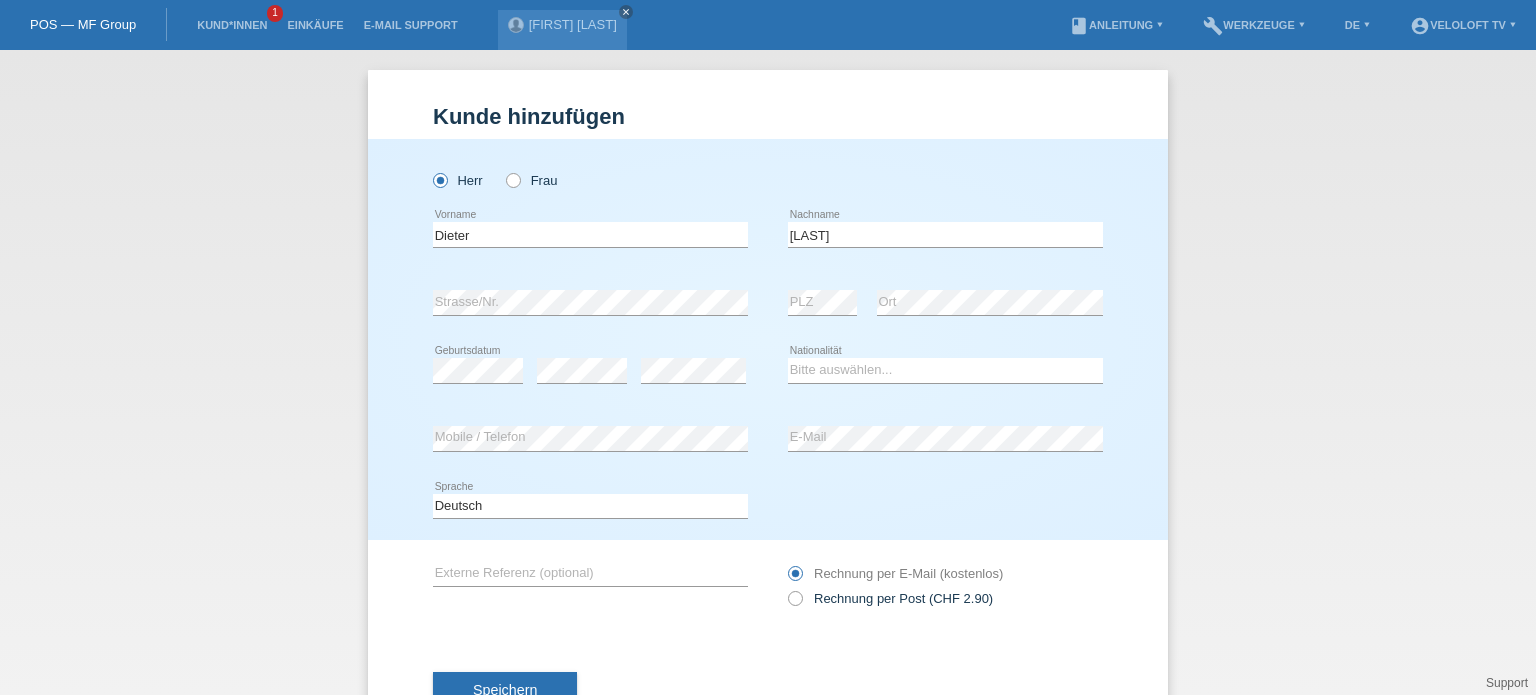 click on "Speichern" at bounding box center (768, 691) 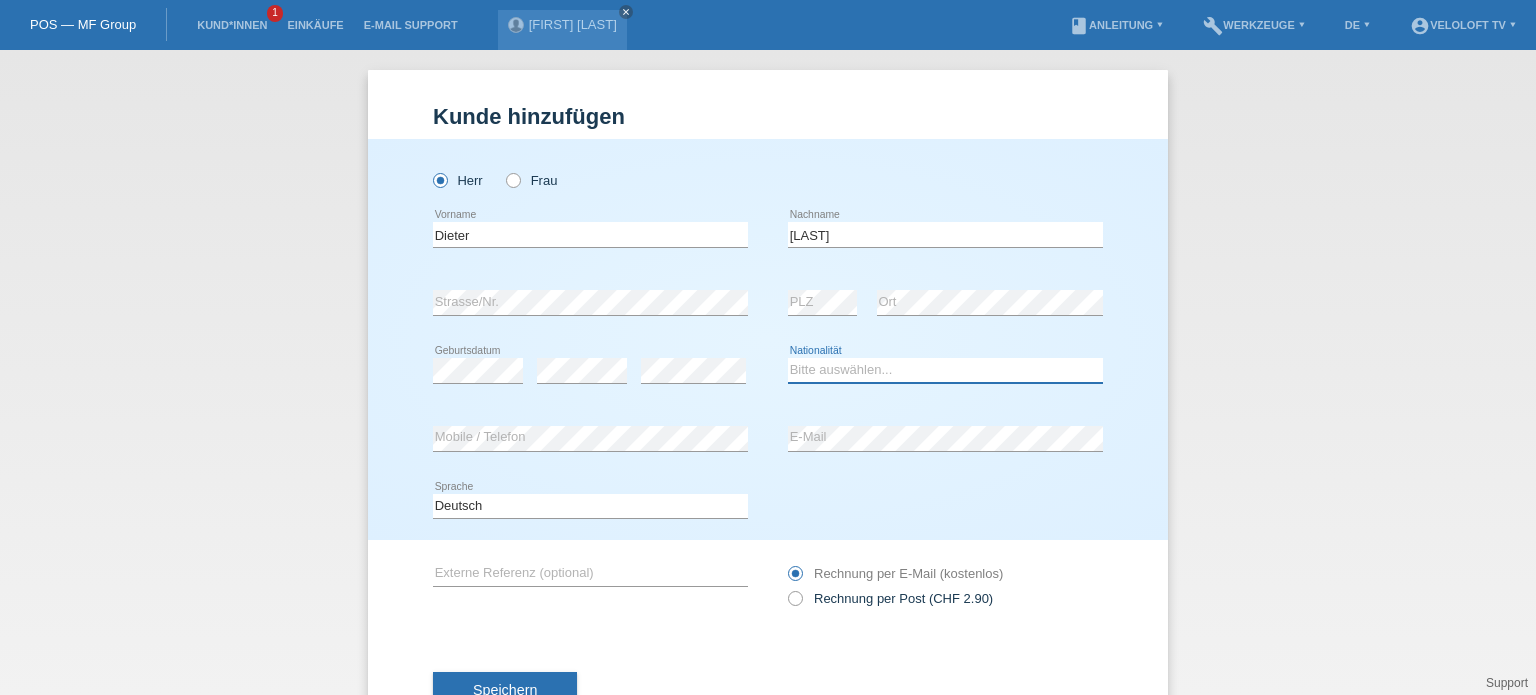 click on "Bitte auswählen...
Schweiz
Deutschland
Liechtenstein
Österreich
------------
Afghanistan
Ägypten
Åland
Albanien
Algerien" at bounding box center (945, 370) 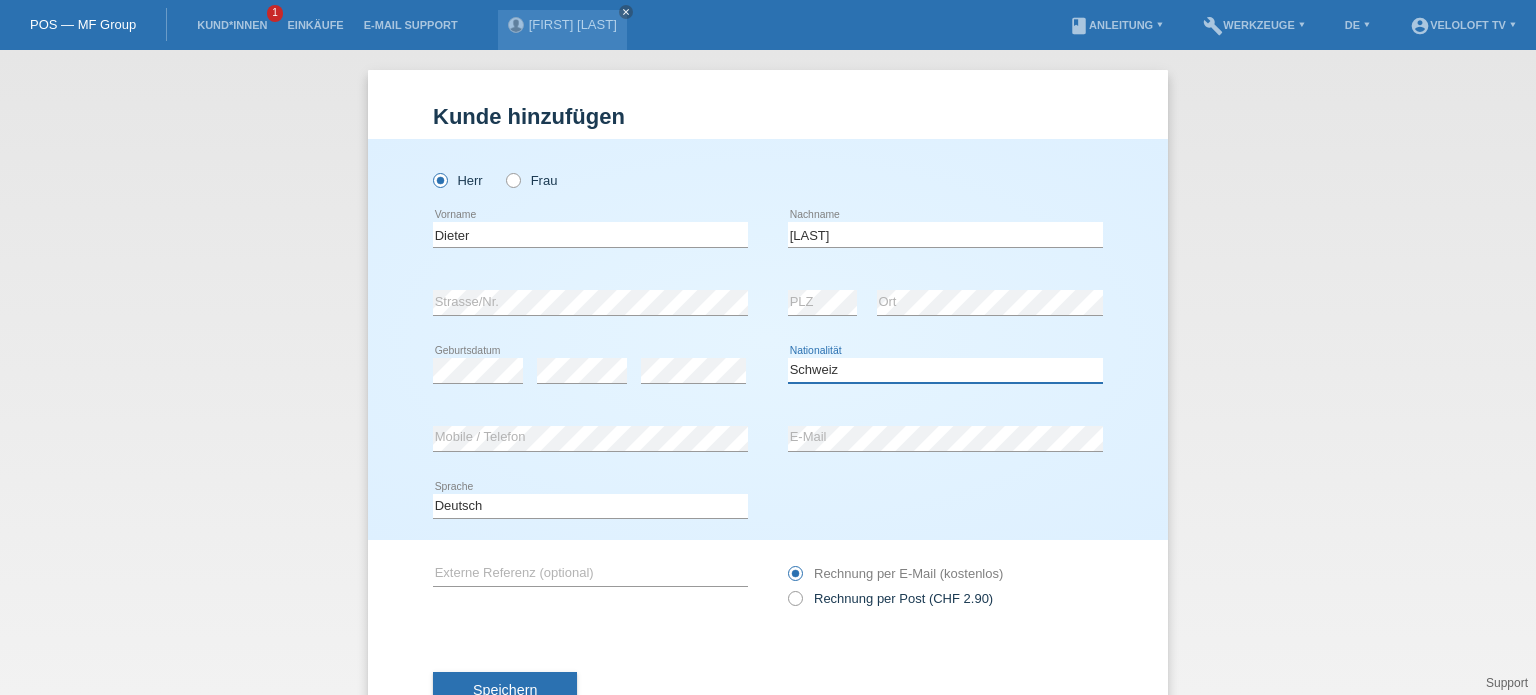 click on "Bitte auswählen...
Schweiz
Deutschland
Liechtenstein
Österreich
------------
Afghanistan
Ägypten
Åland
Albanien
Algerien" at bounding box center [945, 370] 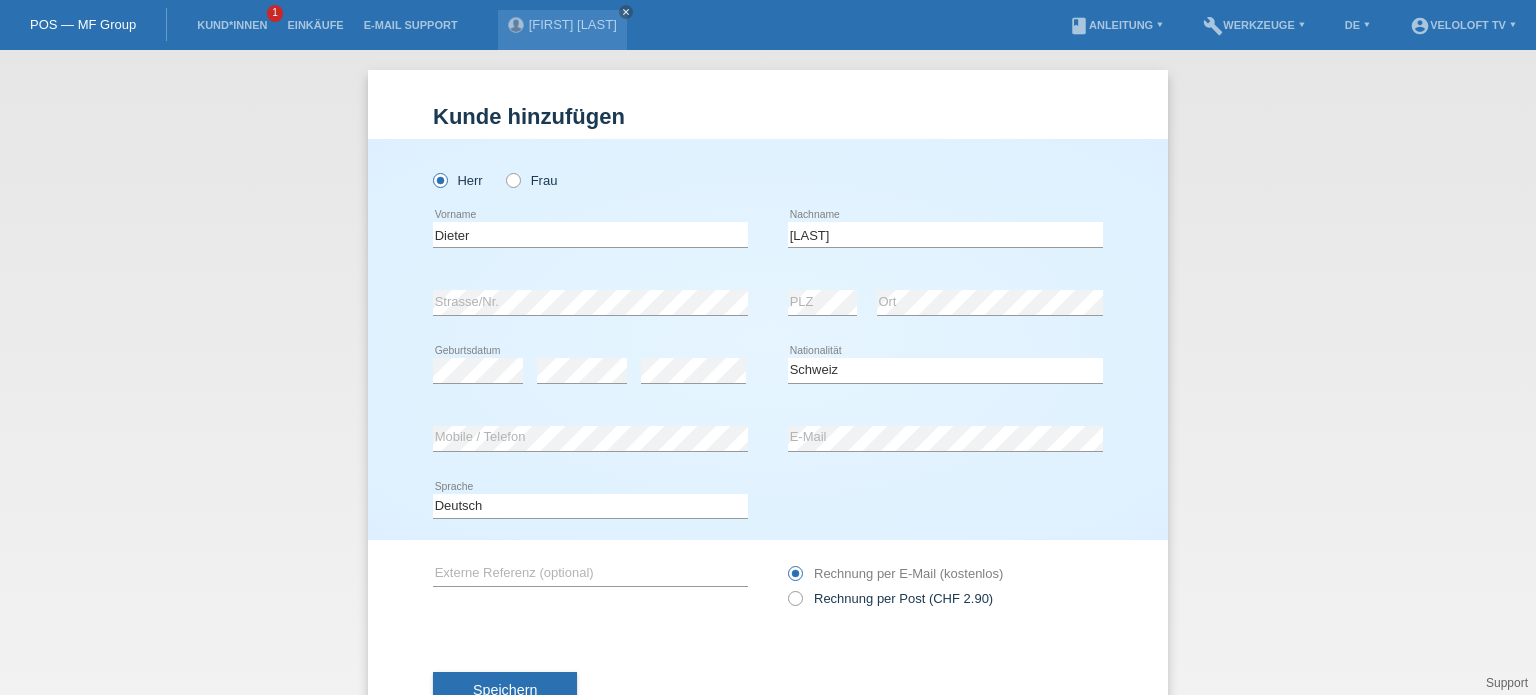 click on "Speichern" at bounding box center [768, 691] 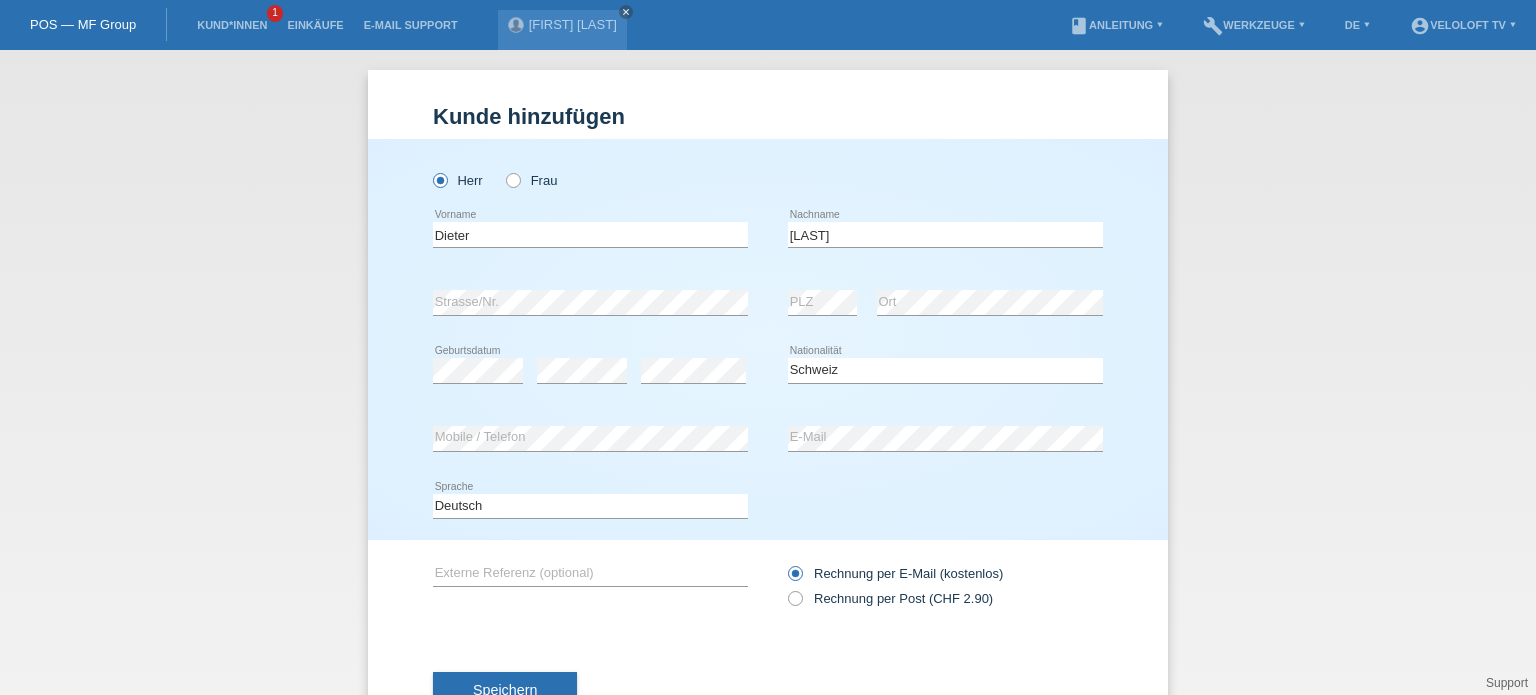 click on "Speichern" at bounding box center [768, 691] 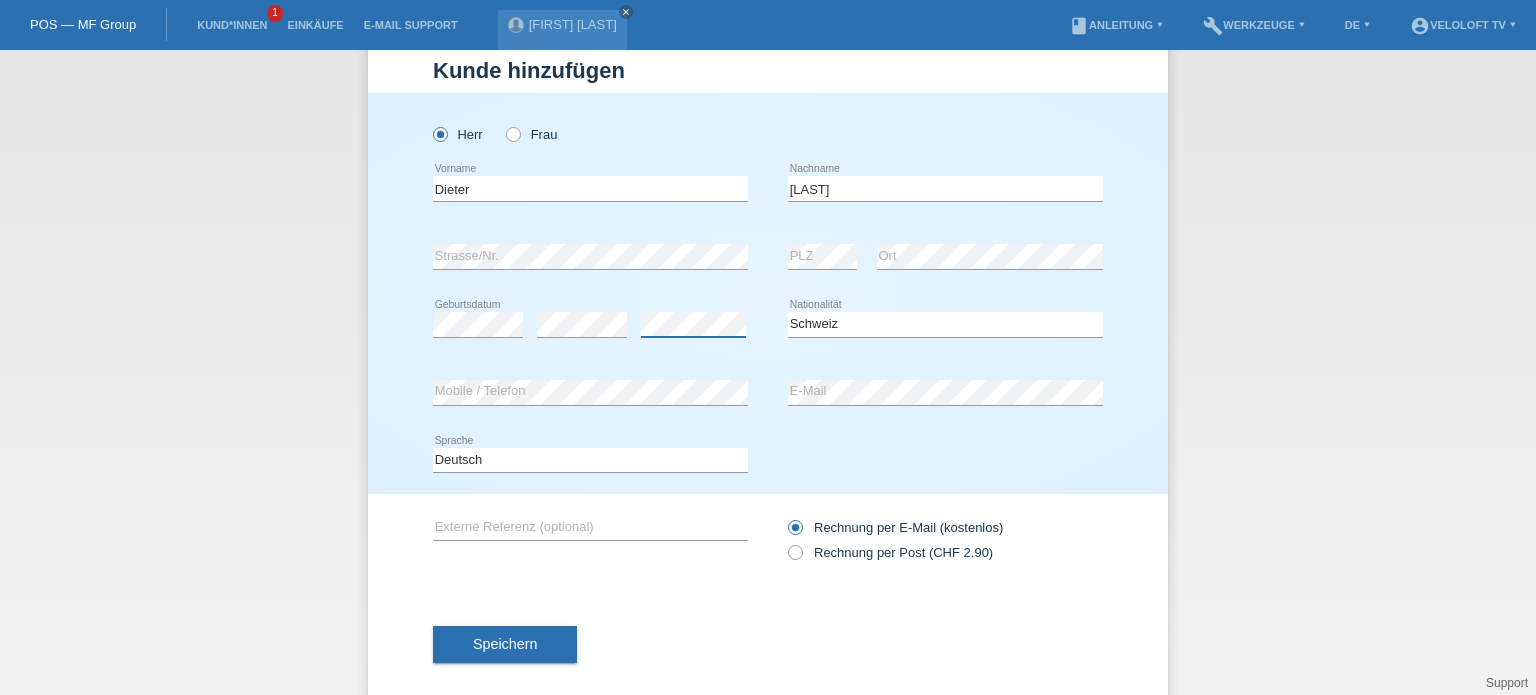 scroll, scrollTop: 72, scrollLeft: 0, axis: vertical 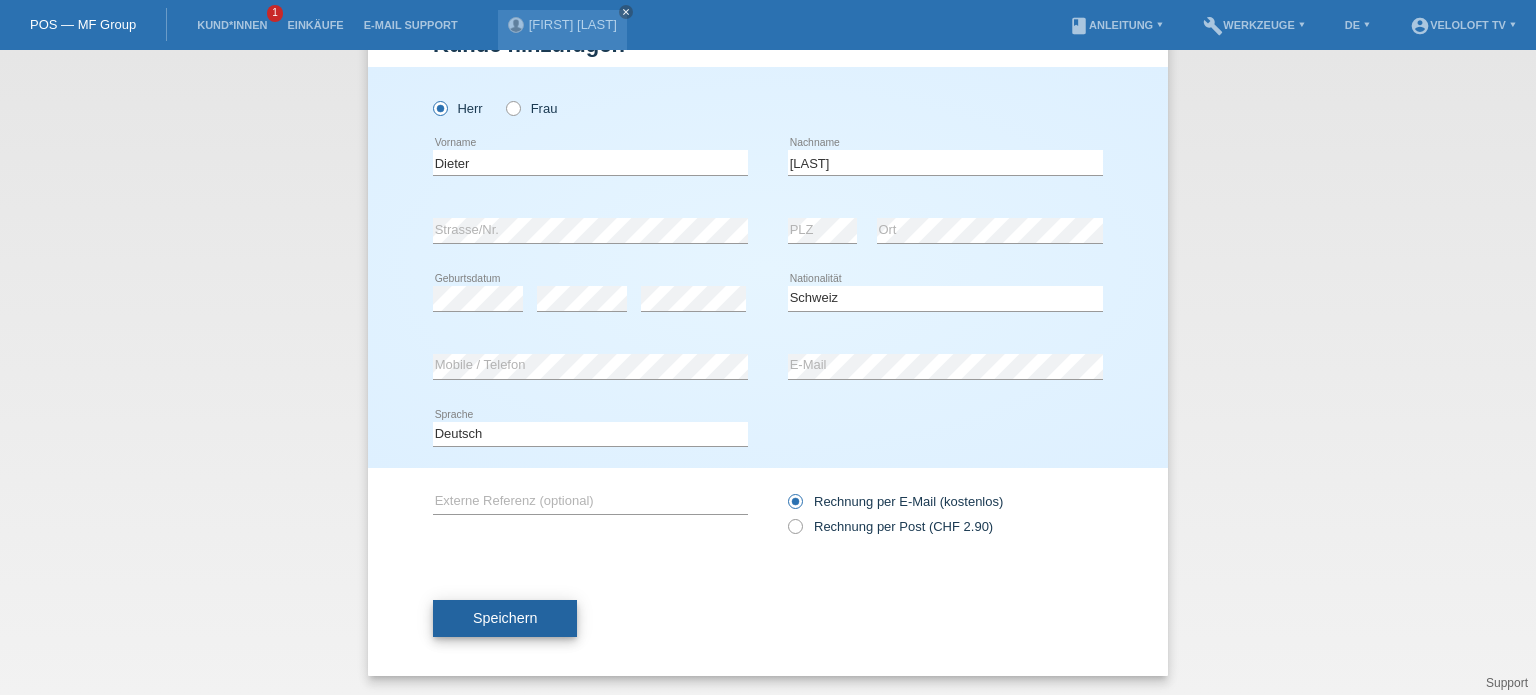 click on "Speichern" at bounding box center (505, 618) 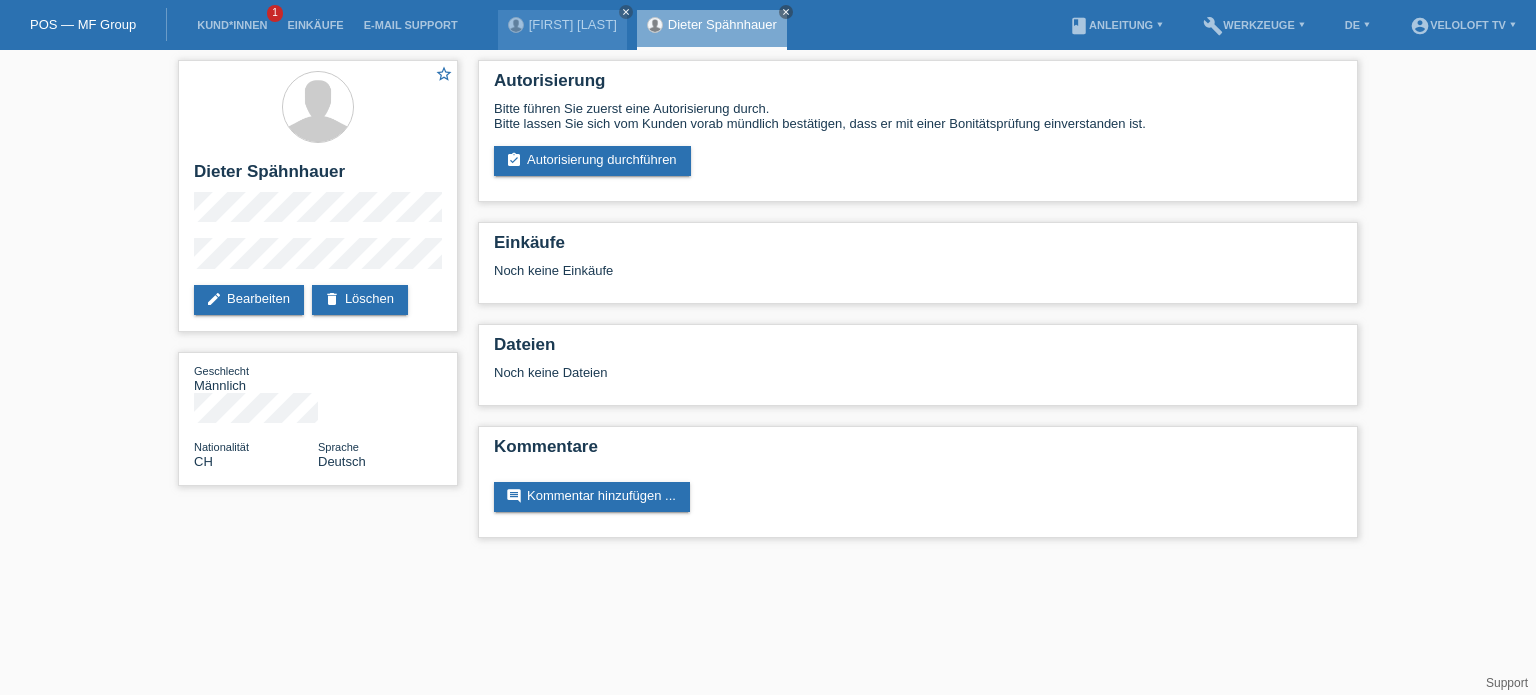 scroll, scrollTop: 0, scrollLeft: 0, axis: both 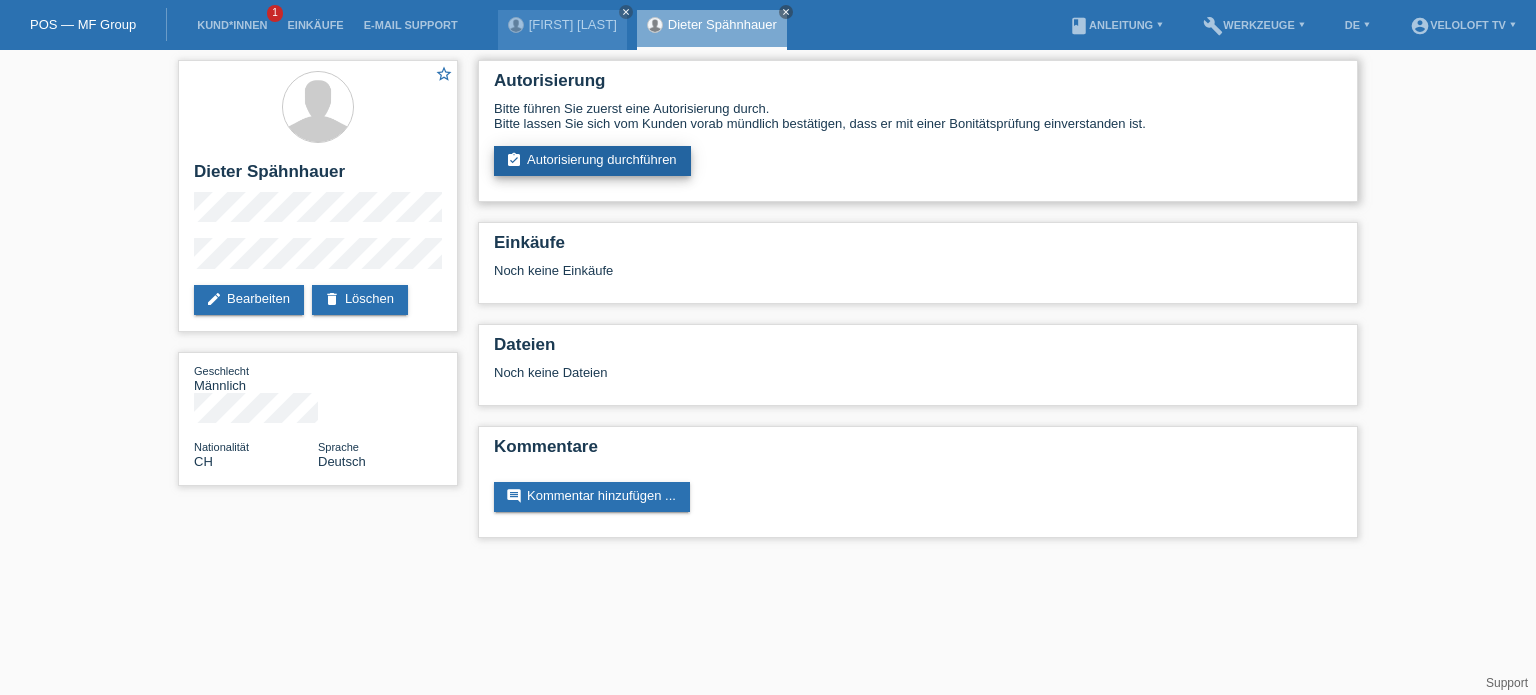 click on "assignment_turned_in  Autorisierung durchführen" at bounding box center (592, 161) 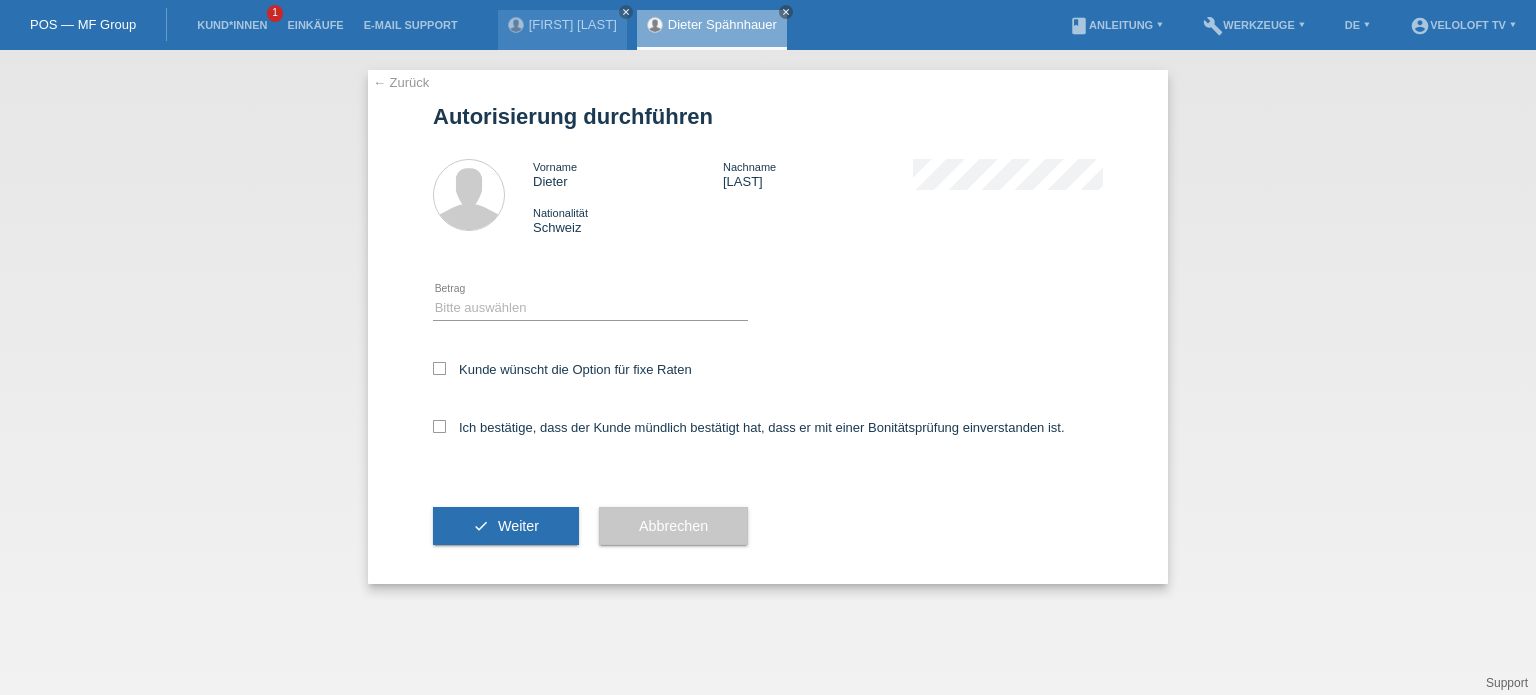 scroll, scrollTop: 0, scrollLeft: 0, axis: both 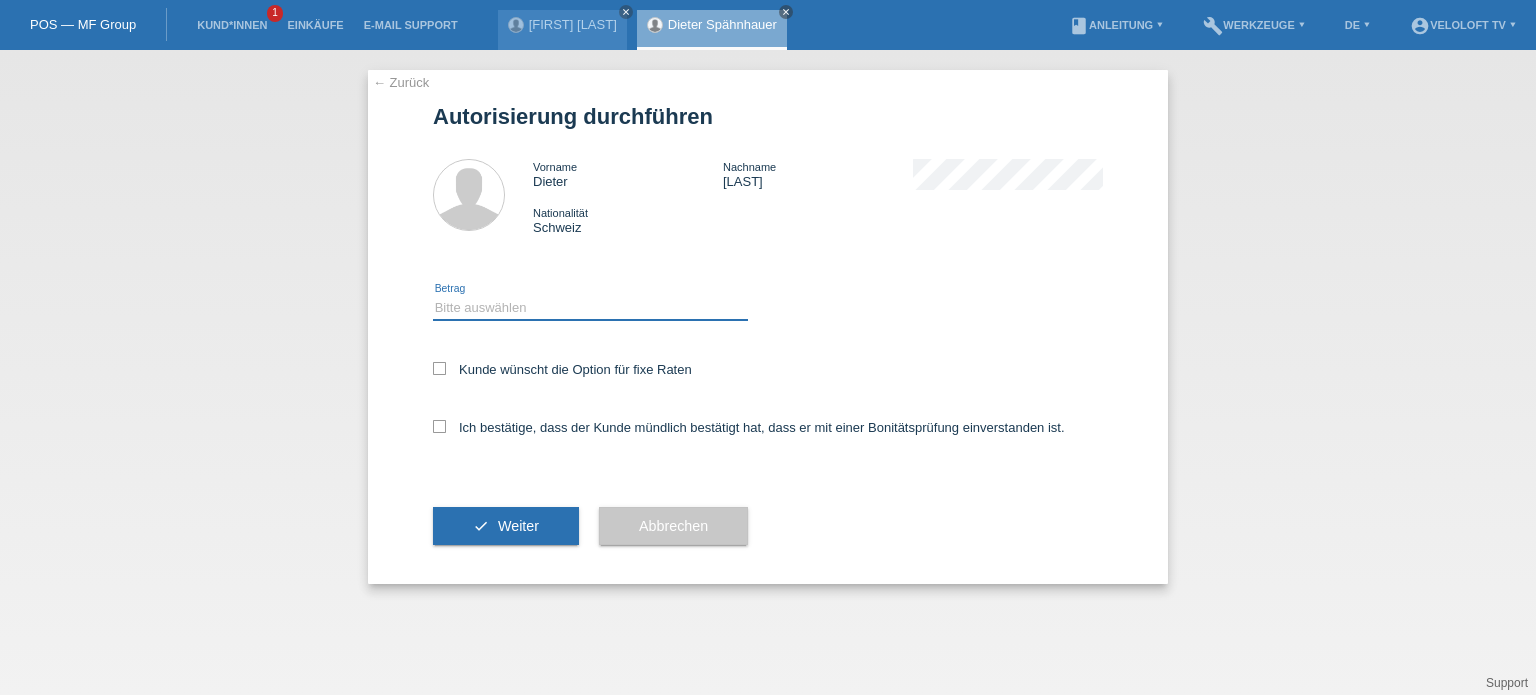 click on "Bitte auswählen
CHF 1.00 - CHF 499.00
CHF 500.00 - CHF 1'999.00
CHF 2'000.00 - CHF 15'000.00" at bounding box center (590, 308) 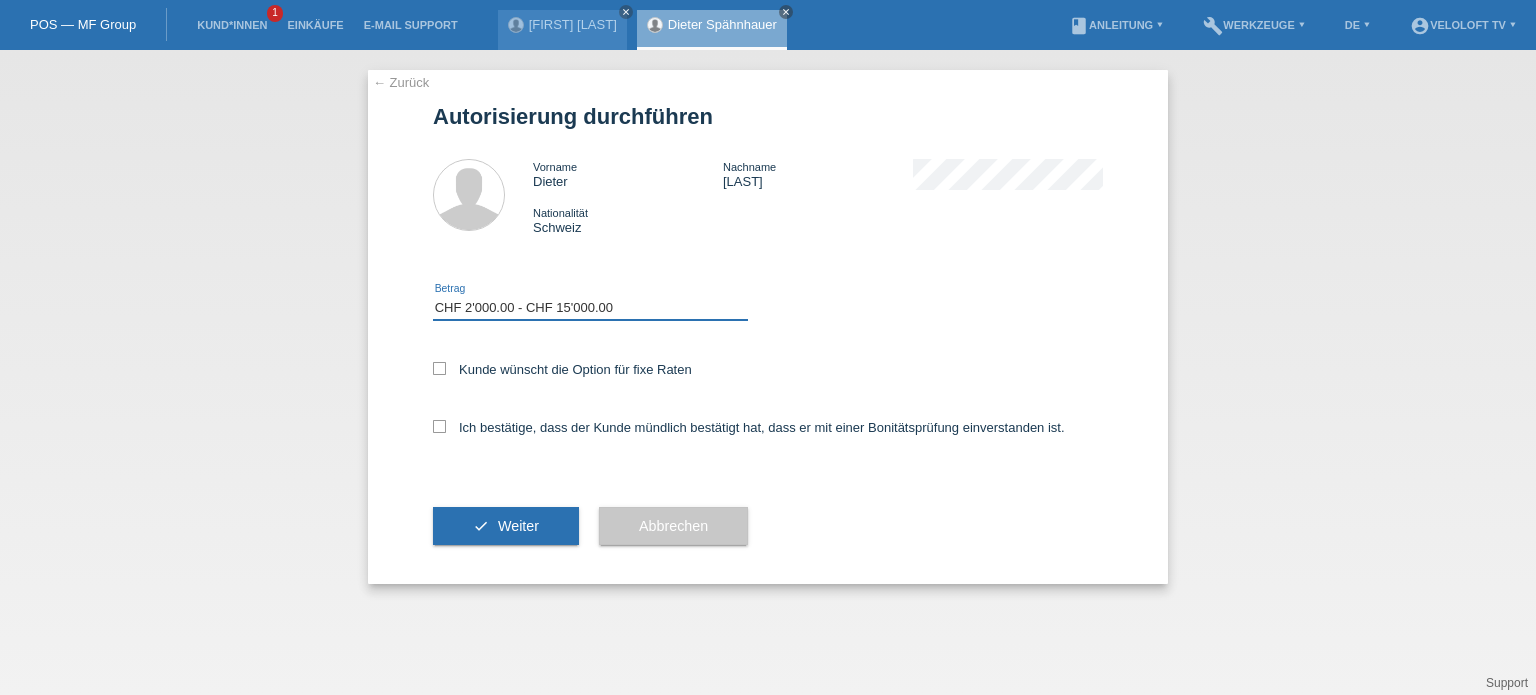click on "Bitte auswählen
CHF 1.00 - CHF 499.00
CHF 500.00 - CHF 1'999.00
CHF 2'000.00 - CHF 15'000.00" at bounding box center (590, 308) 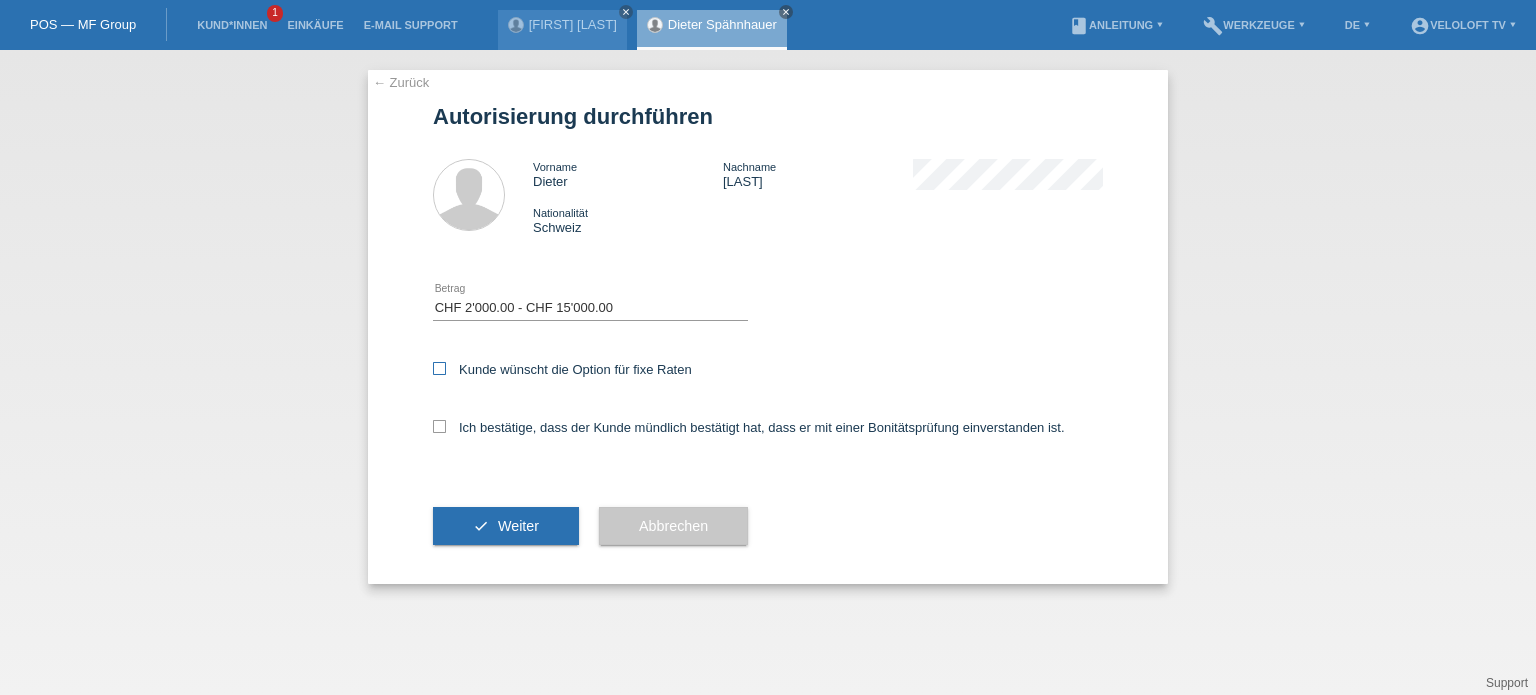 click at bounding box center [439, 368] 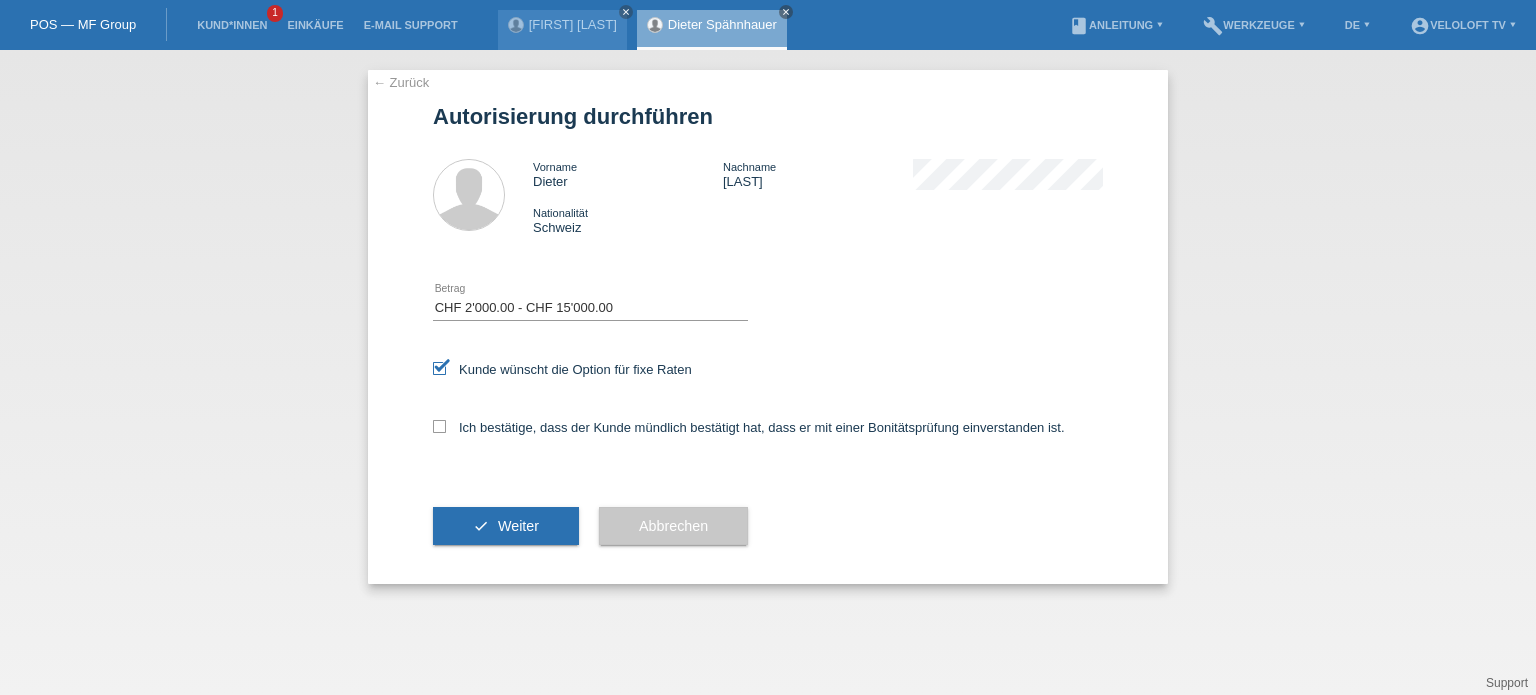 drag, startPoint x: 440, startPoint y: 431, endPoint x: 456, endPoint y: 471, distance: 43.081318 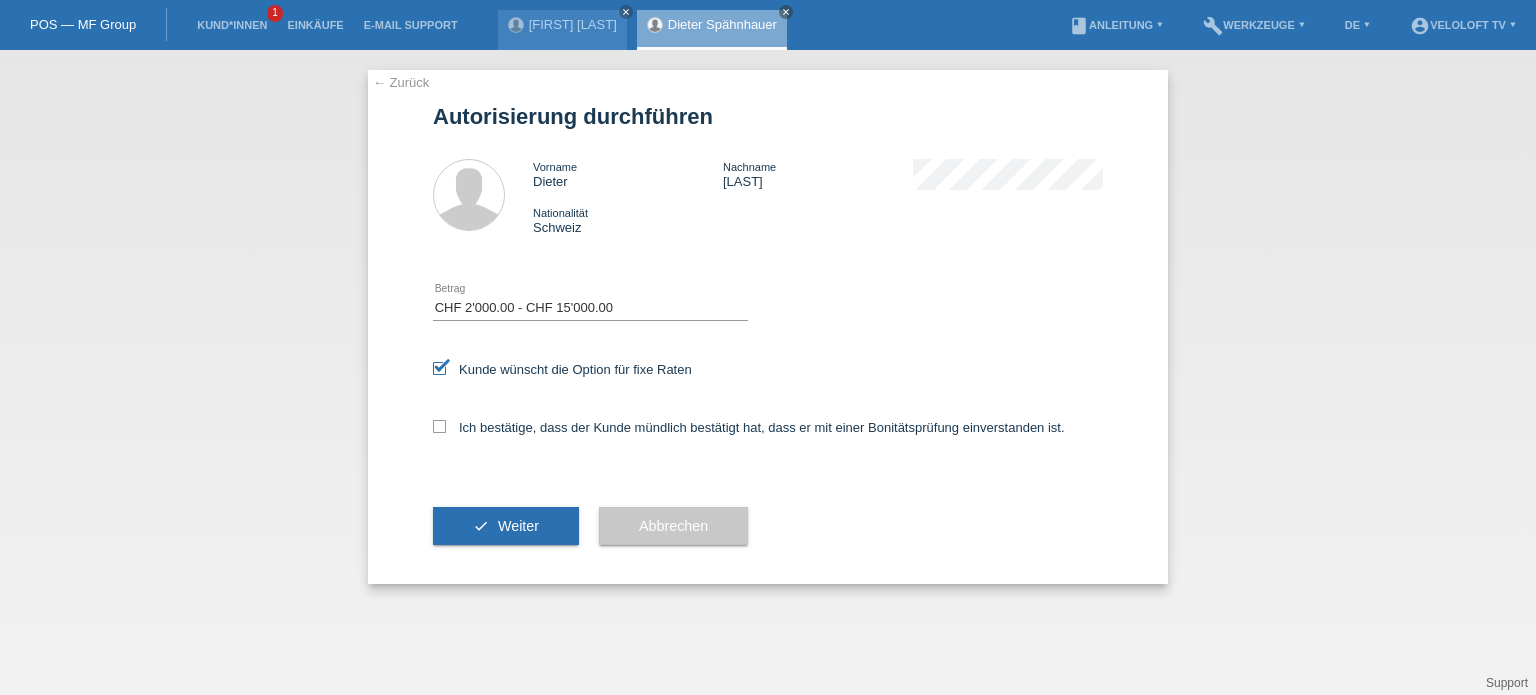 click on "Ich bestätige, dass der Kunde mündlich bestätigt hat, dass er mit einer Bonitätsprüfung einverstanden ist." at bounding box center (439, 426) 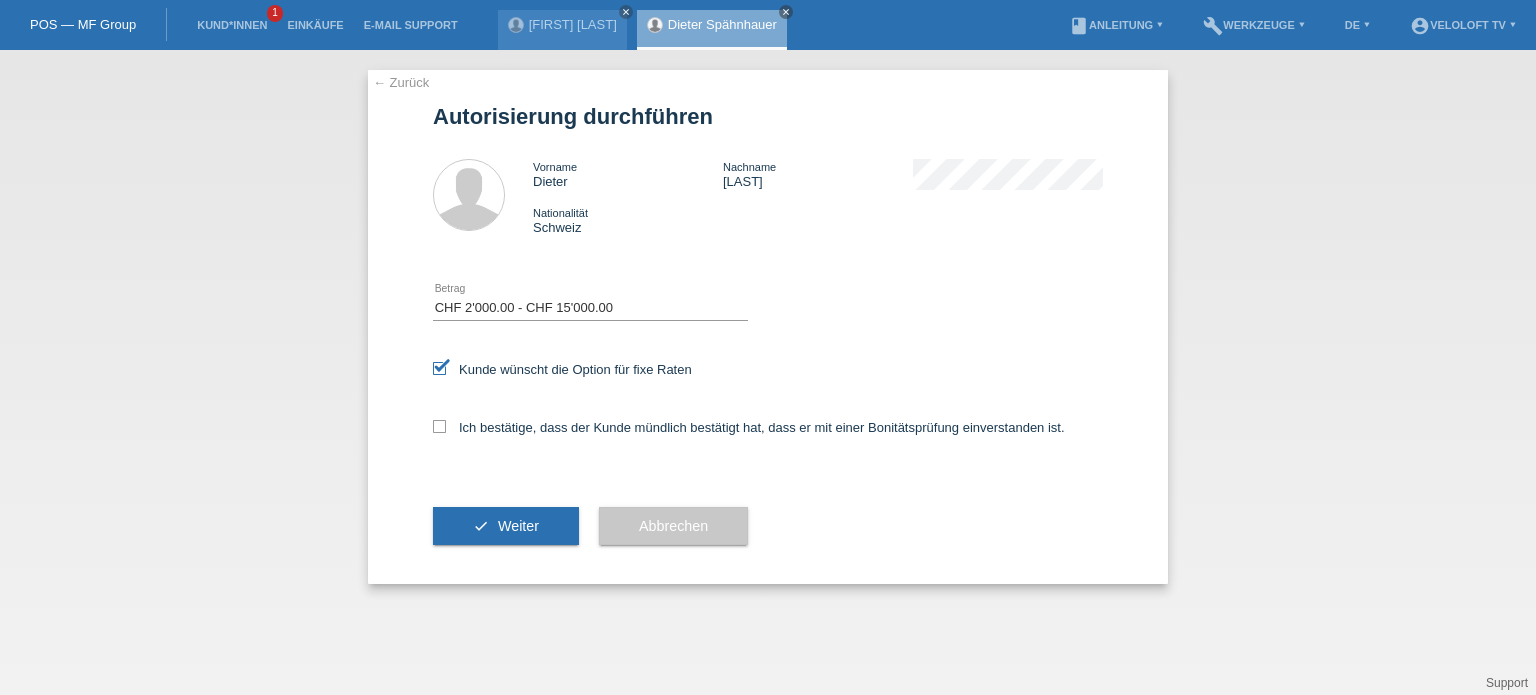 checkbox on "true" 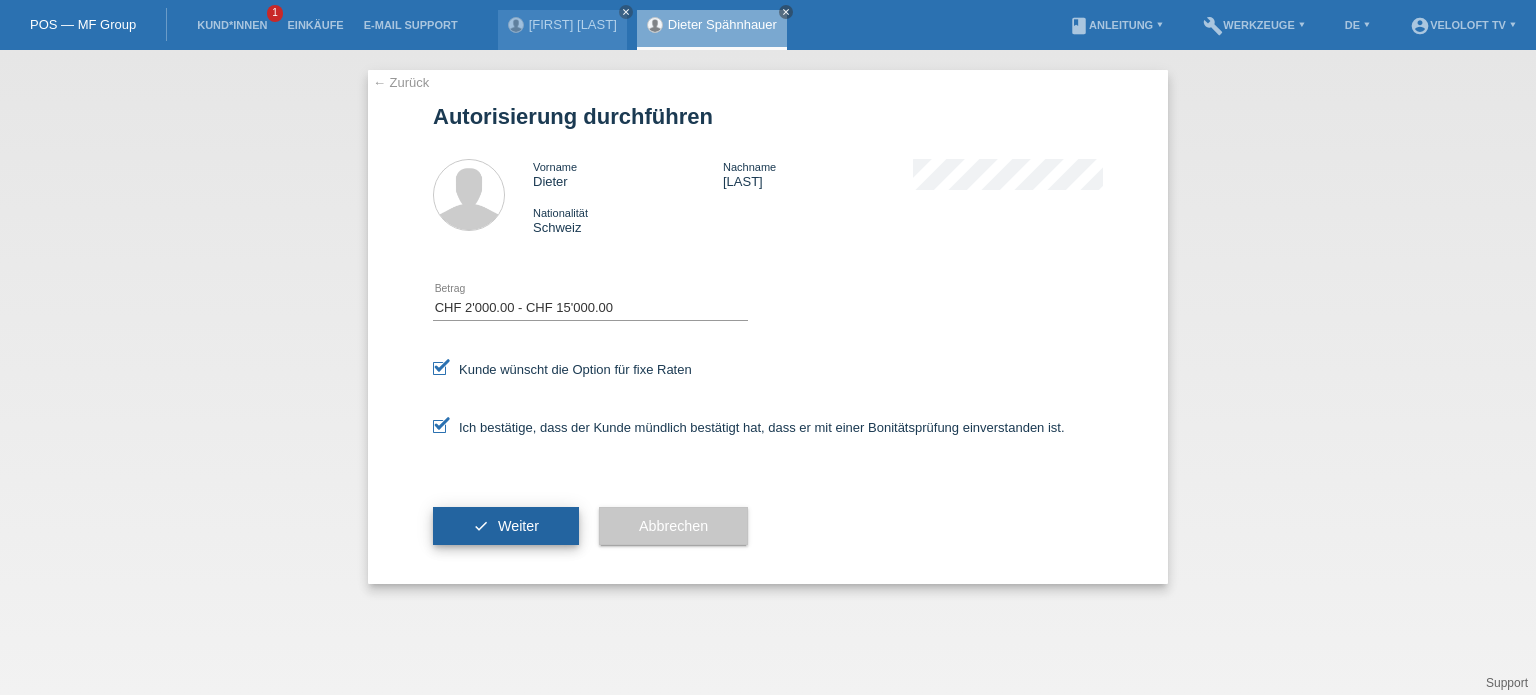 click on "check   Weiter" at bounding box center (506, 526) 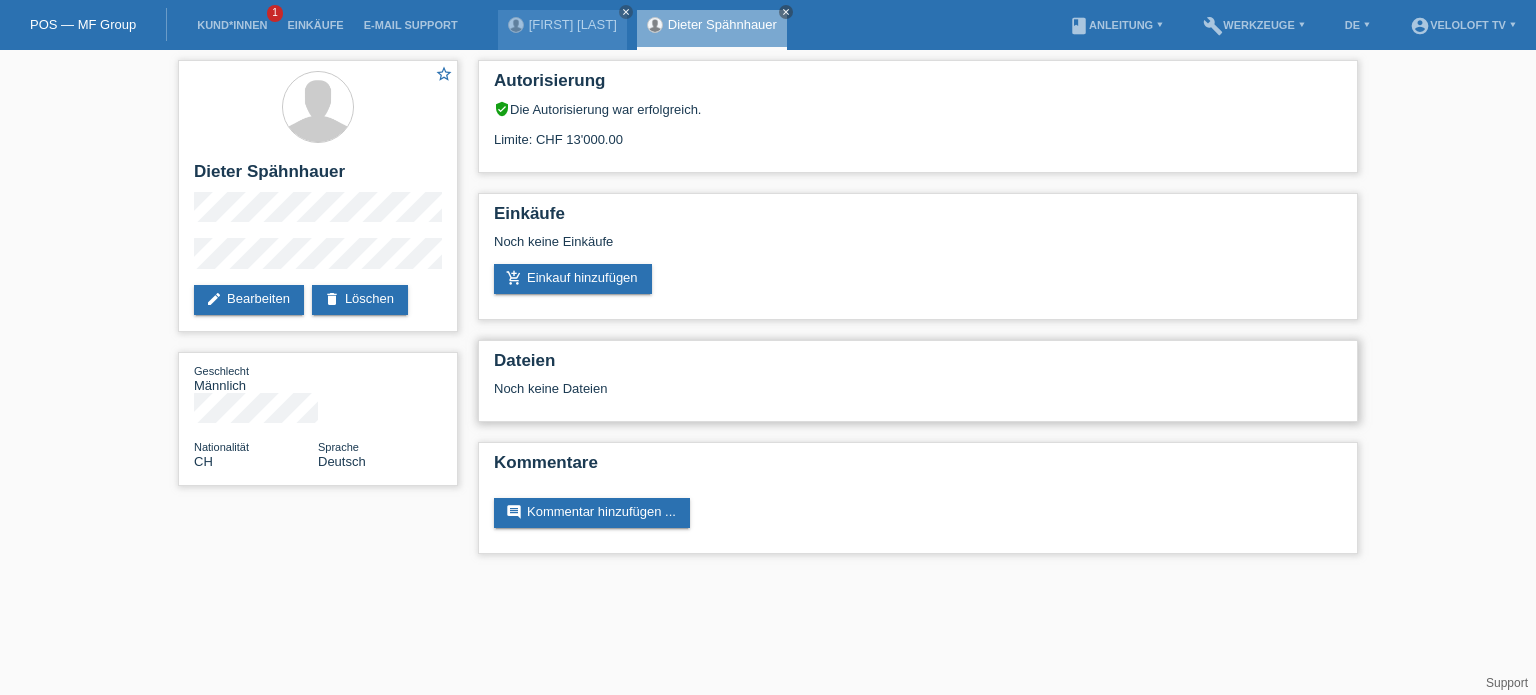 scroll, scrollTop: 0, scrollLeft: 0, axis: both 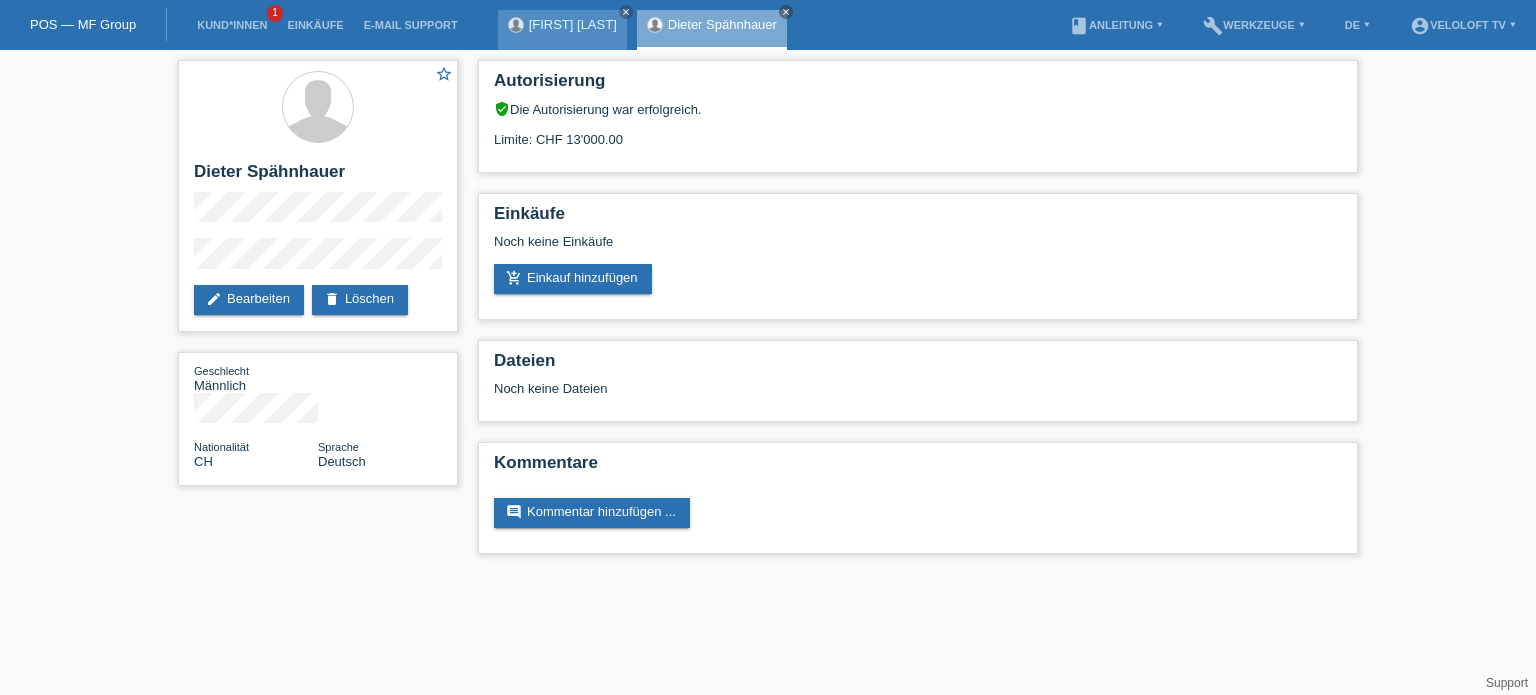 click on "[FIRST] [LAST]
close" at bounding box center [562, 30] 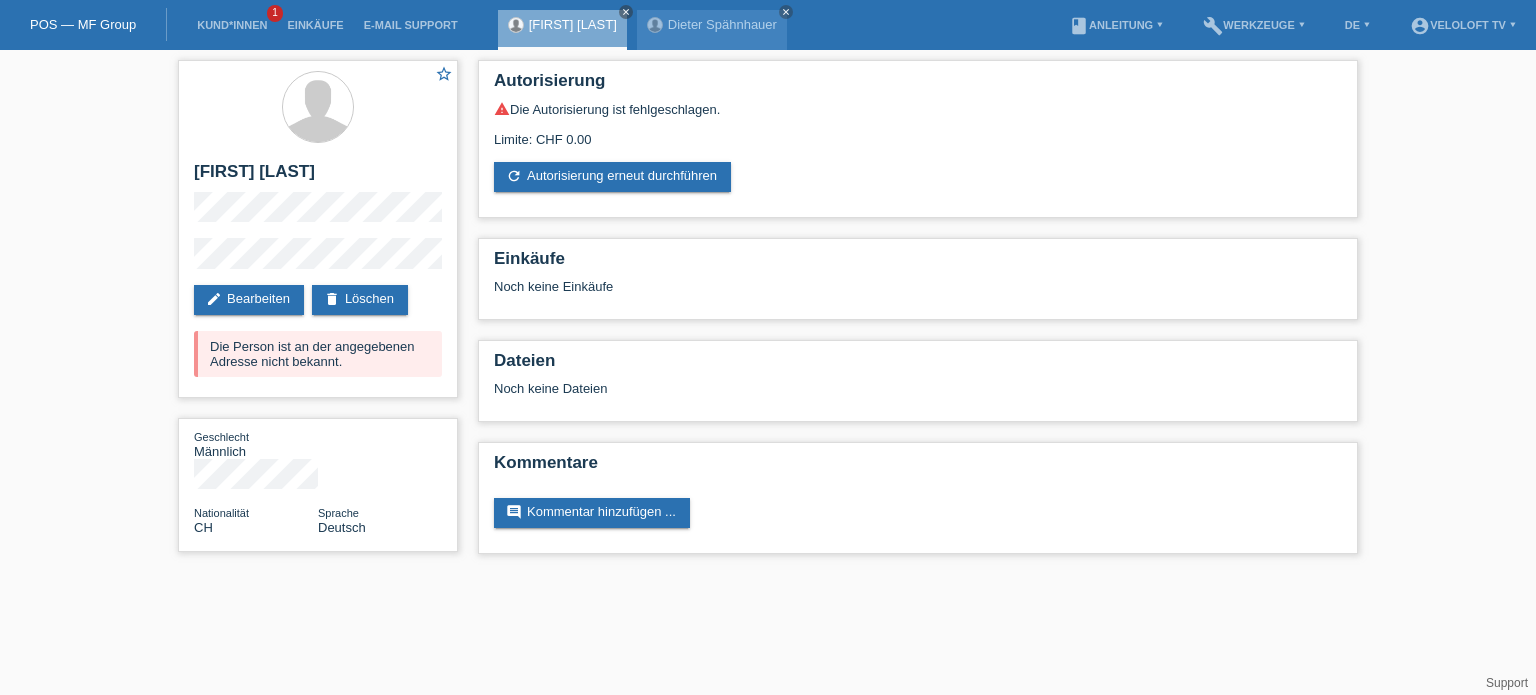 scroll, scrollTop: 0, scrollLeft: 0, axis: both 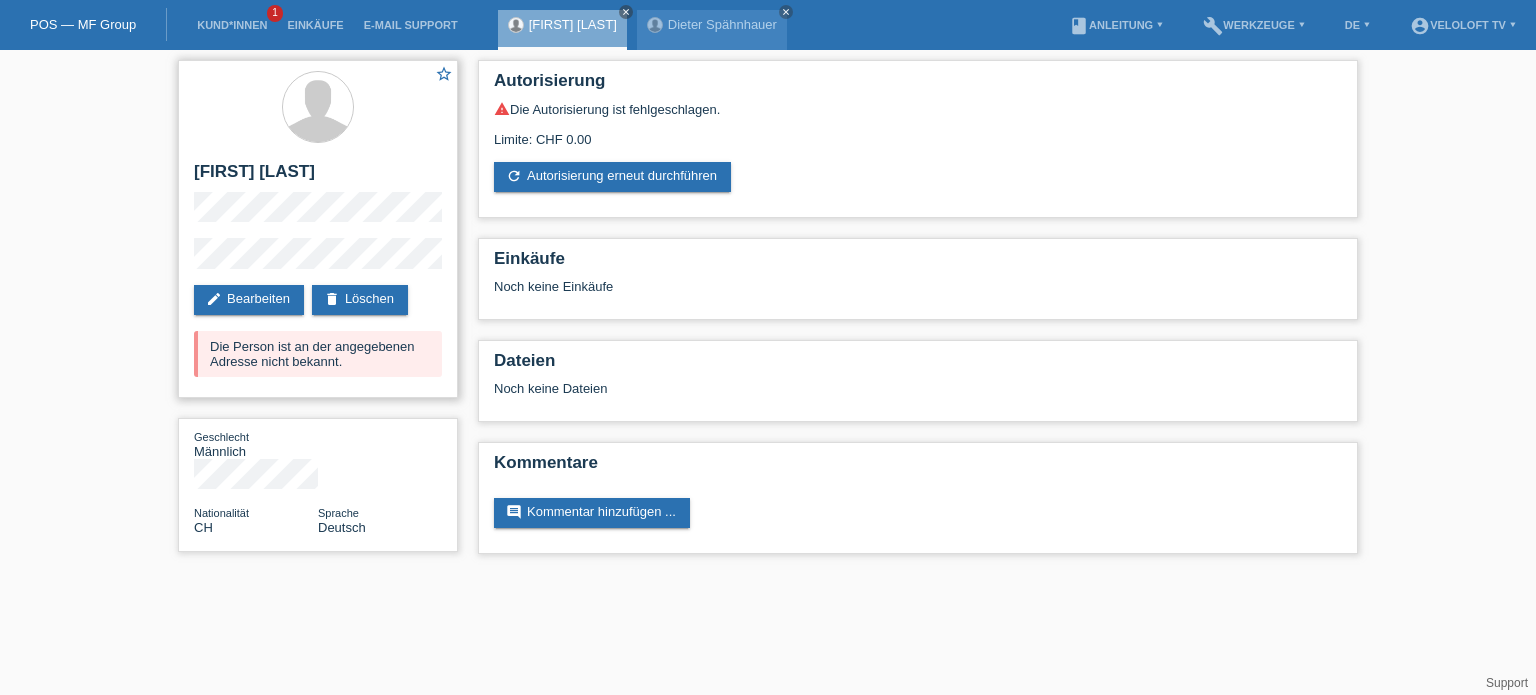 drag, startPoint x: 212, startPoint y: 346, endPoint x: 360, endPoint y: 361, distance: 148.7582 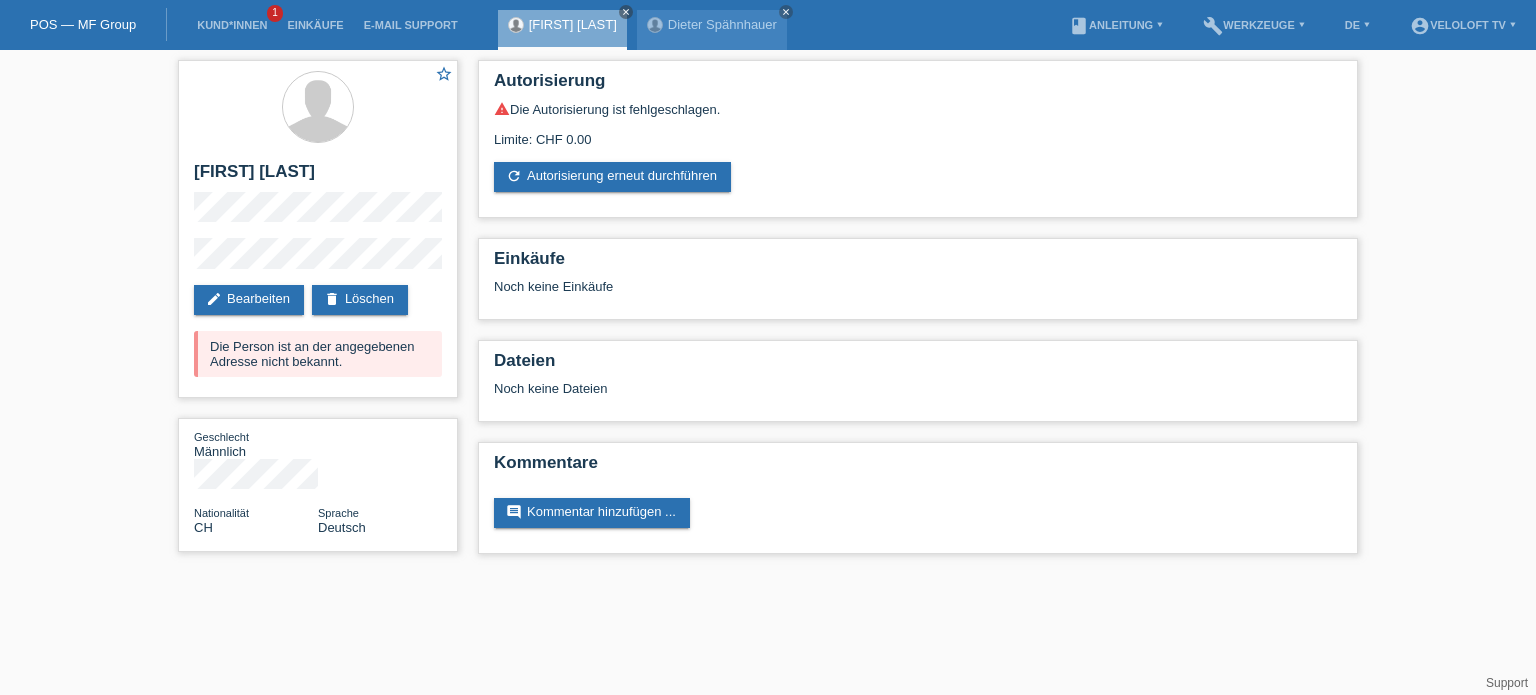 click on "POS — MF Group
Kund*innen
1
Einkäufe
E-Mail Support
[FIRST] [LAST]
close
close" at bounding box center (768, 287) 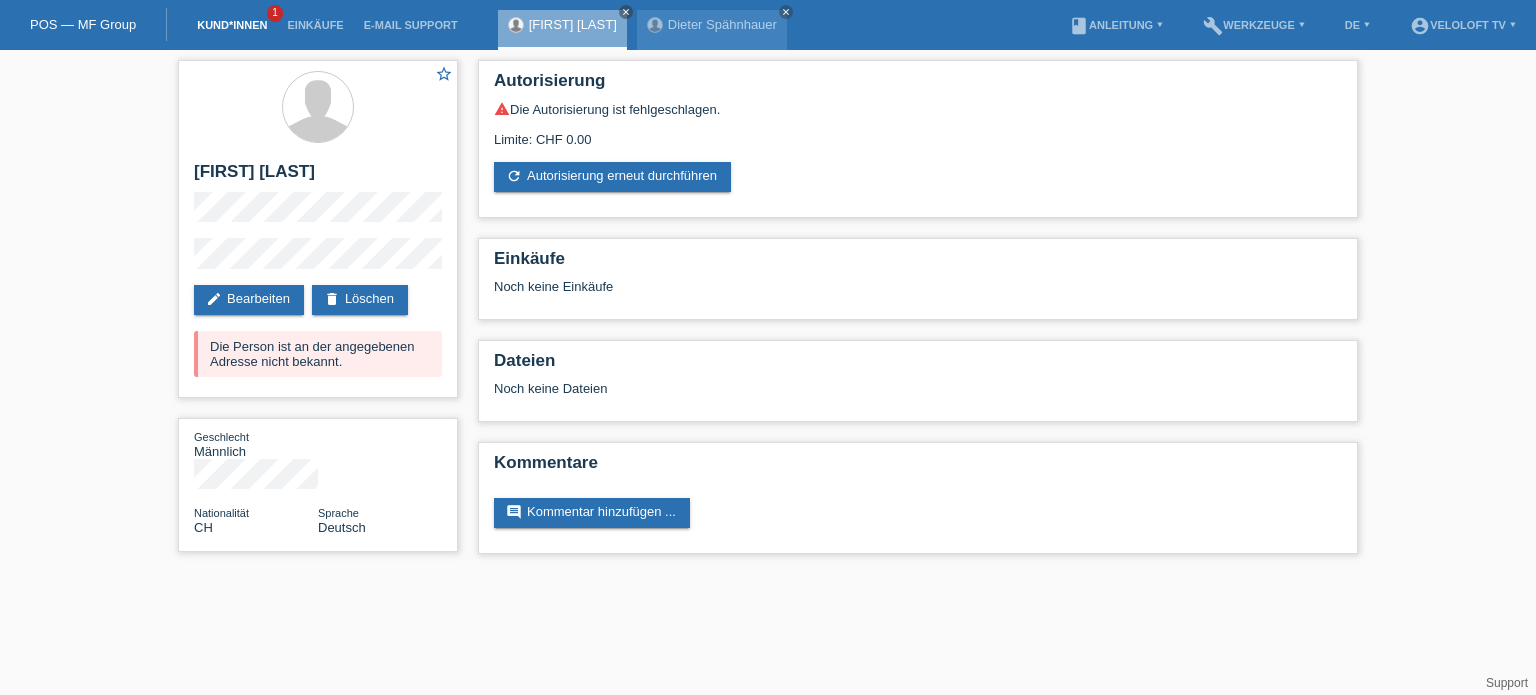 click on "Kund*innen" at bounding box center [232, 25] 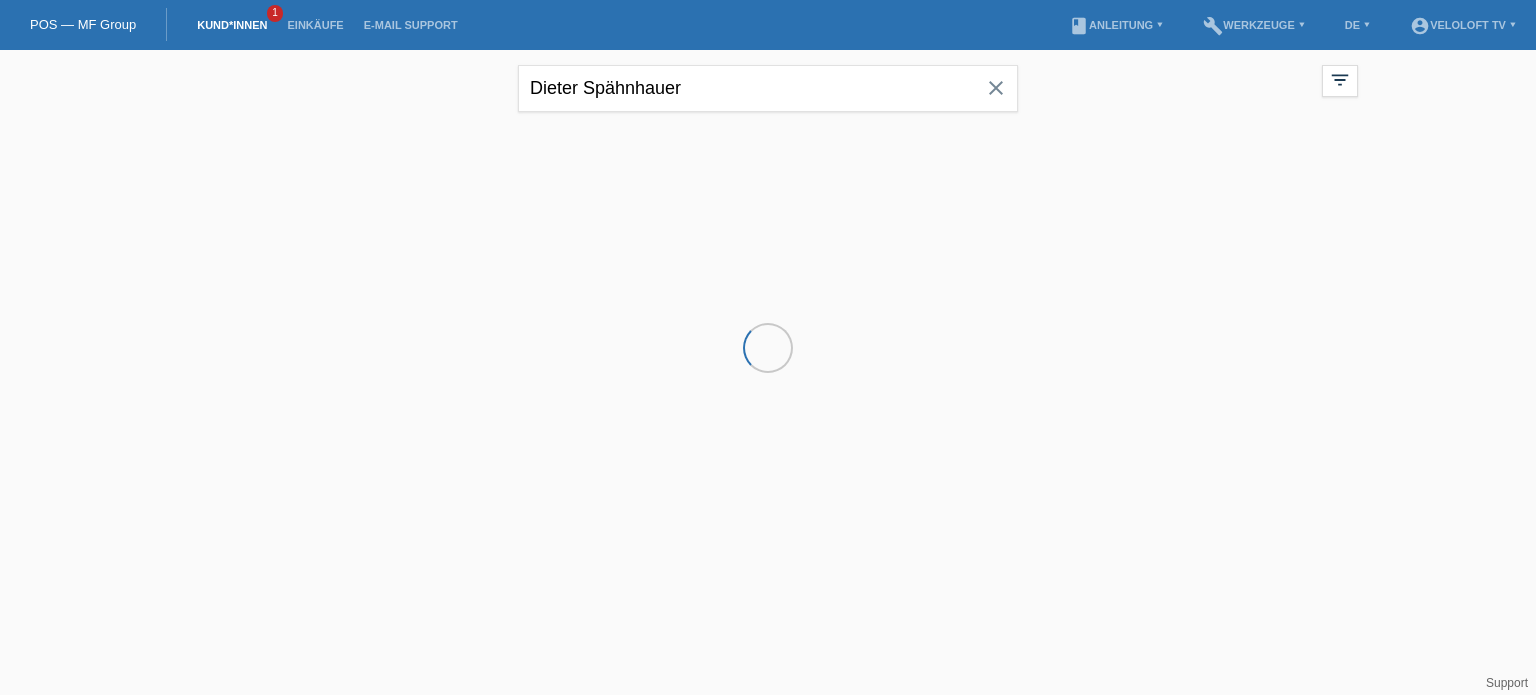scroll, scrollTop: 0, scrollLeft: 0, axis: both 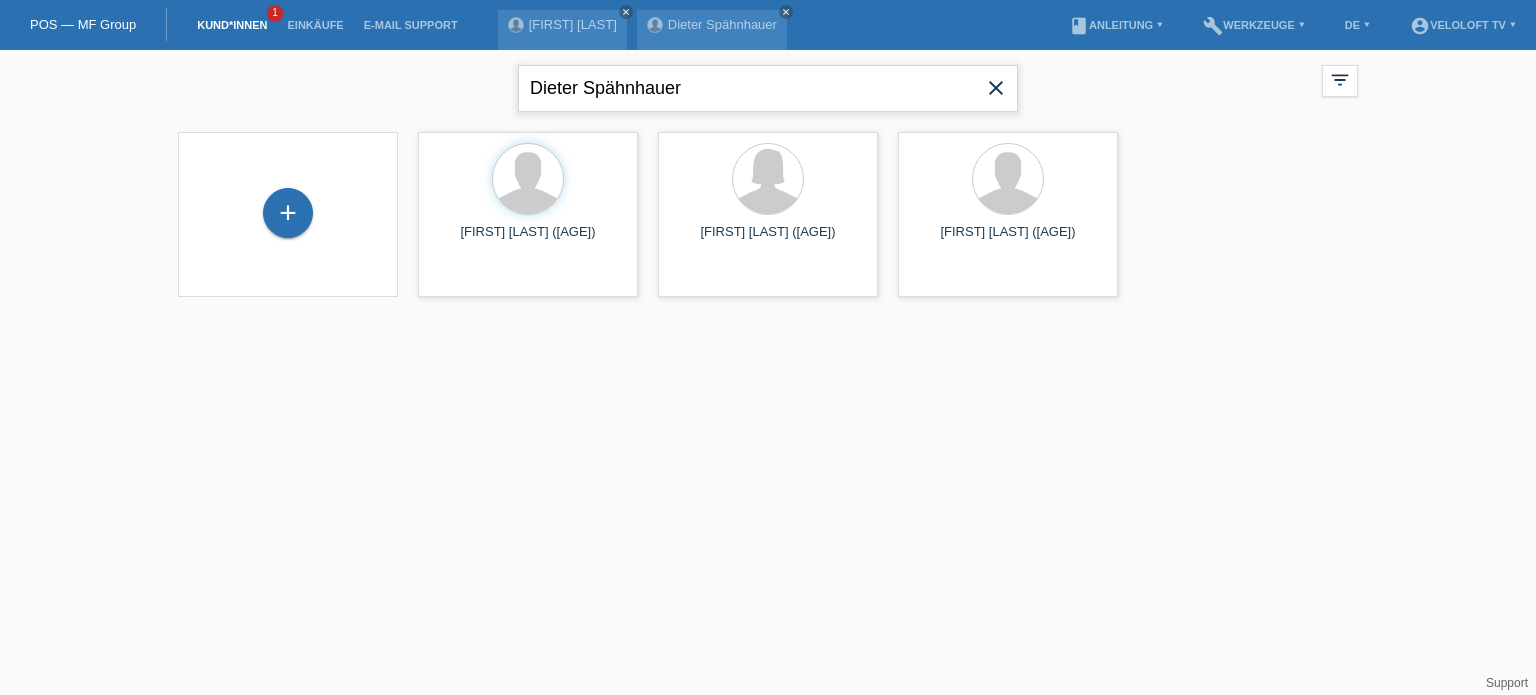 drag, startPoint x: 758, startPoint y: 67, endPoint x: 436, endPoint y: 82, distance: 322.34918 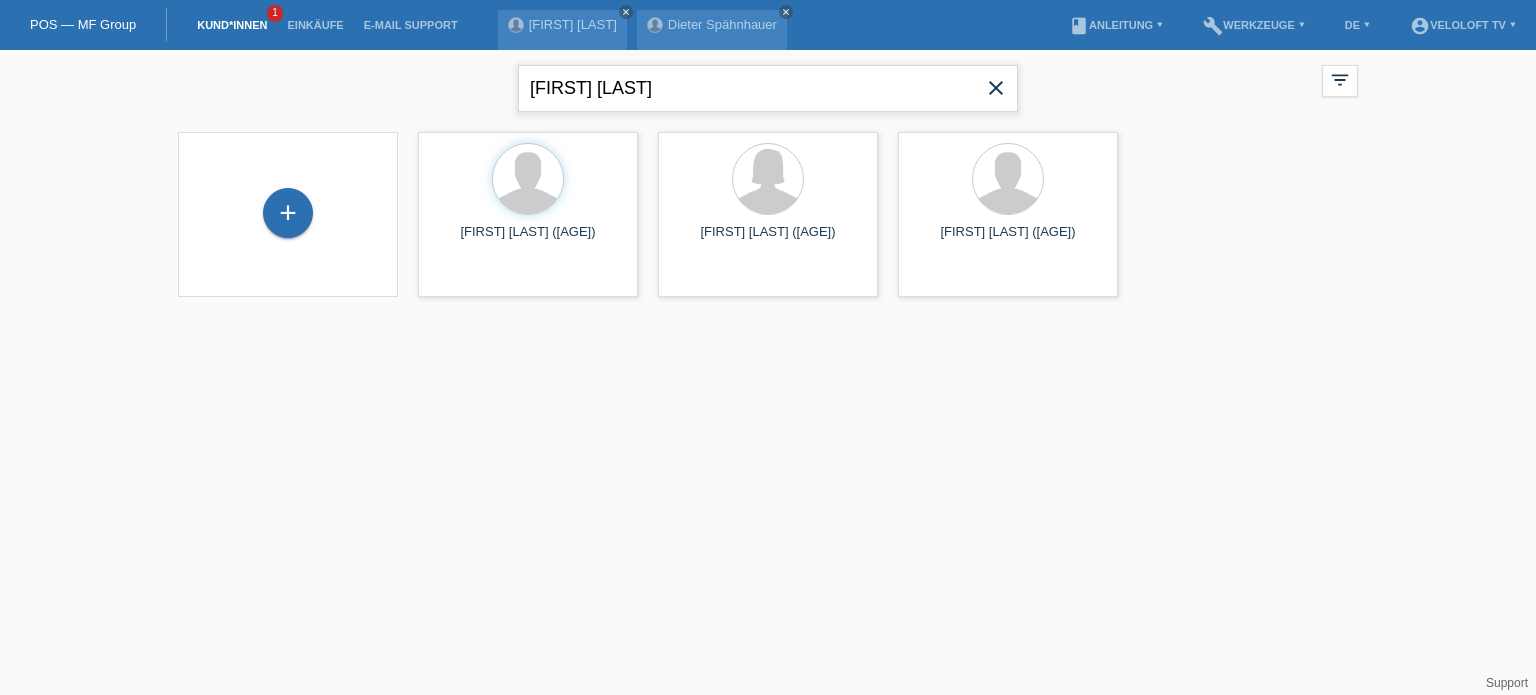 type on "[LAST] [FIRST]" 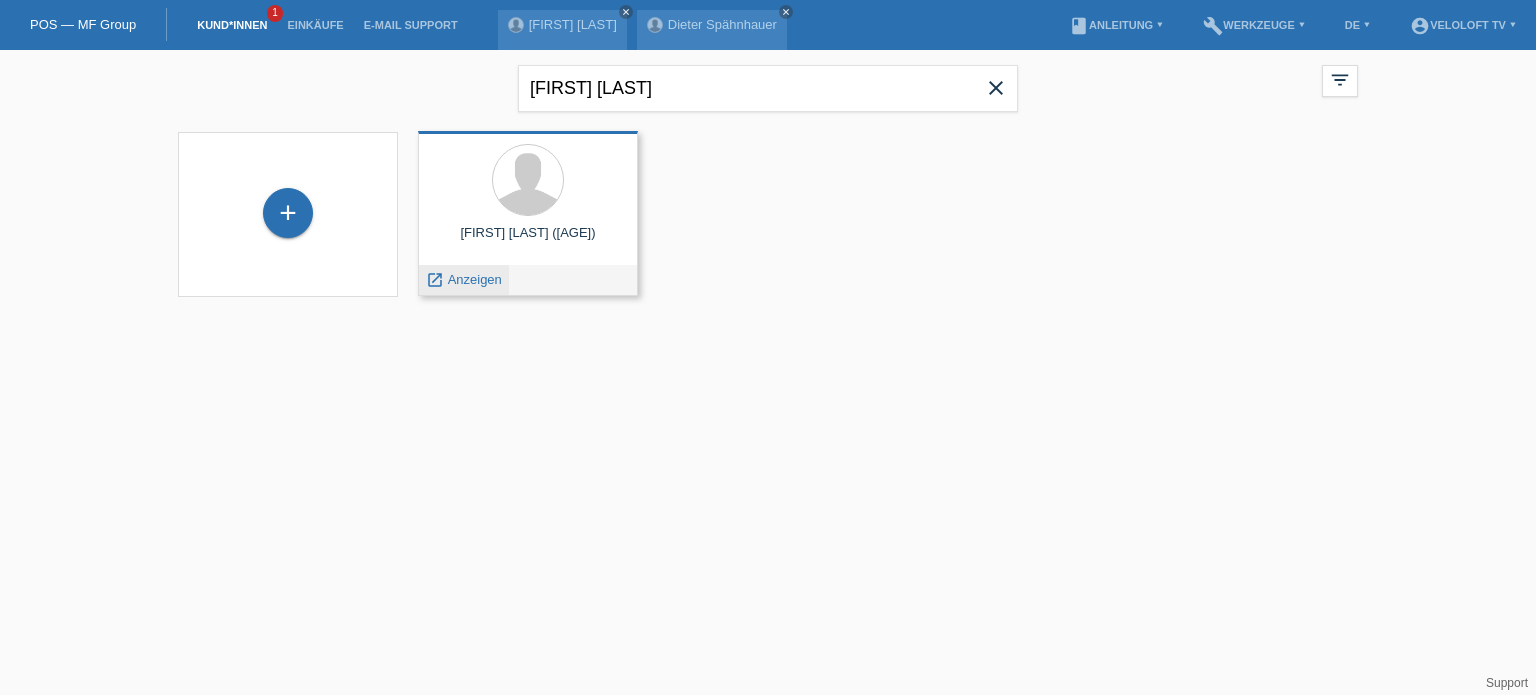 click on "Anzeigen" at bounding box center (475, 279) 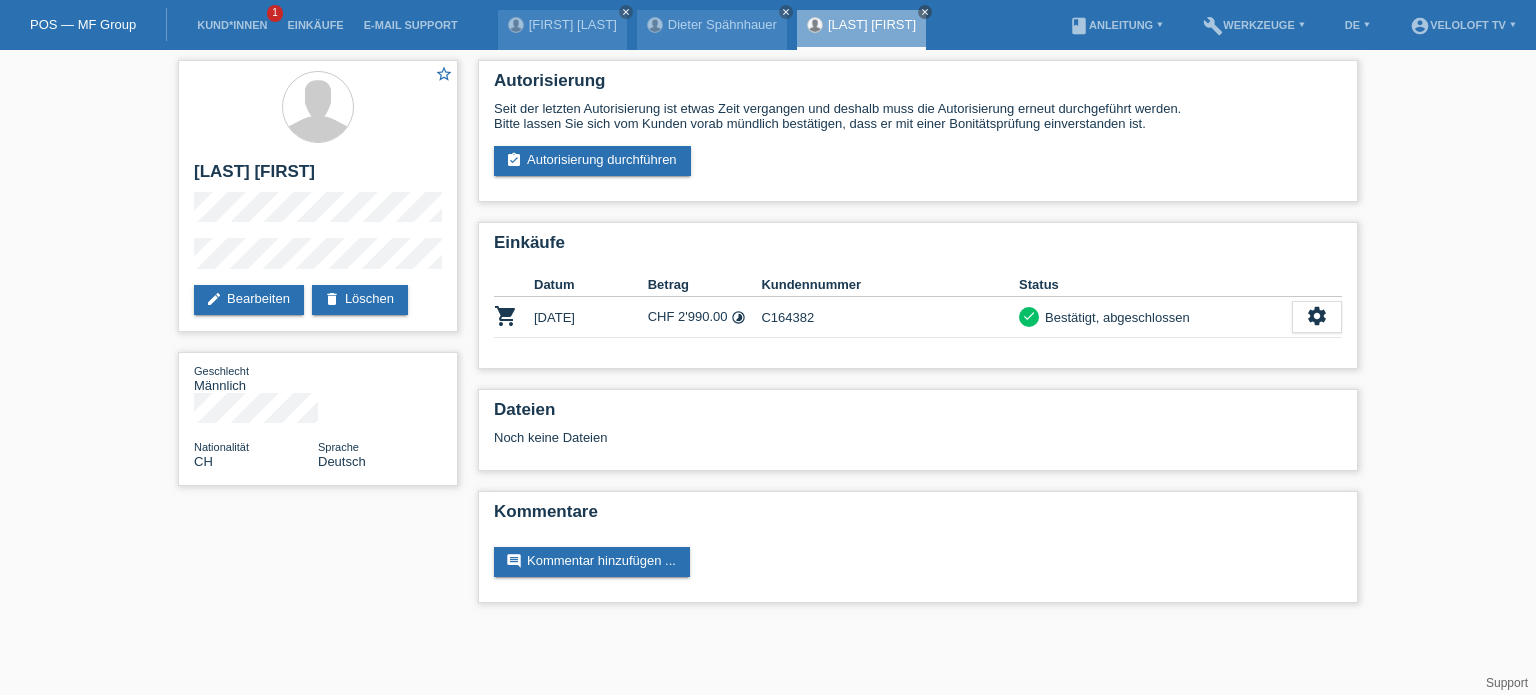scroll, scrollTop: 0, scrollLeft: 0, axis: both 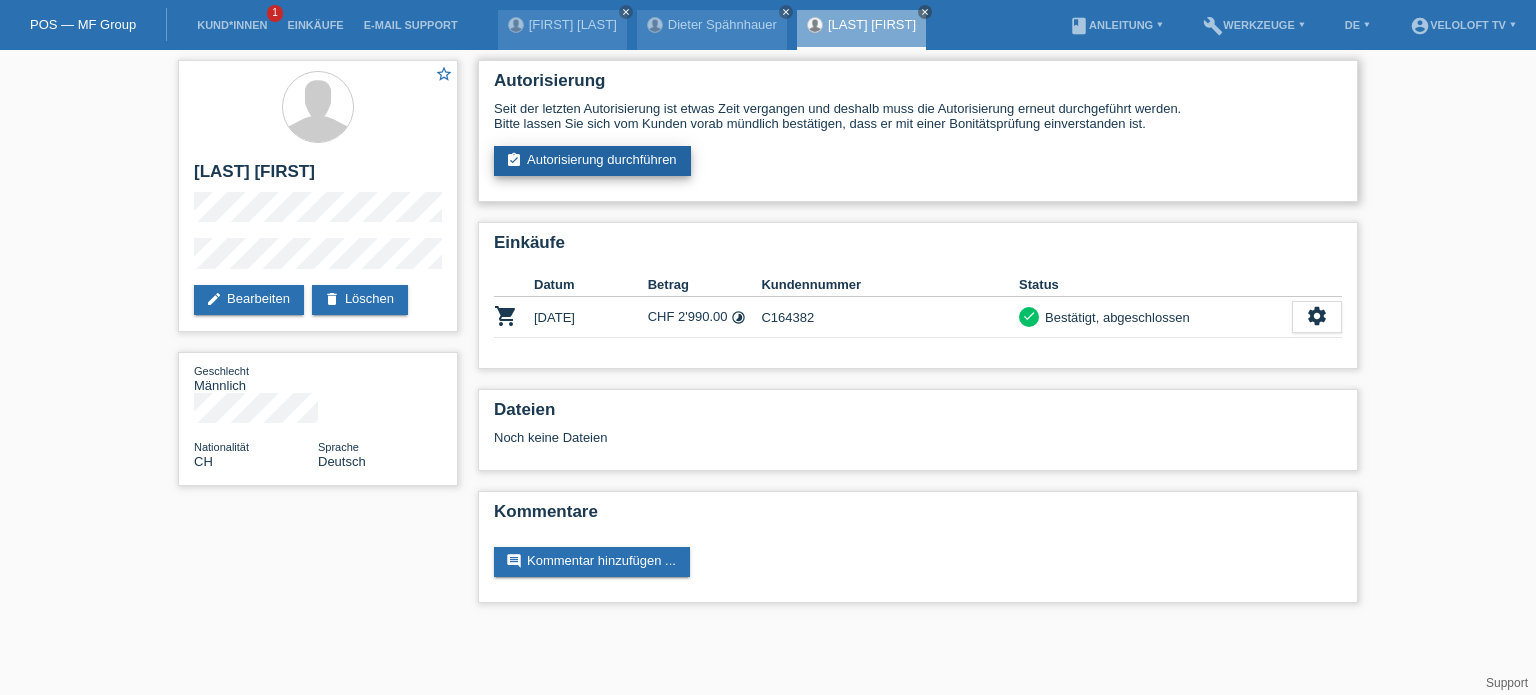click on "assignment_turned_in  Autorisierung durchführen" at bounding box center [592, 161] 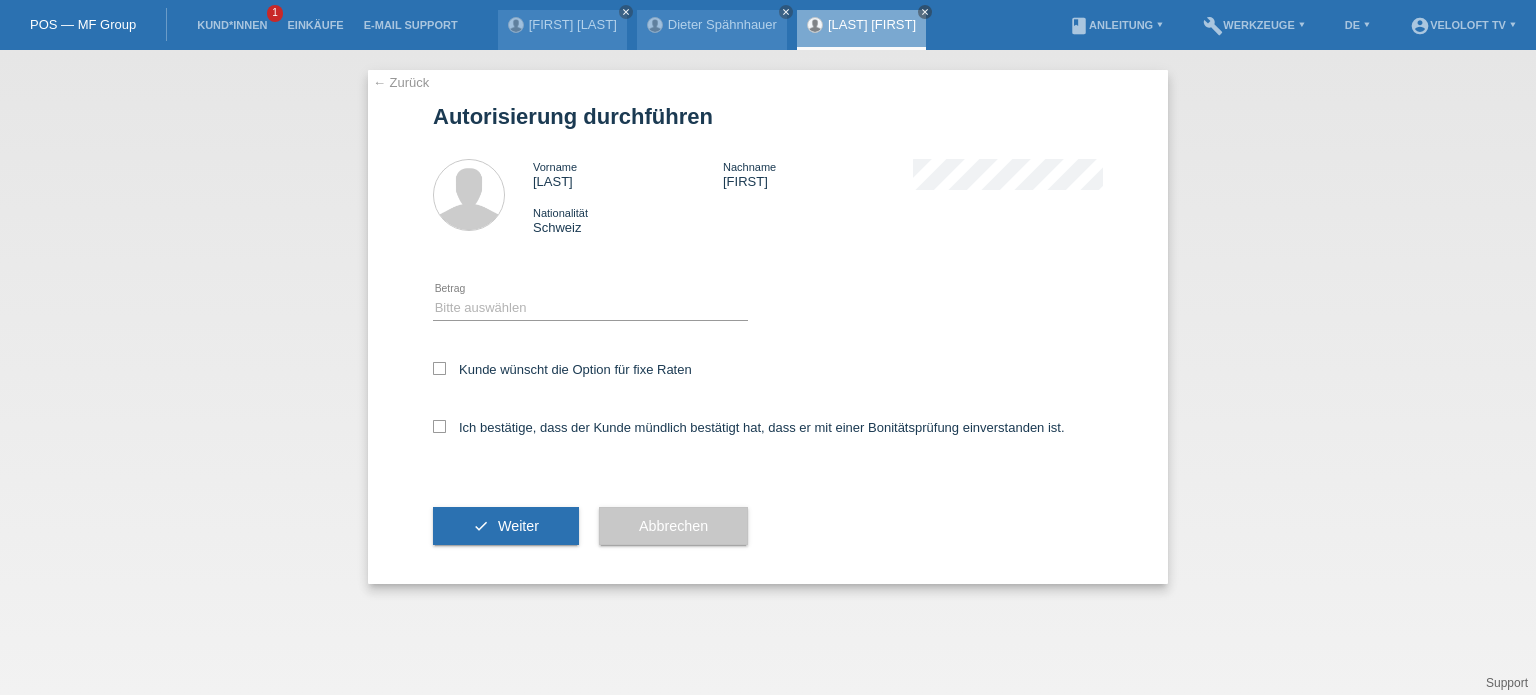 scroll, scrollTop: 0, scrollLeft: 0, axis: both 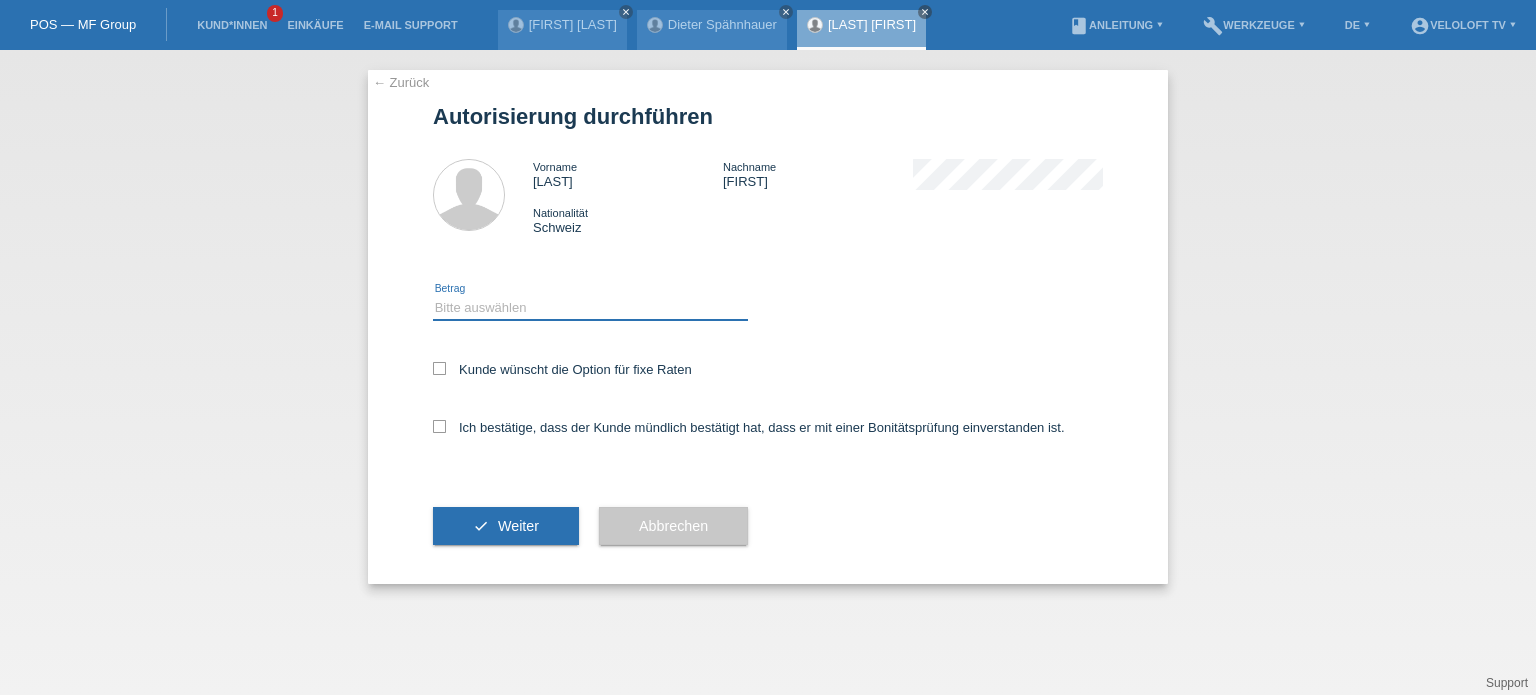 click on "Bitte auswählen
CHF 1.00 - CHF 499.00
CHF 500.00 - CHF 1'999.00
CHF 2'000.00 - CHF 15'000.00" at bounding box center (590, 308) 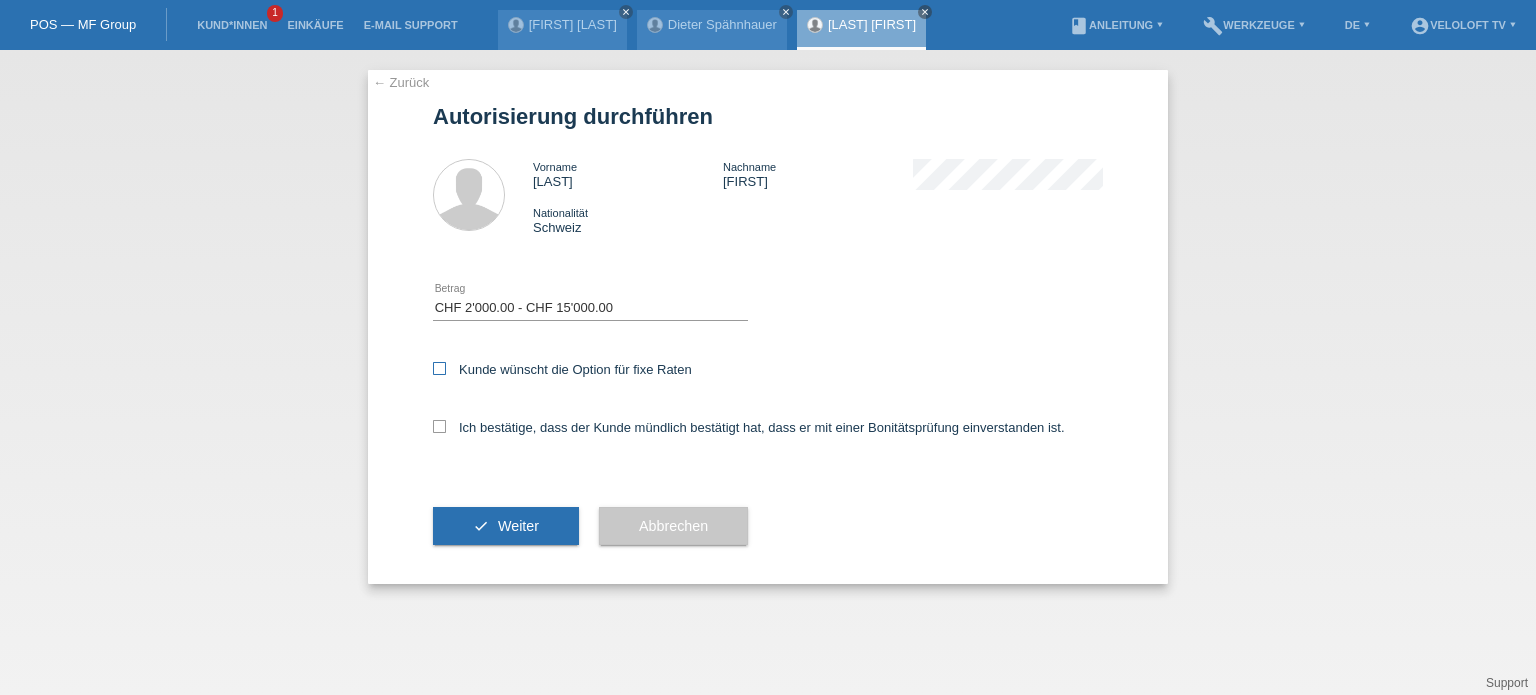 click at bounding box center (439, 368) 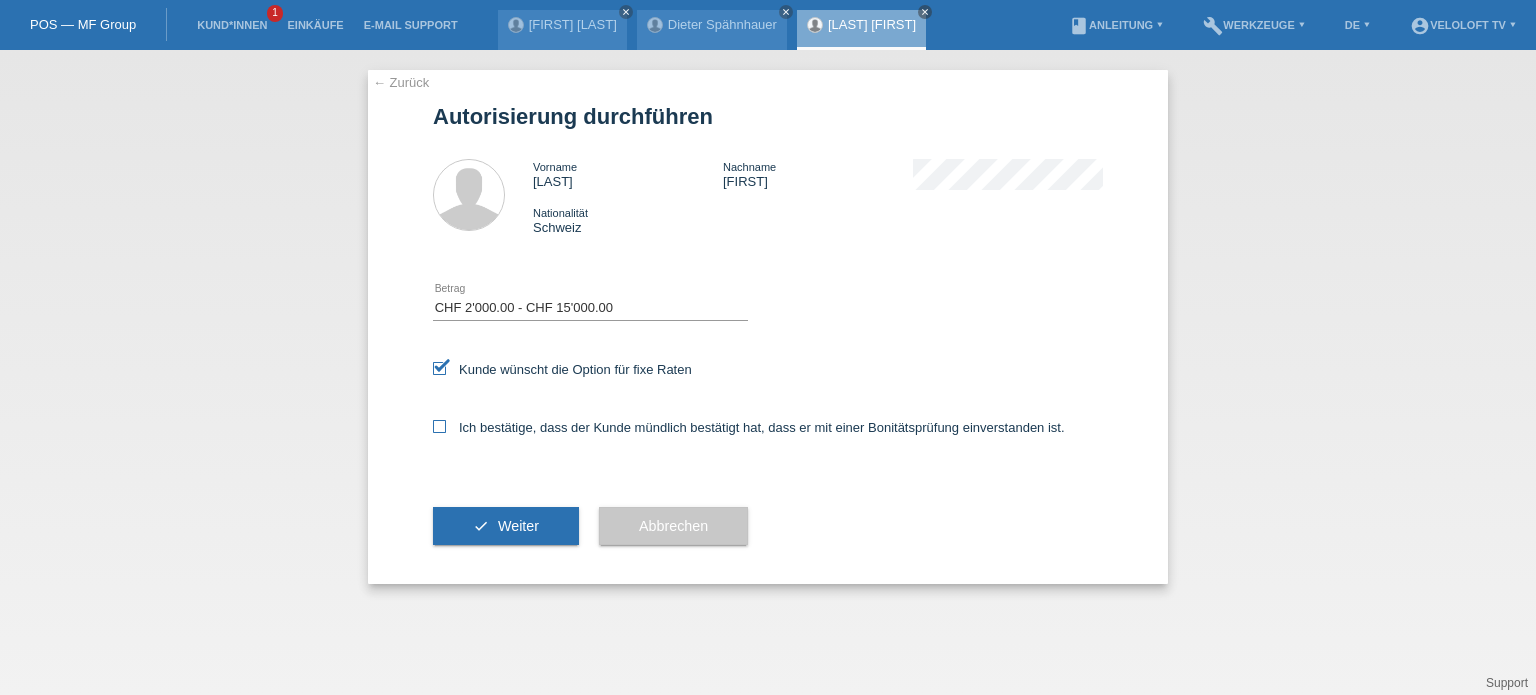 click at bounding box center [439, 426] 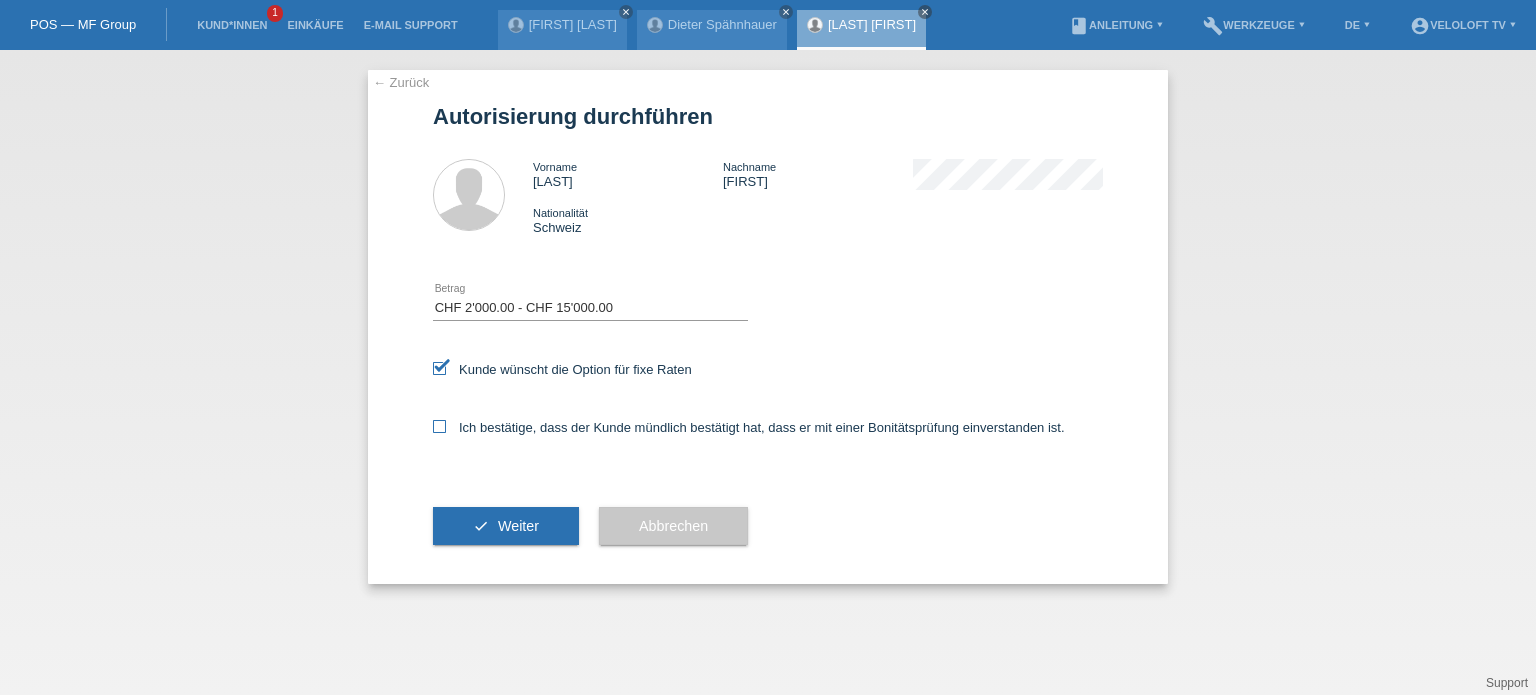 click on "Ich bestätige, dass der Kunde mündlich bestätigt hat, dass er mit einer Bonitätsprüfung einverstanden ist." at bounding box center (439, 426) 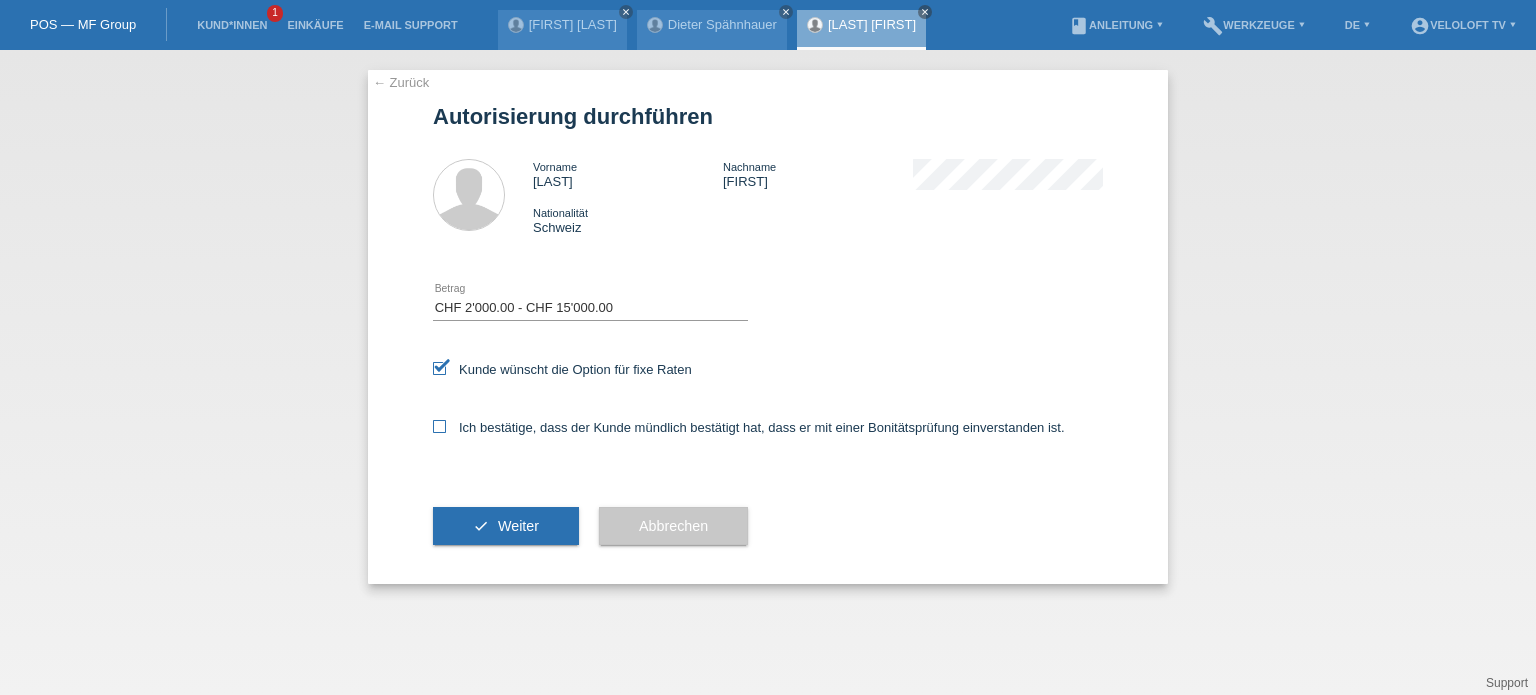 checkbox on "true" 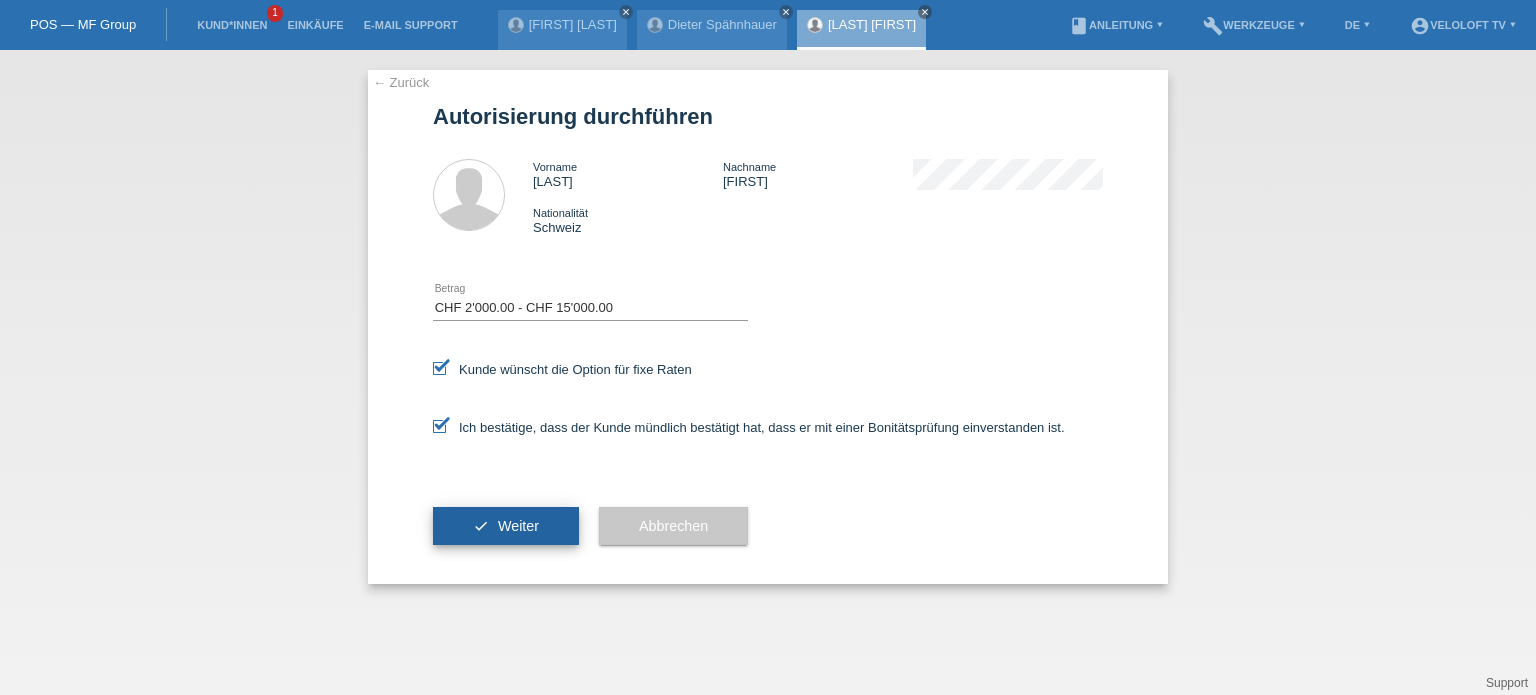 click on "check   Weiter" at bounding box center (506, 526) 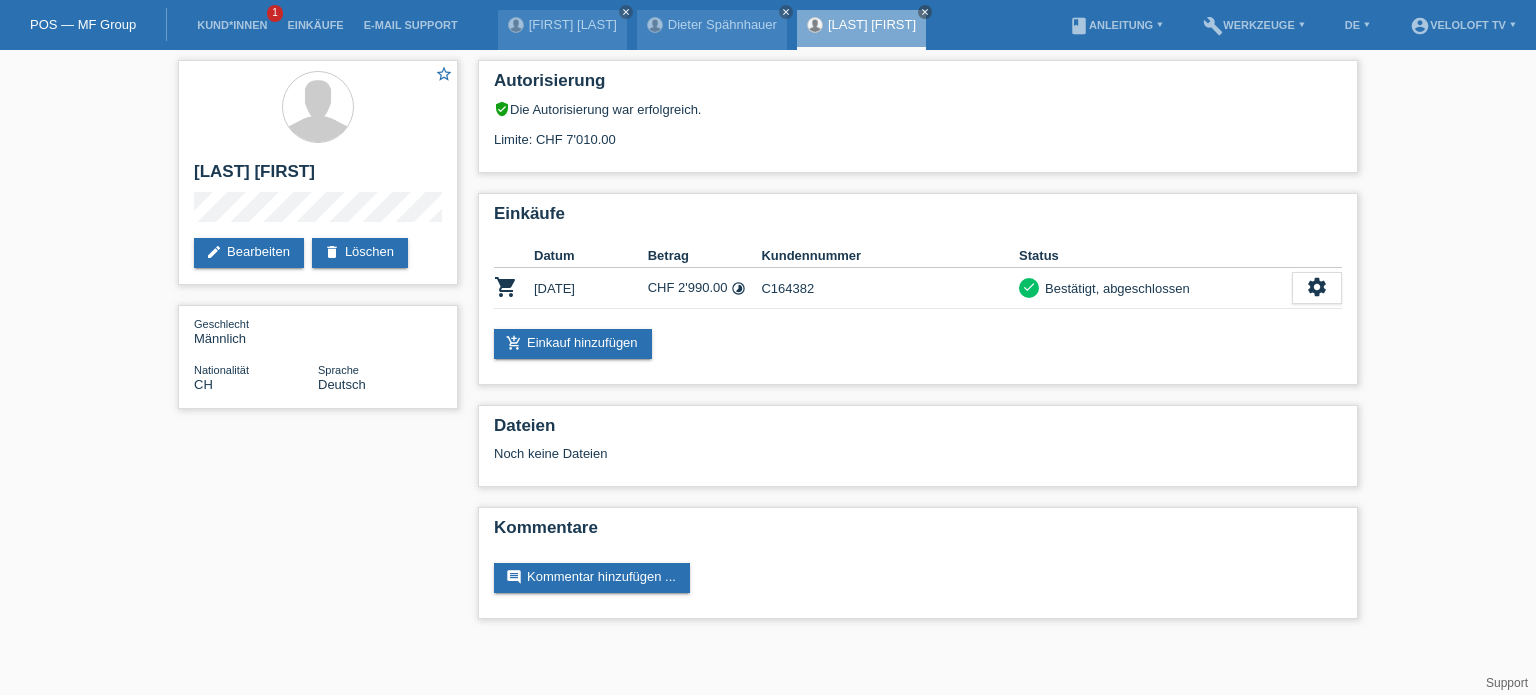 scroll, scrollTop: 0, scrollLeft: 0, axis: both 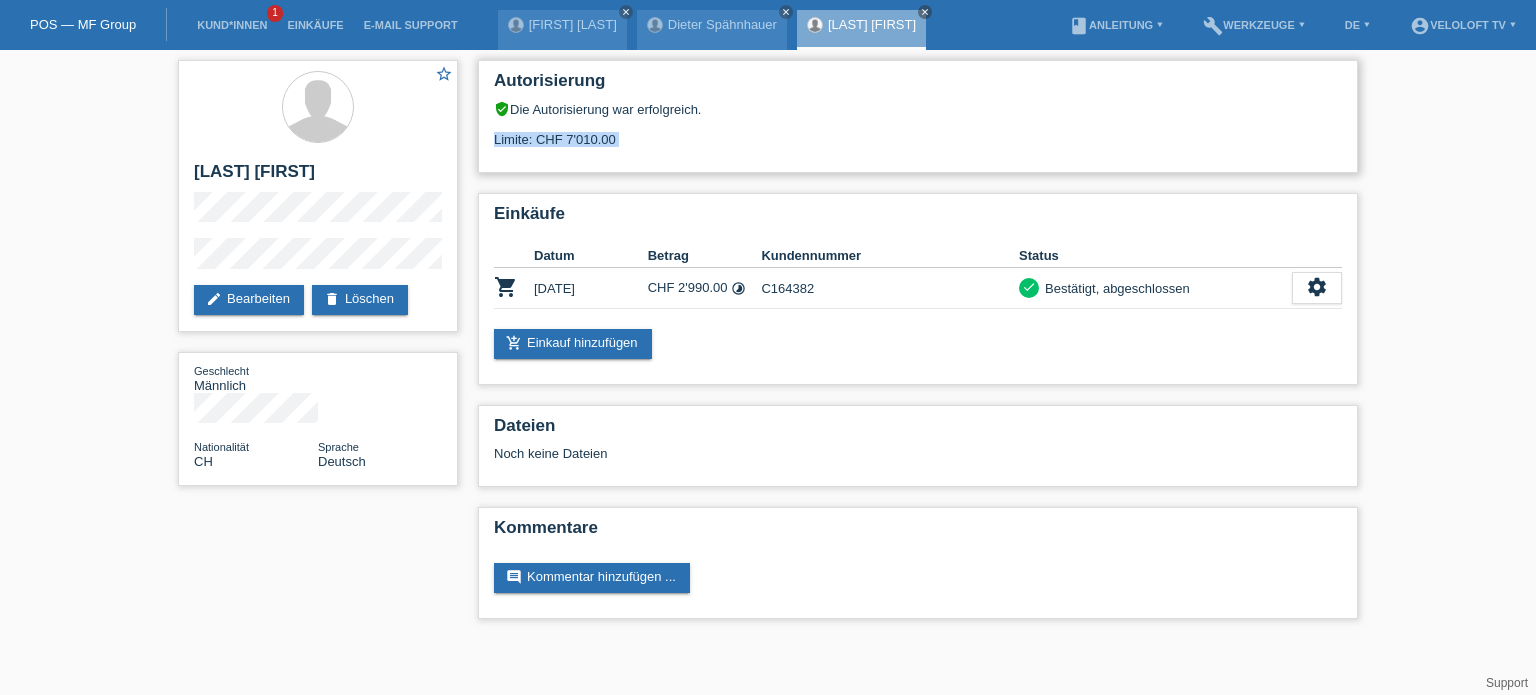 drag, startPoint x: 619, startPoint y: 137, endPoint x: 511, endPoint y: 151, distance: 108.903625 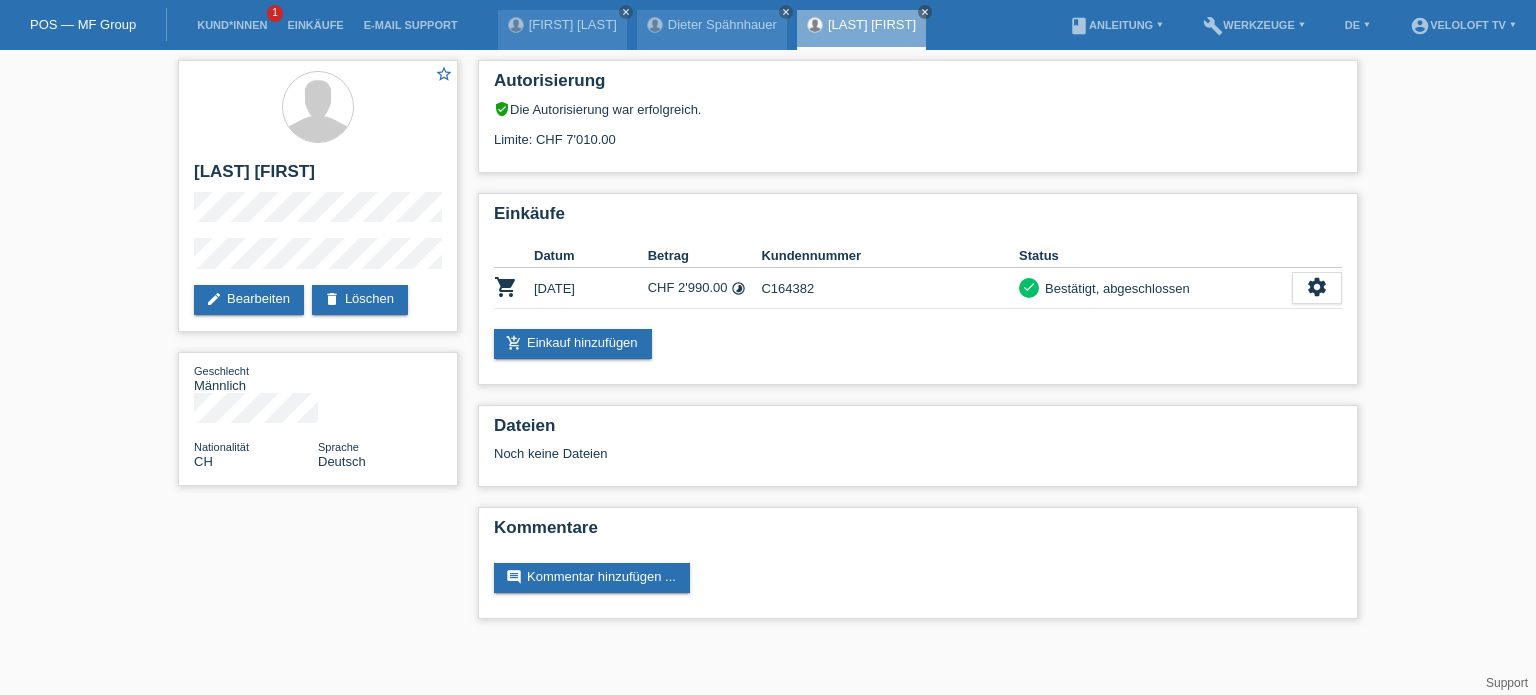 click on "star_border
[LAST] [FIRST]
edit  Bearbeiten
delete  Löschen
Geschlecht
Männlich
Nationalität
[COUNTRY]
Sprache
Deutsch
Autorisierung
verified_user  Die Autorisierung war erfolgreich." at bounding box center [768, 344] 